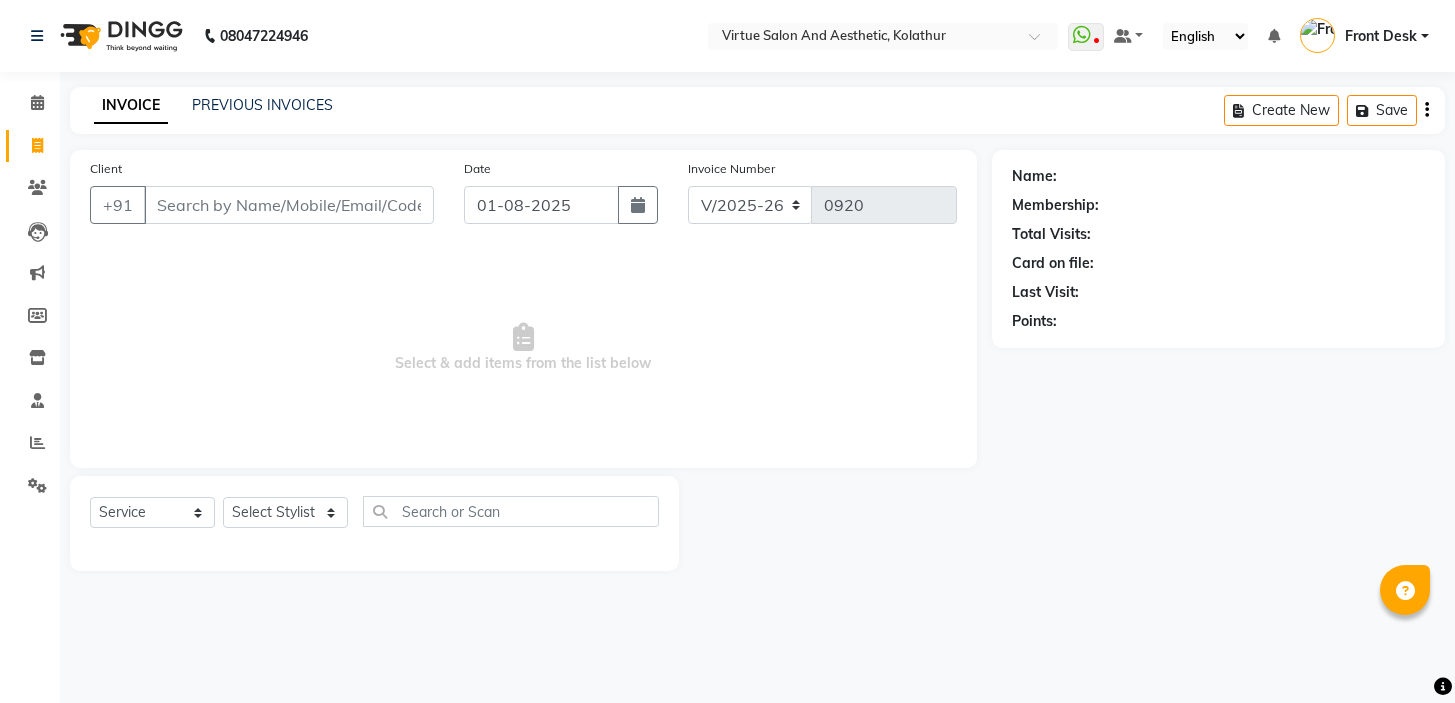 select on "7053" 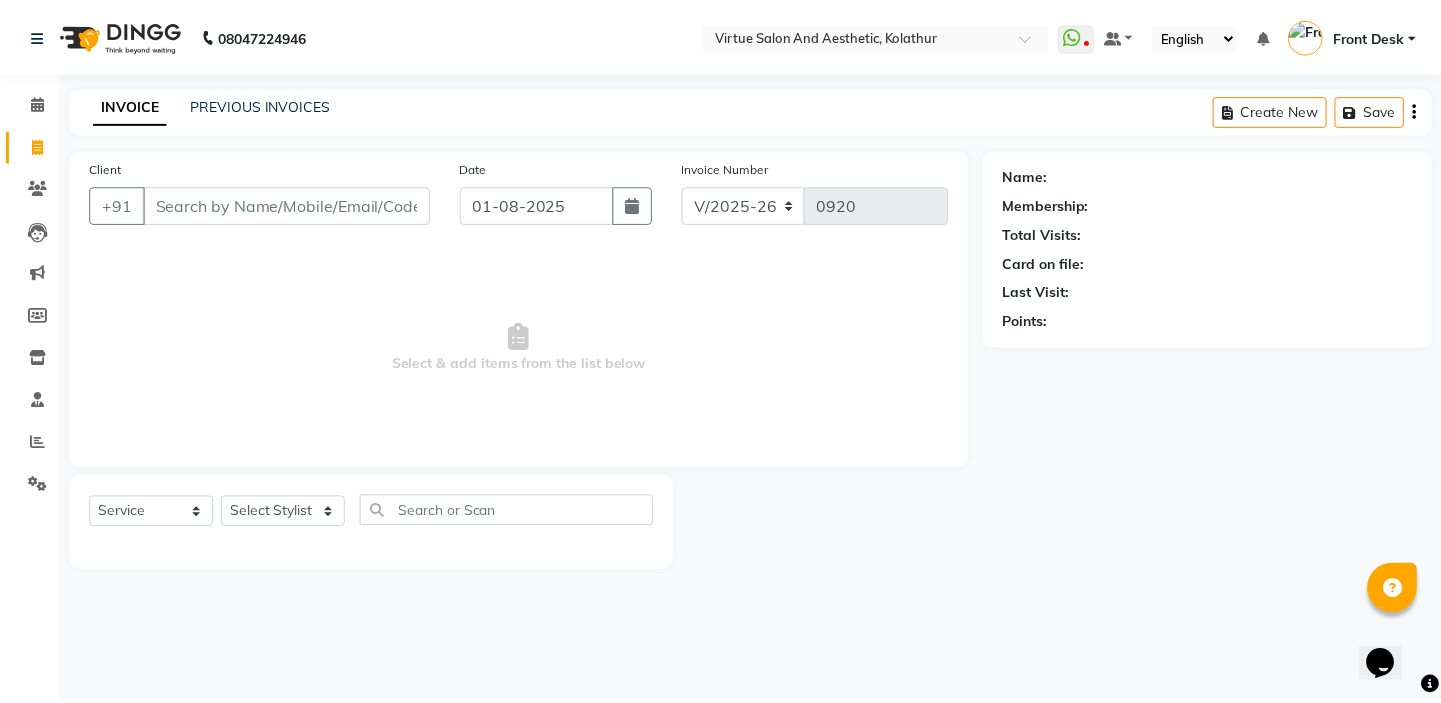 scroll, scrollTop: 0, scrollLeft: 0, axis: both 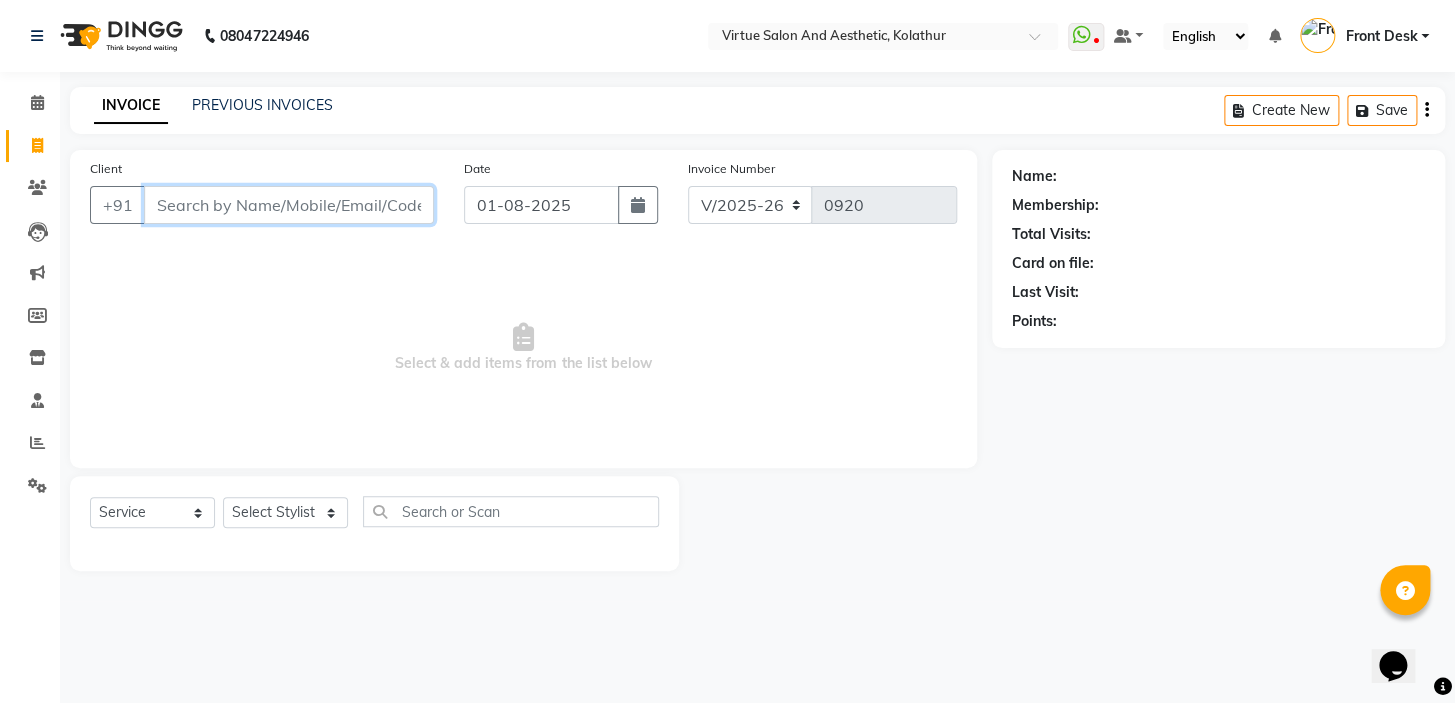 click on "Client" at bounding box center (289, 205) 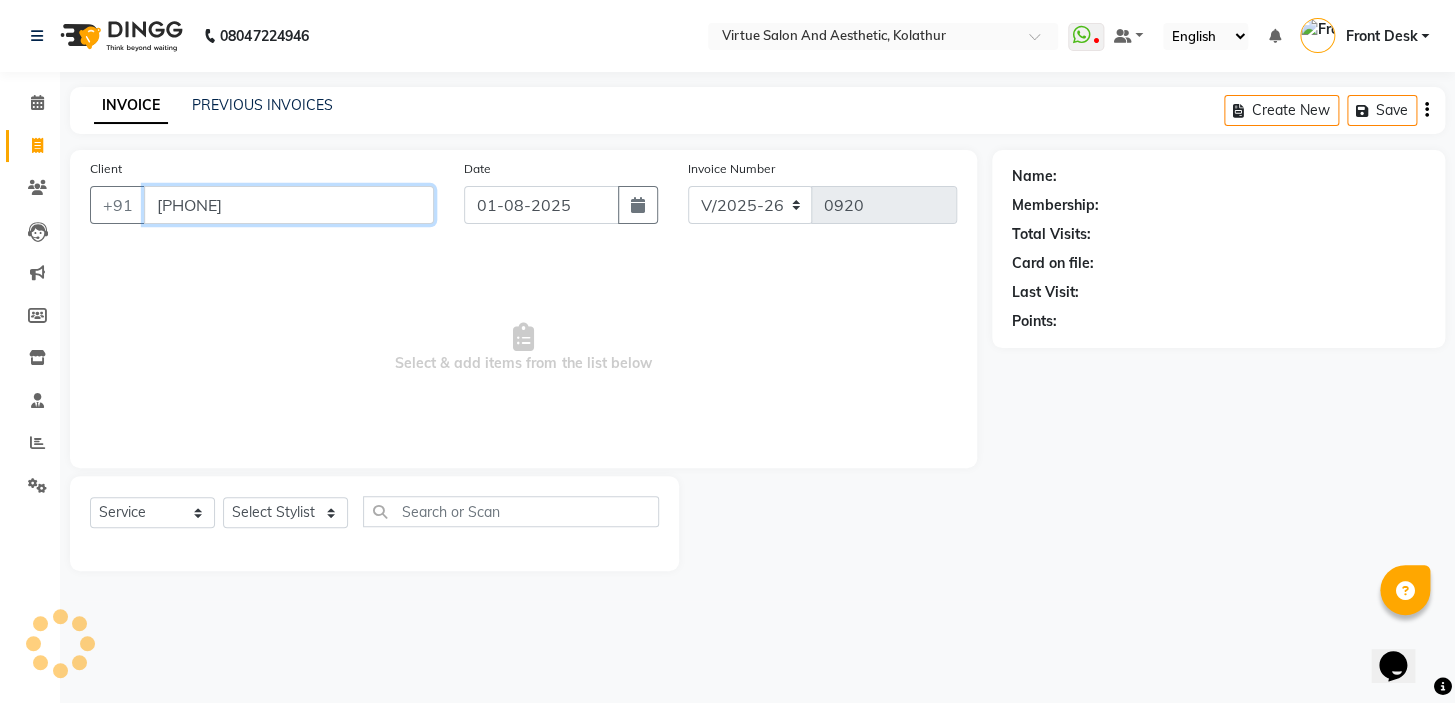 type on "[PHONE]" 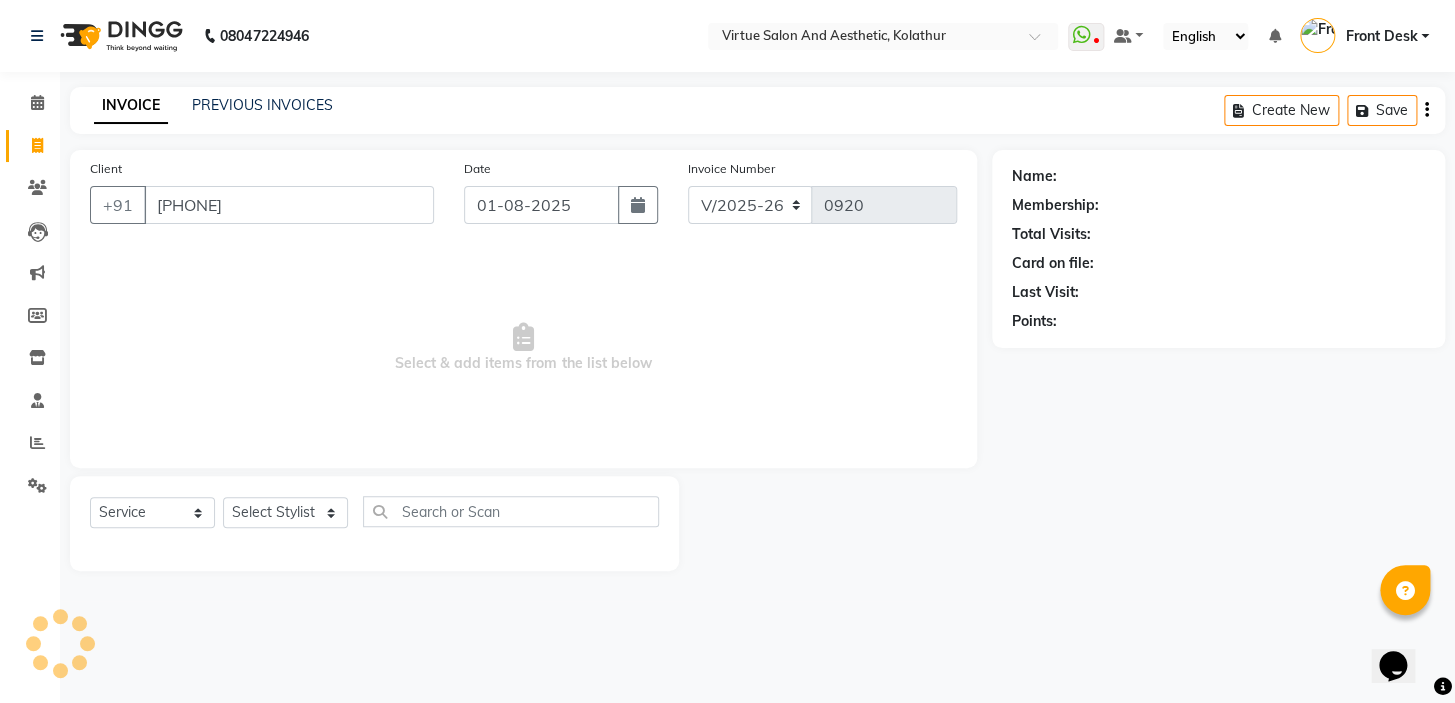 select on "1: Object" 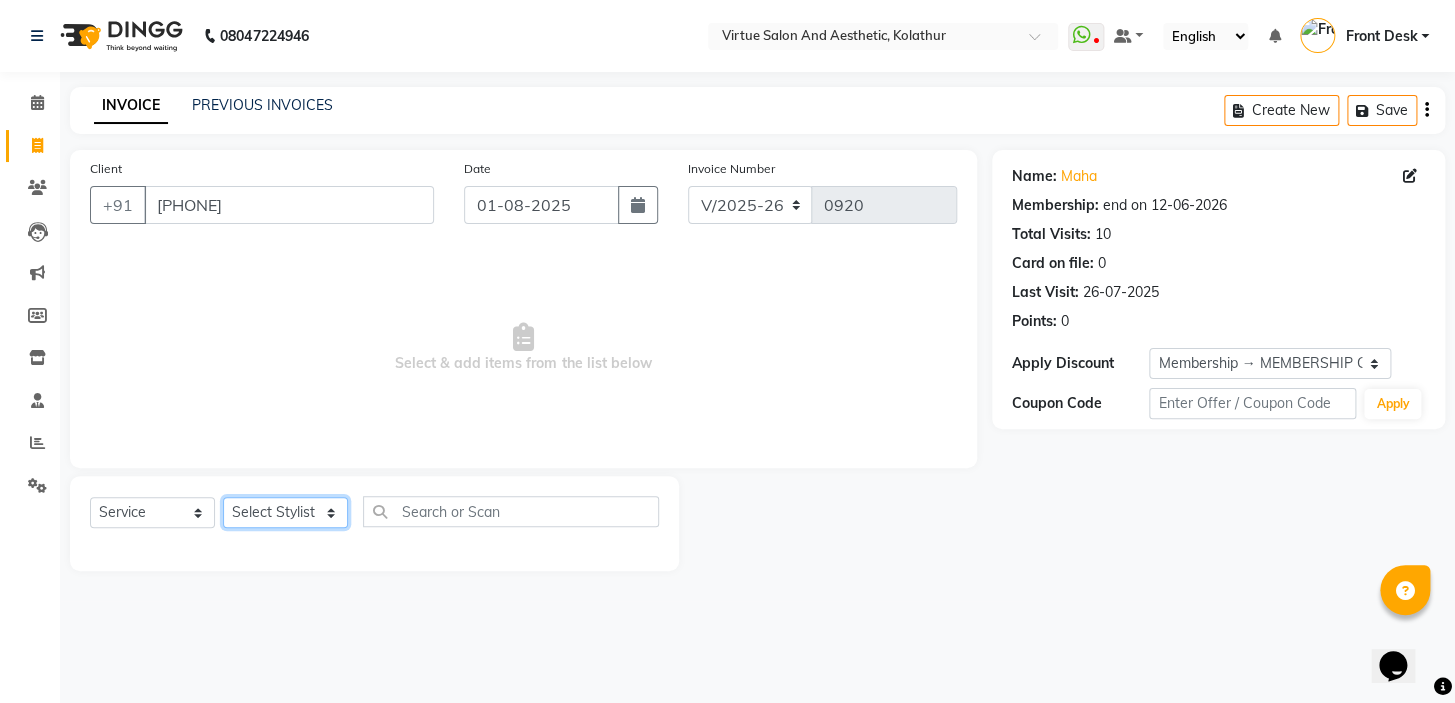 click on "Select Stylist [LAST] [LAST] [LAST] [LAST] [FIRST] [FIRST] [LAST] [LAST]" 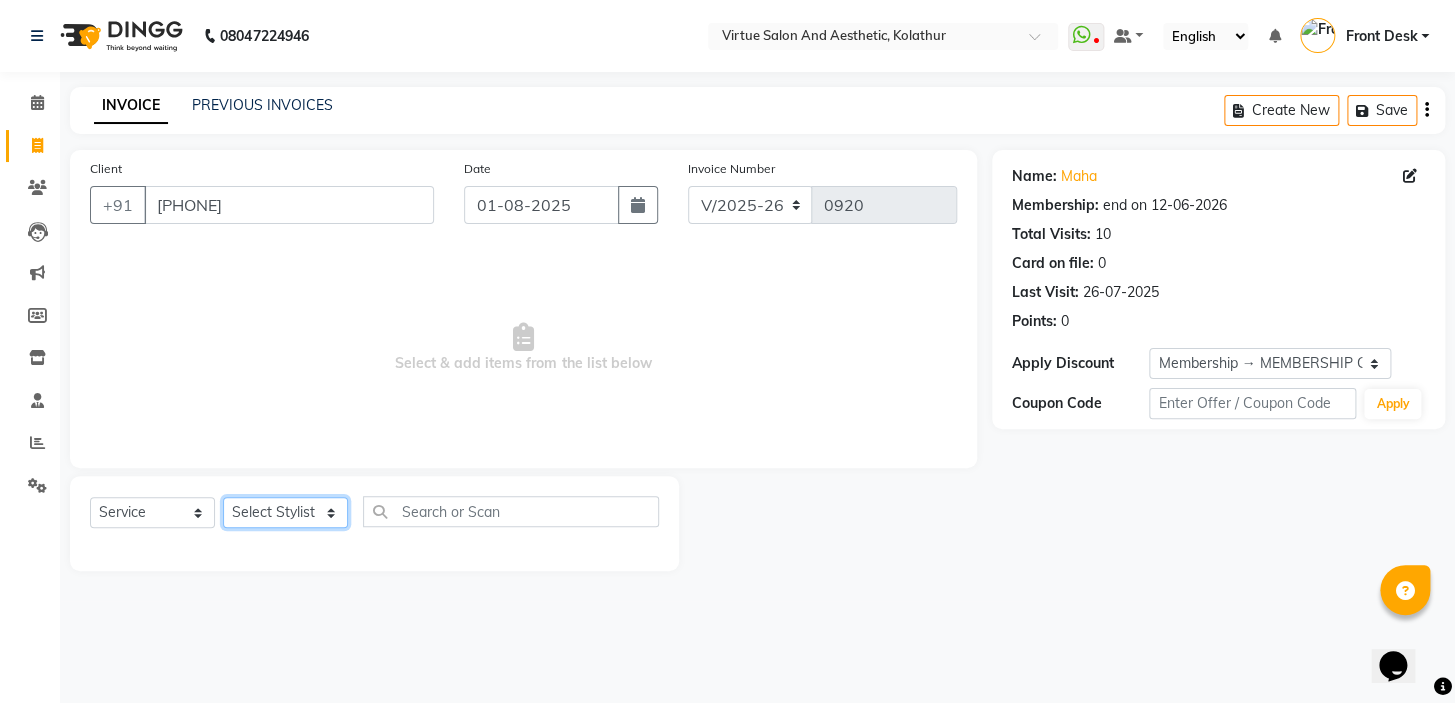 select on "85219" 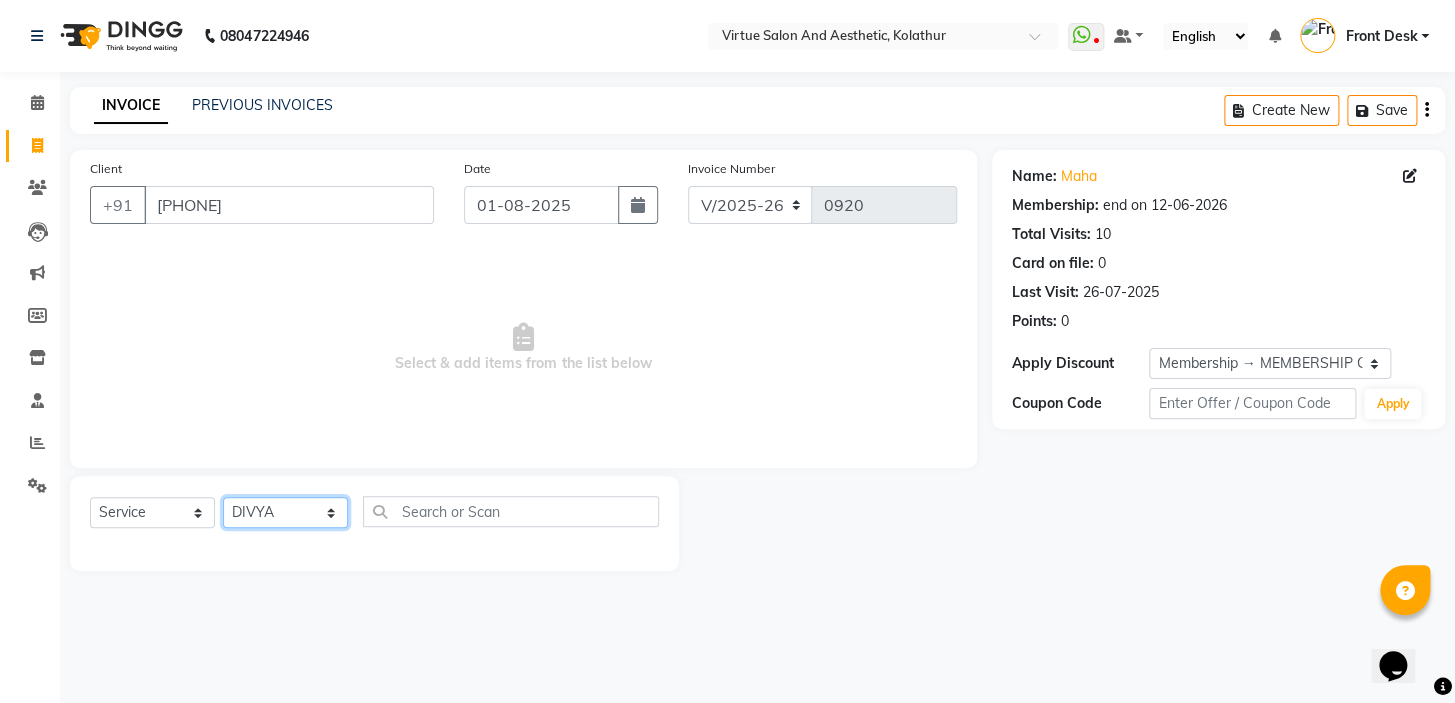 click on "Select Stylist [LAST] [LAST] [LAST] [LAST] [FIRST] [FIRST] [LAST] [LAST]" 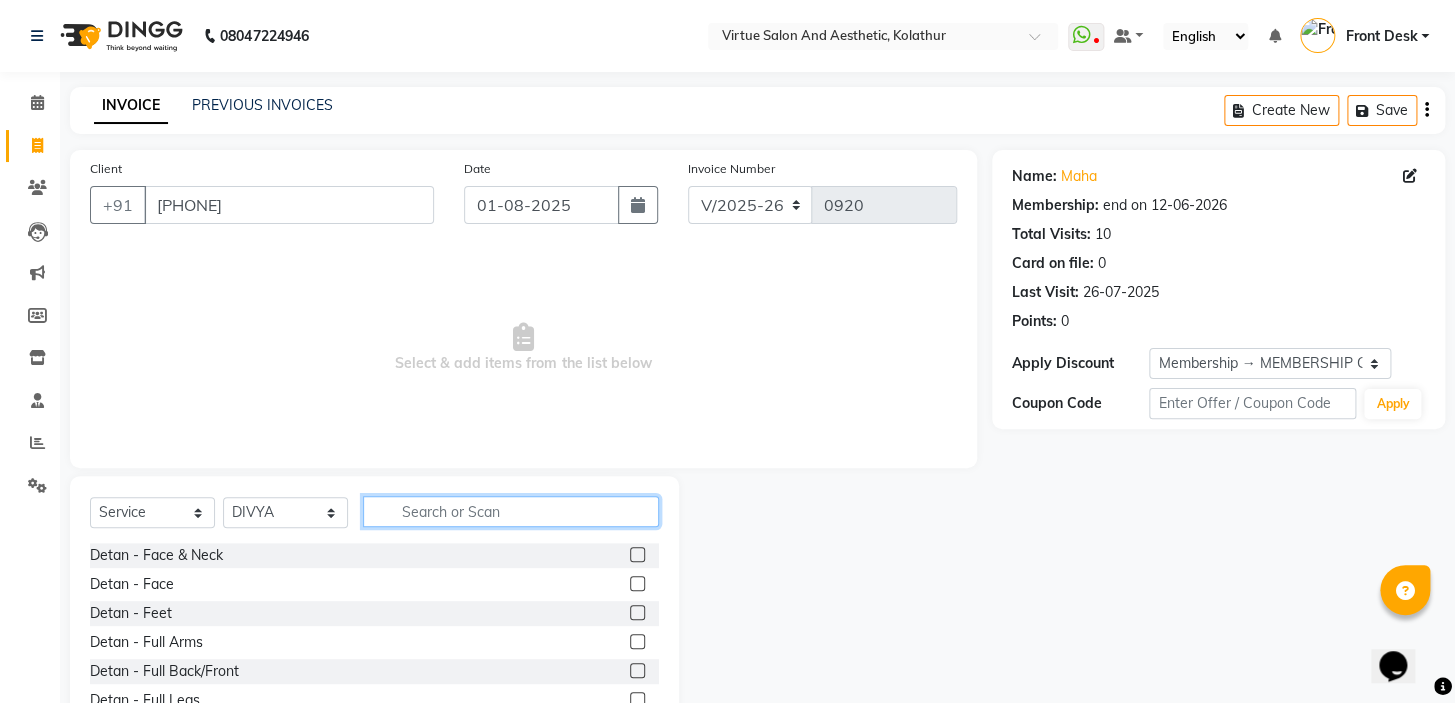 click 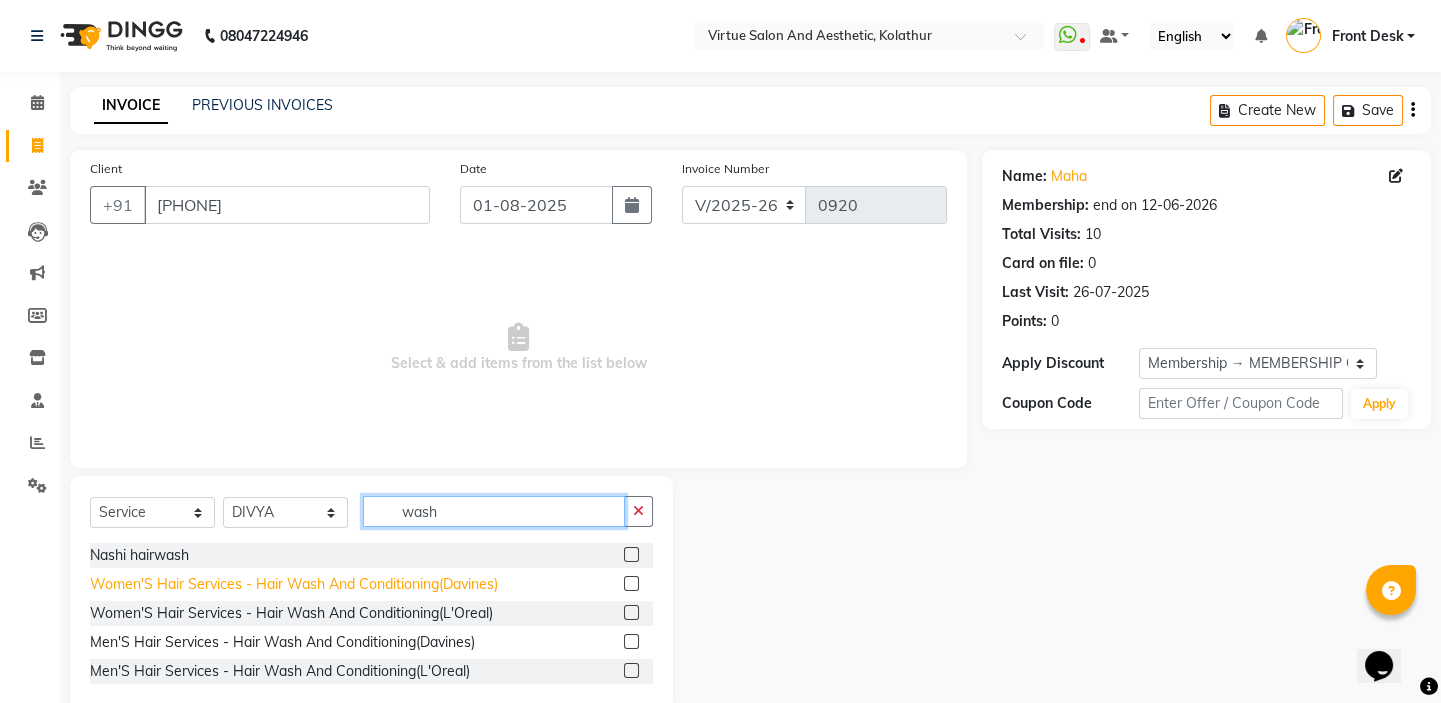 type on "wash" 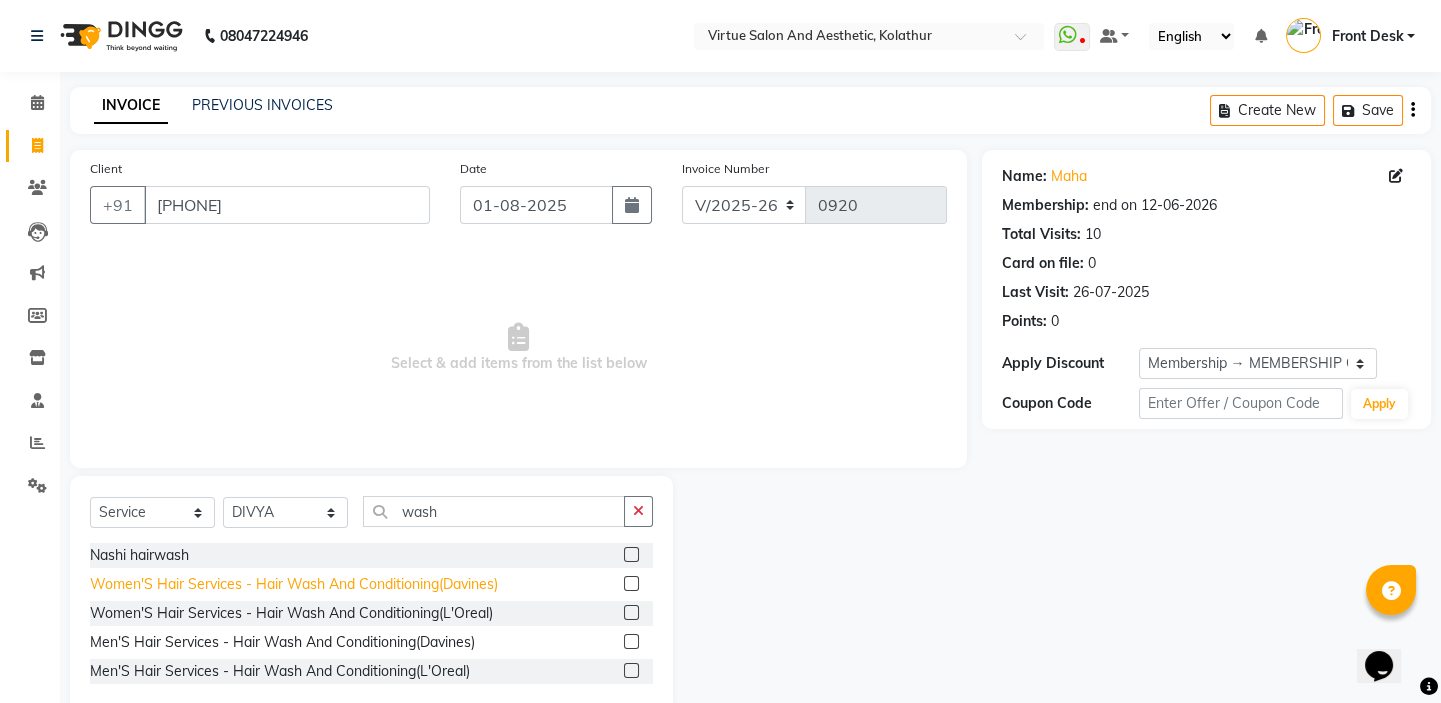 click on "Women'S Hair Services - Hair Wash And Conditioning(Davines)" 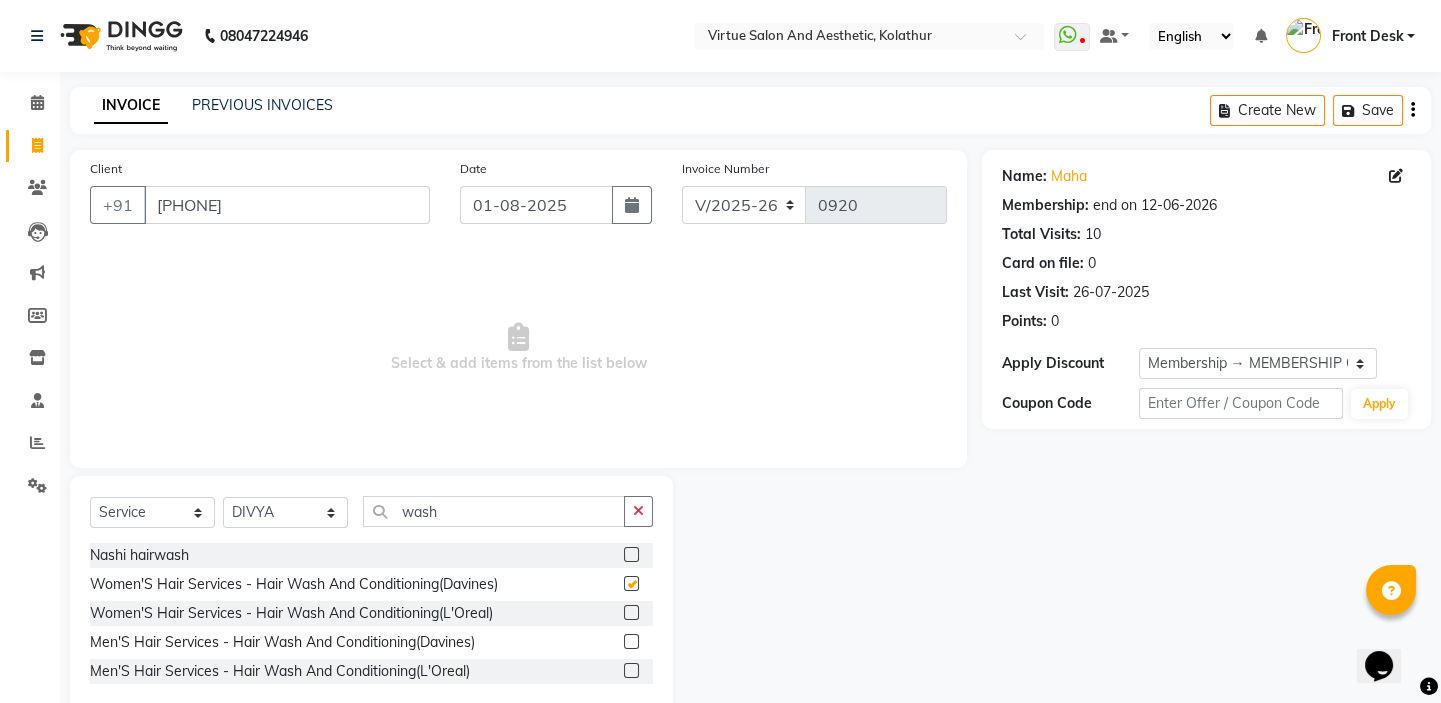 checkbox on "false" 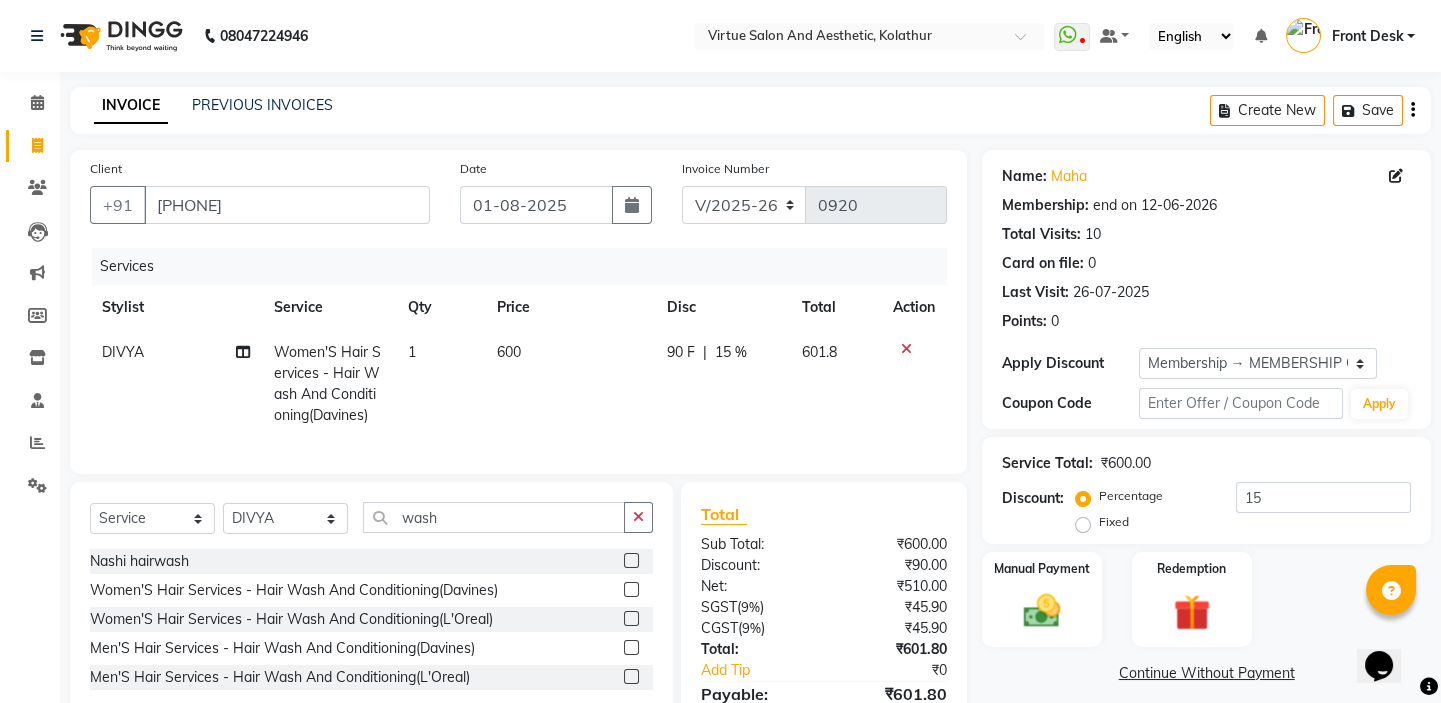 click on "600" 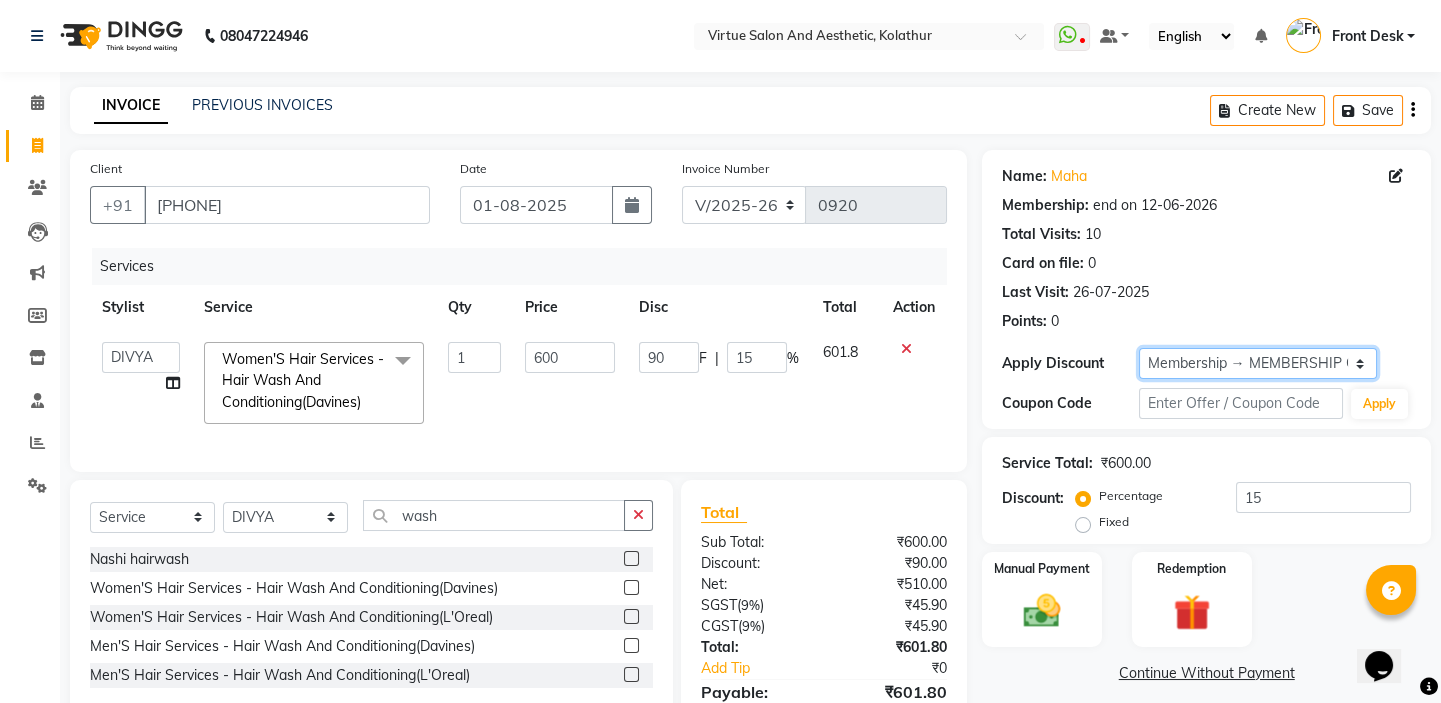 click on "Select Membership → MEMBERSHIP CARD" 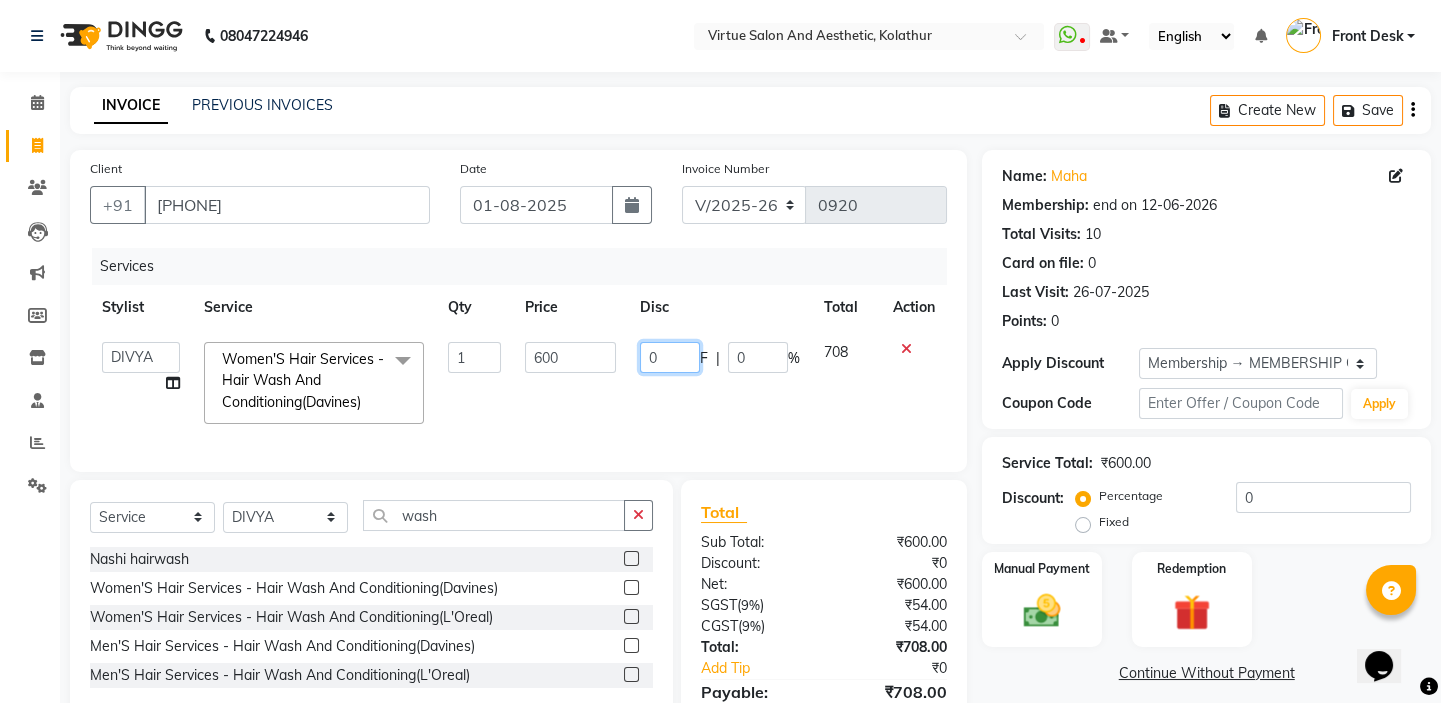 drag, startPoint x: 671, startPoint y: 355, endPoint x: 627, endPoint y: 334, distance: 48.754486 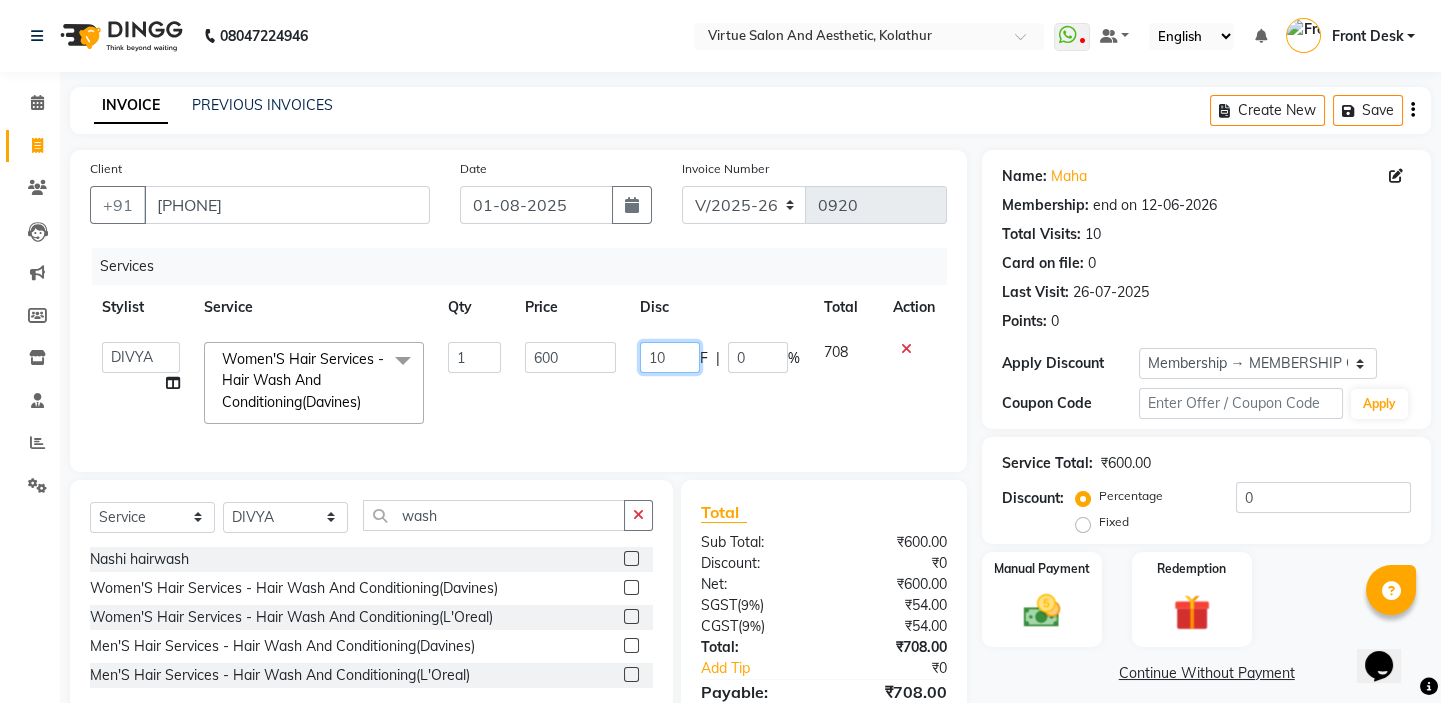 type on "100" 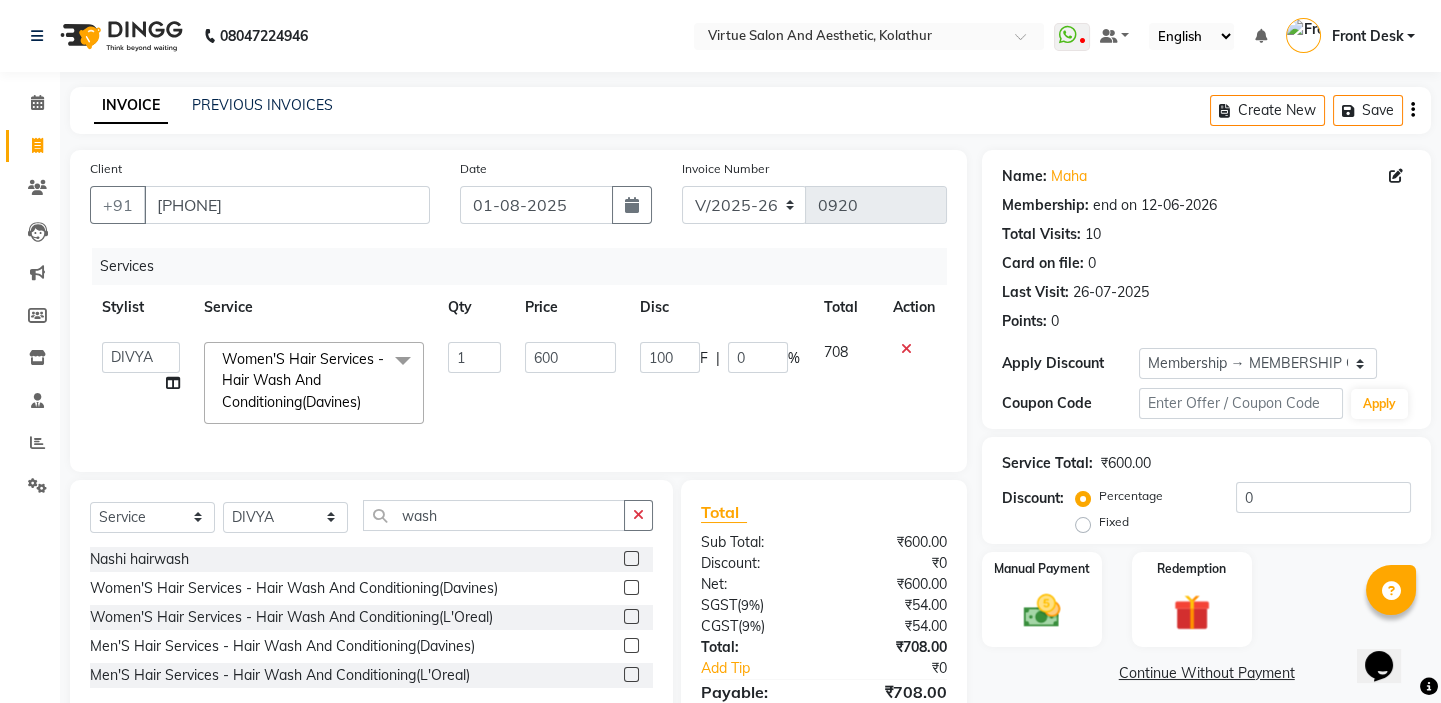 click 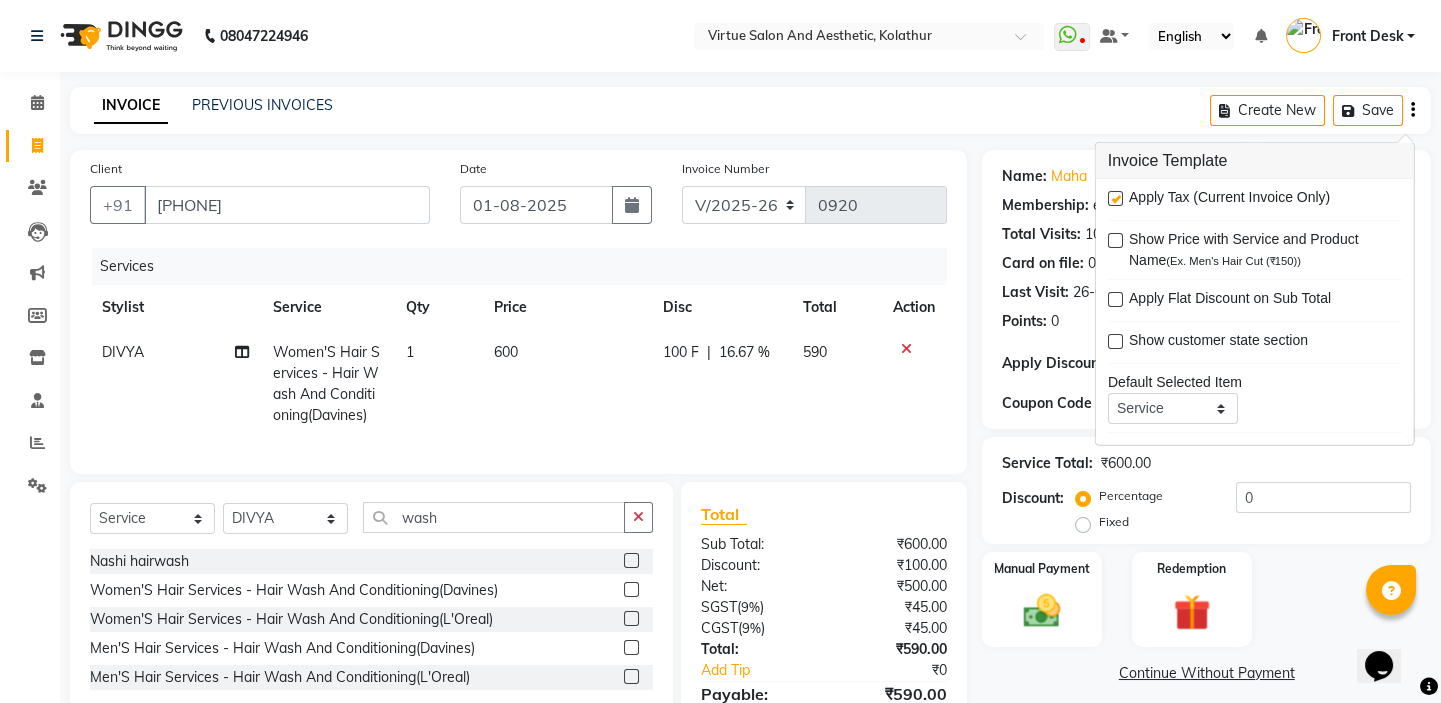 click at bounding box center (1115, 198) 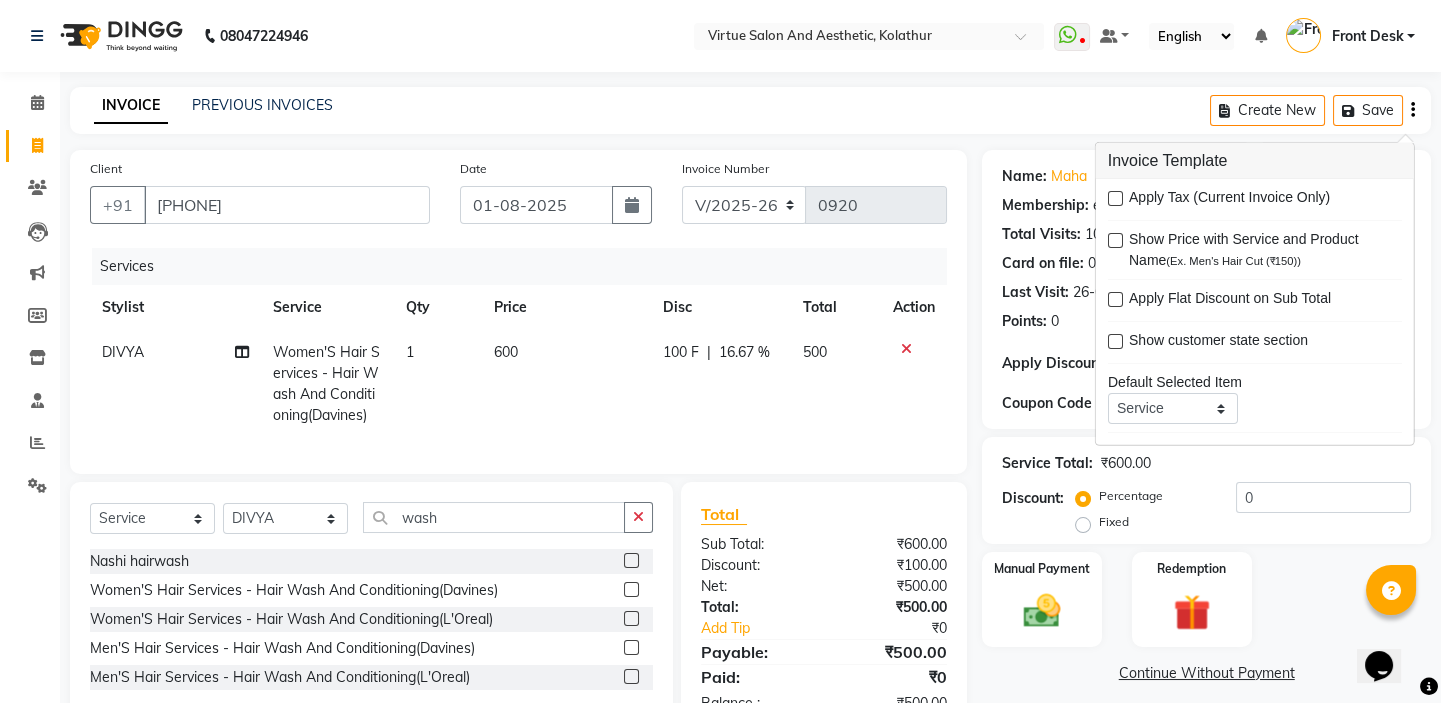 click on "INVOICE PREVIOUS INVOICES Create New   Save" 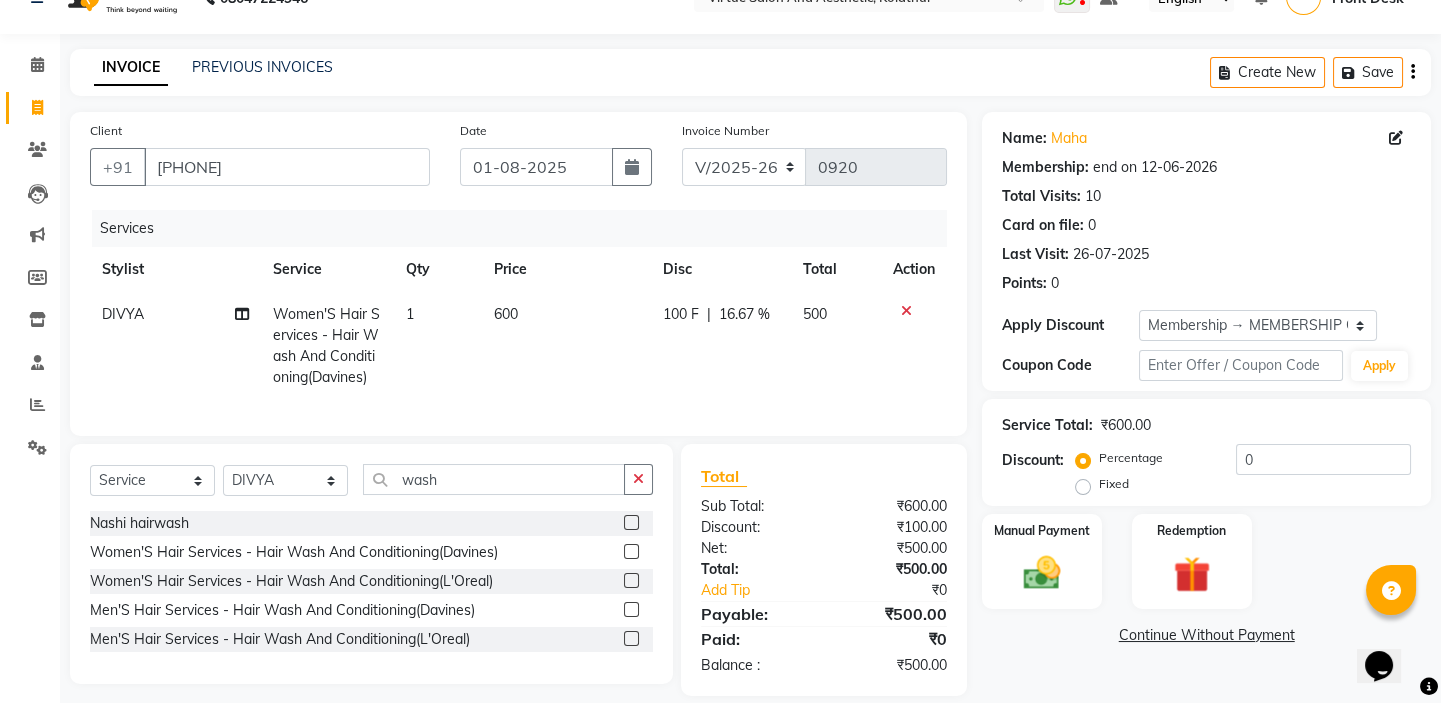 scroll, scrollTop: 75, scrollLeft: 0, axis: vertical 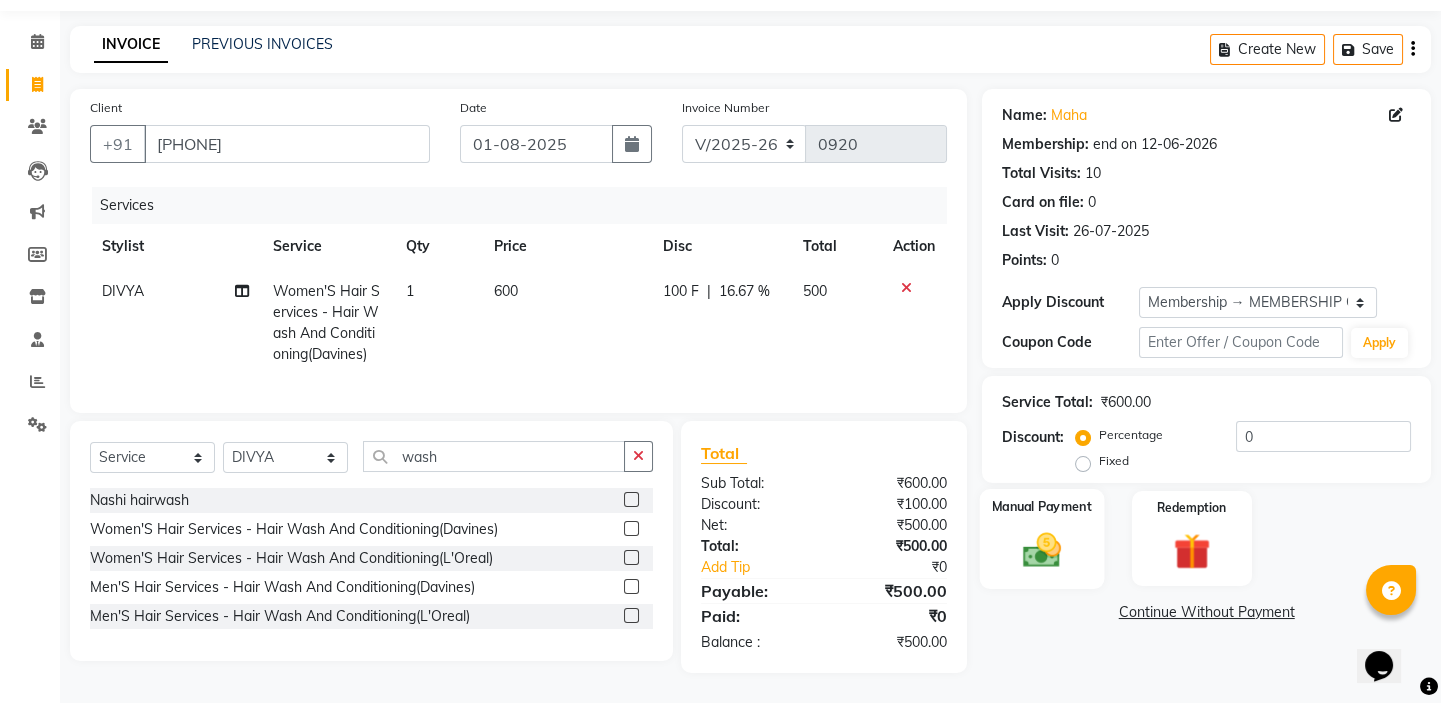 click on "Manual Payment" 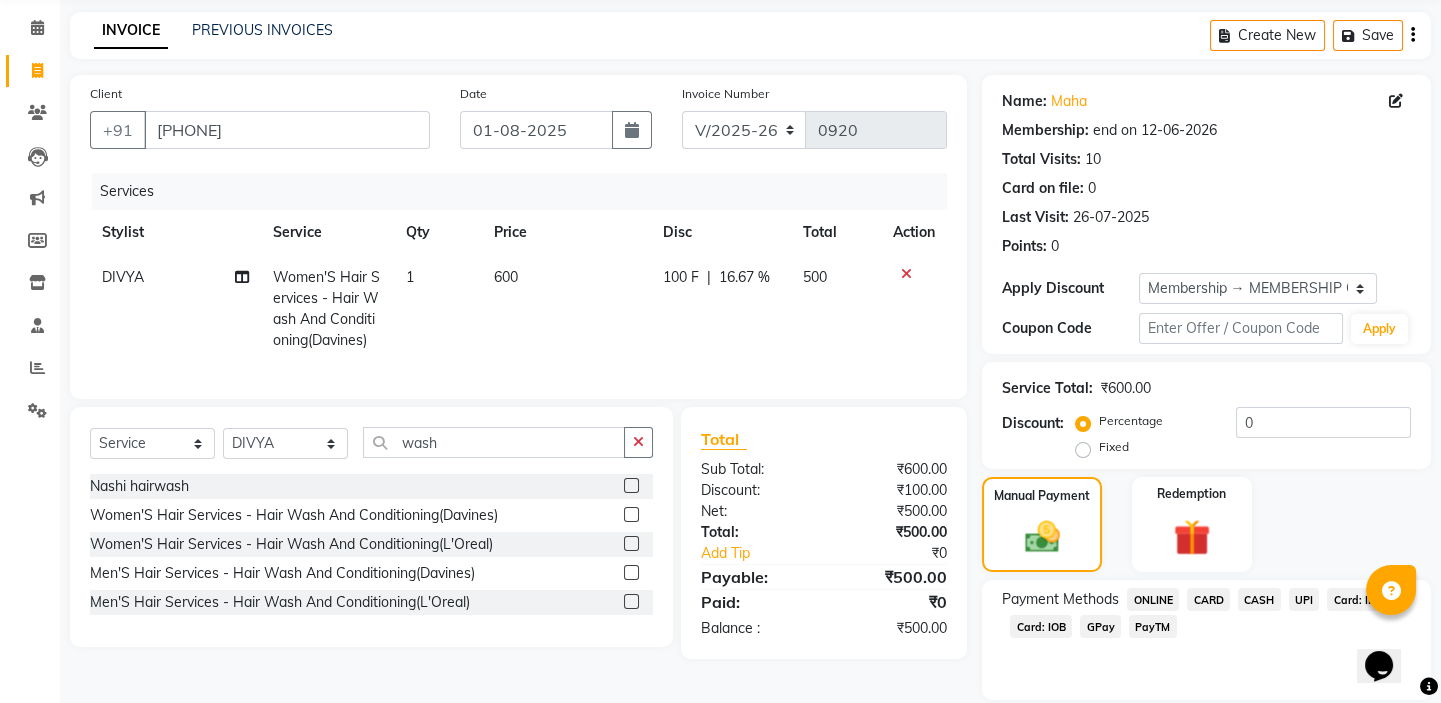 click on "UPI" 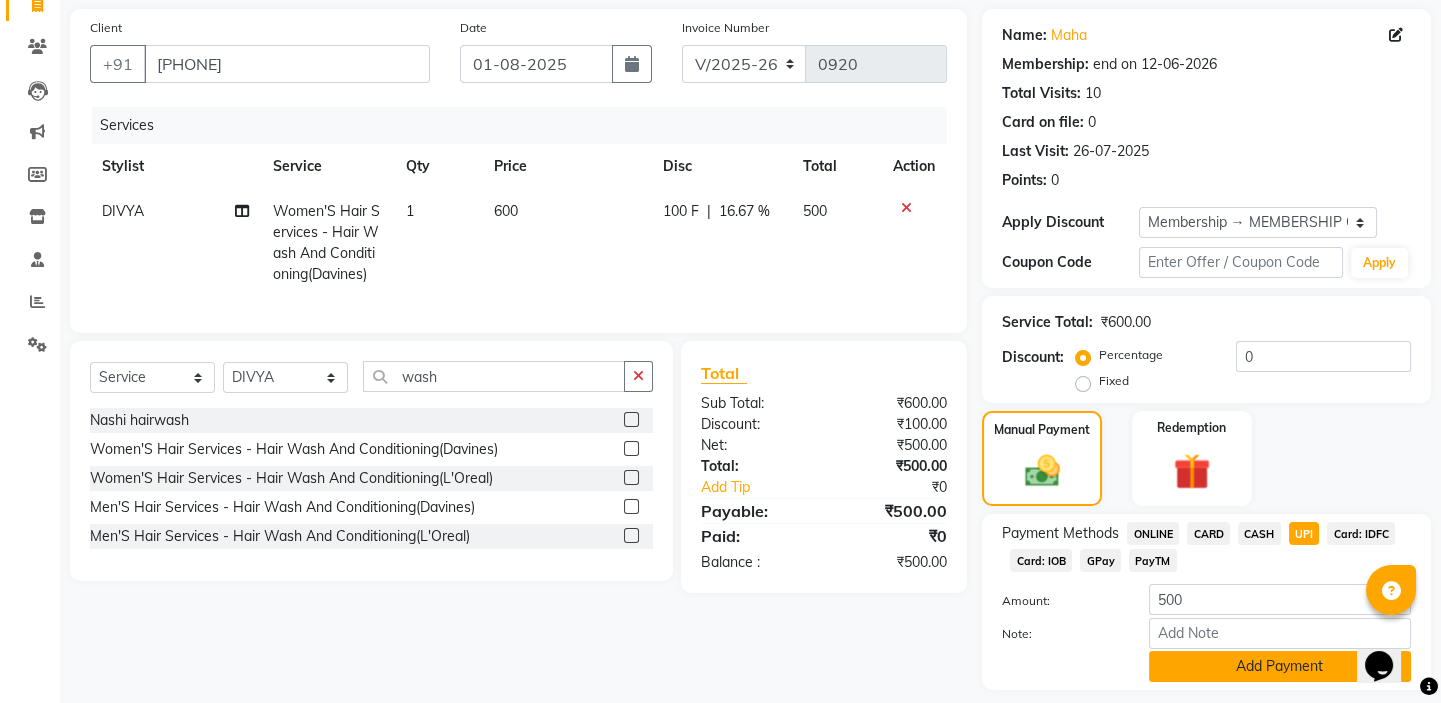 scroll, scrollTop: 199, scrollLeft: 0, axis: vertical 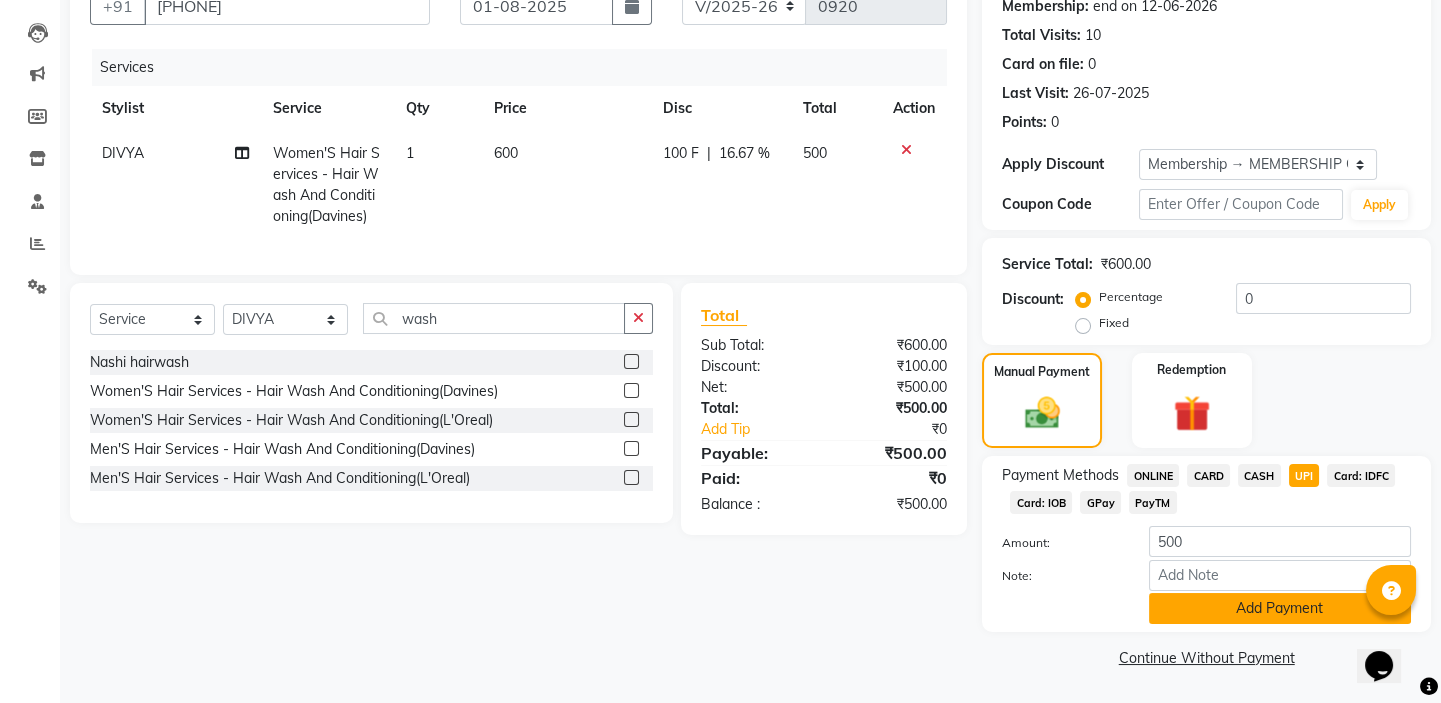 click on "Add Payment" 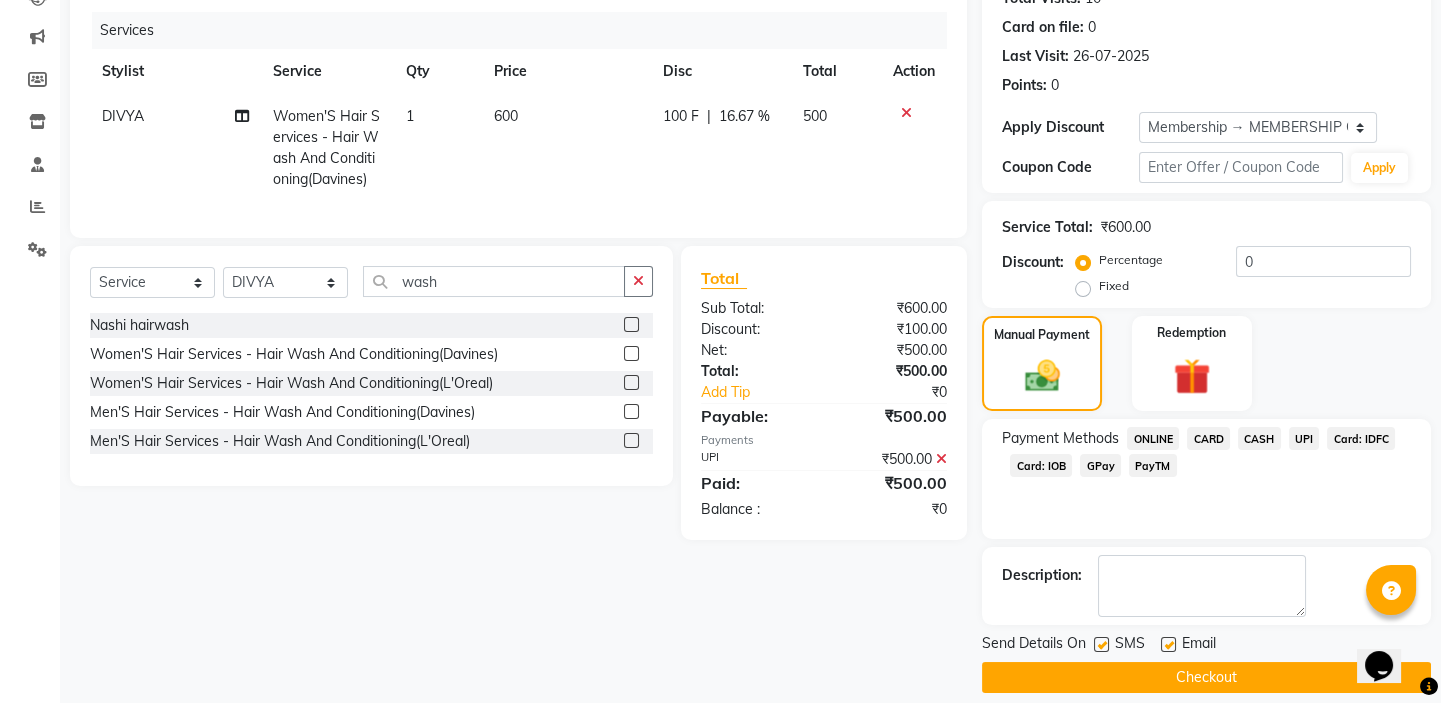scroll, scrollTop: 255, scrollLeft: 0, axis: vertical 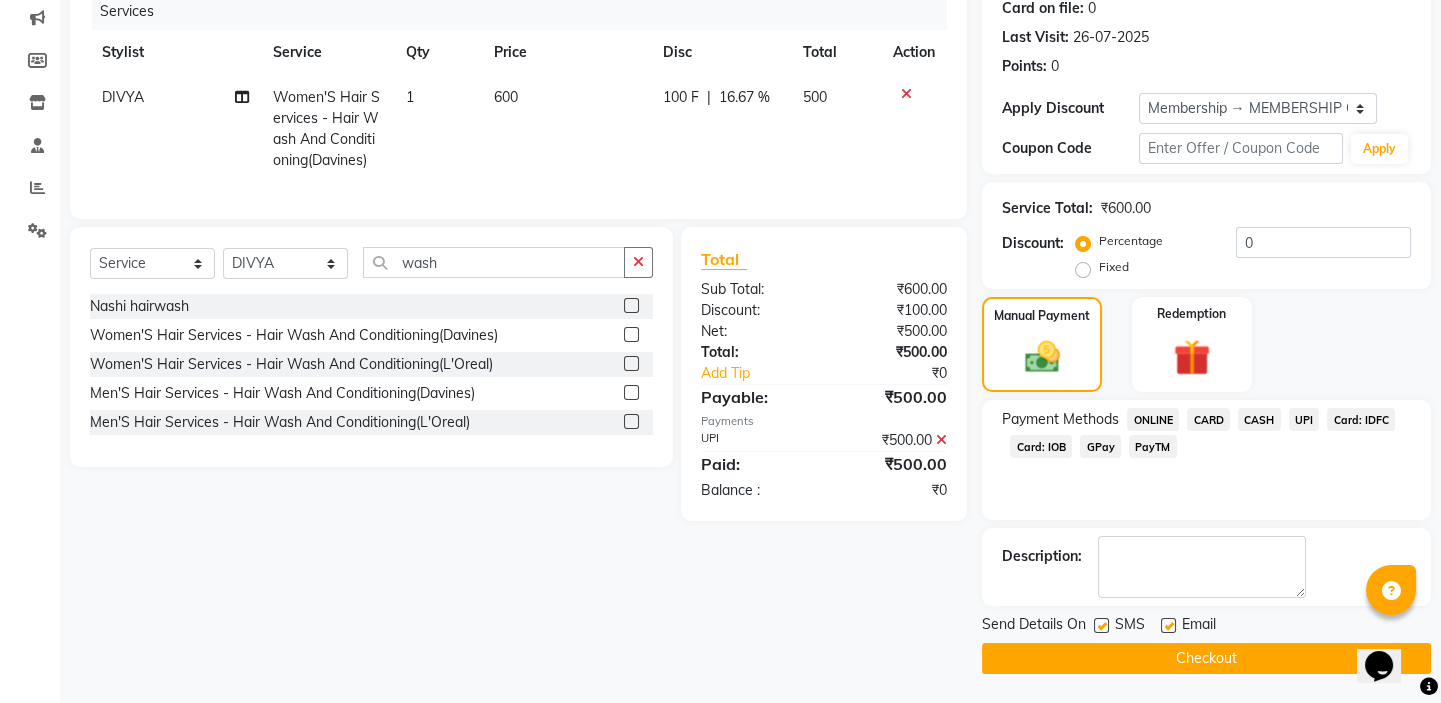 click on "Checkout" 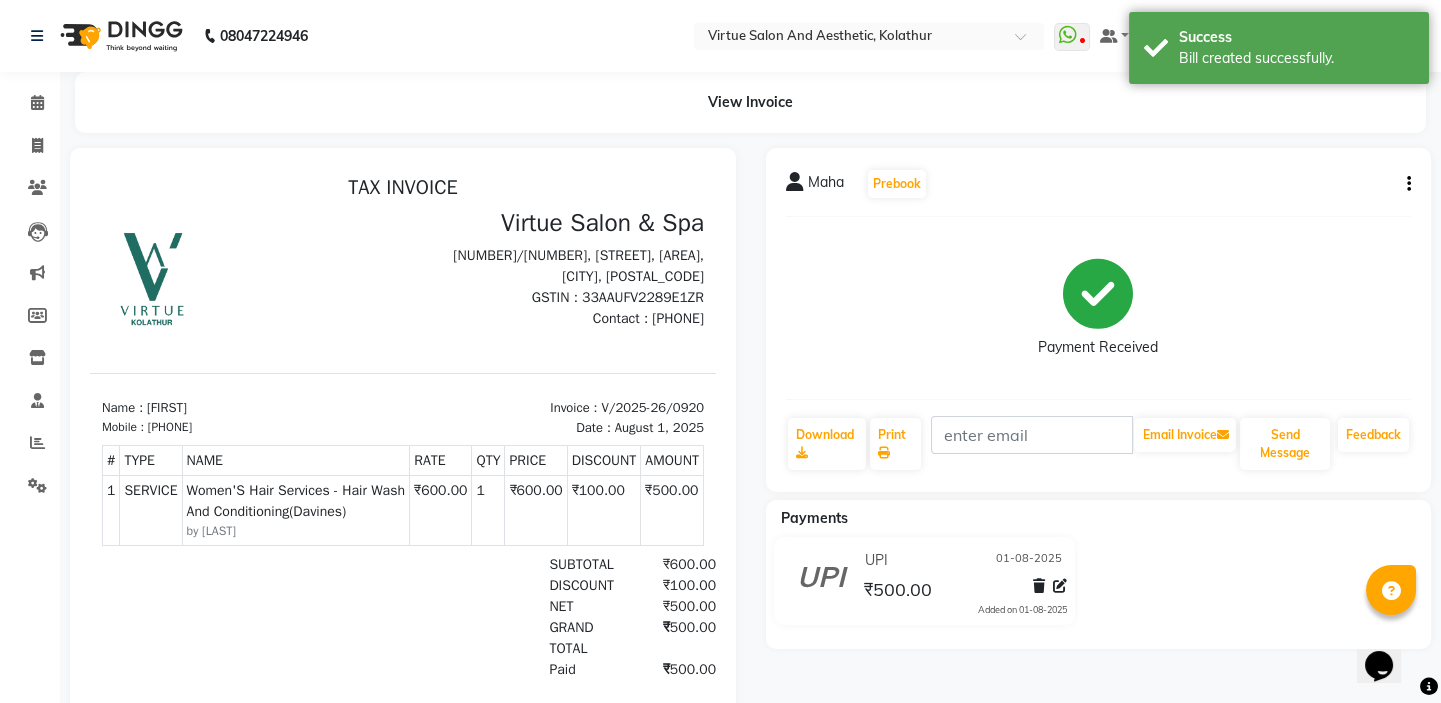 scroll, scrollTop: 0, scrollLeft: 0, axis: both 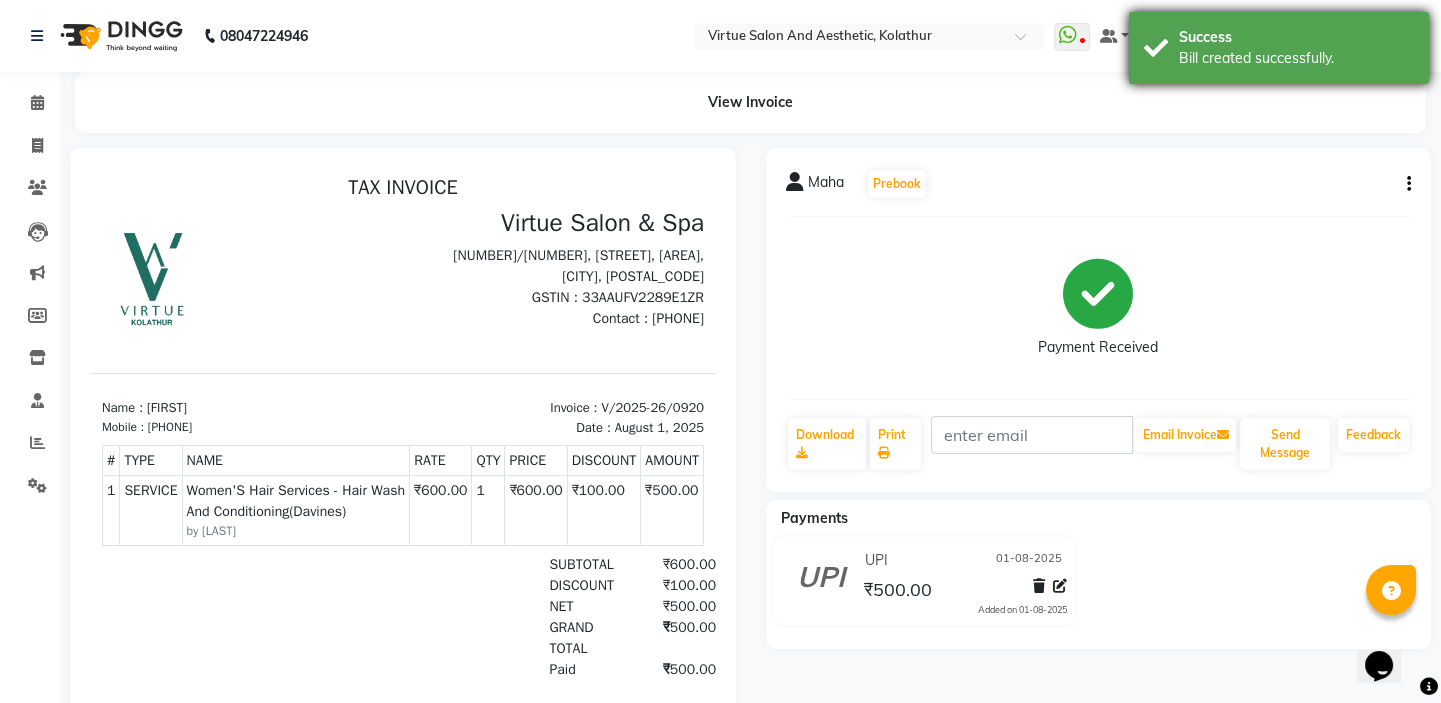 click on "Bill created successfully." at bounding box center [1296, 58] 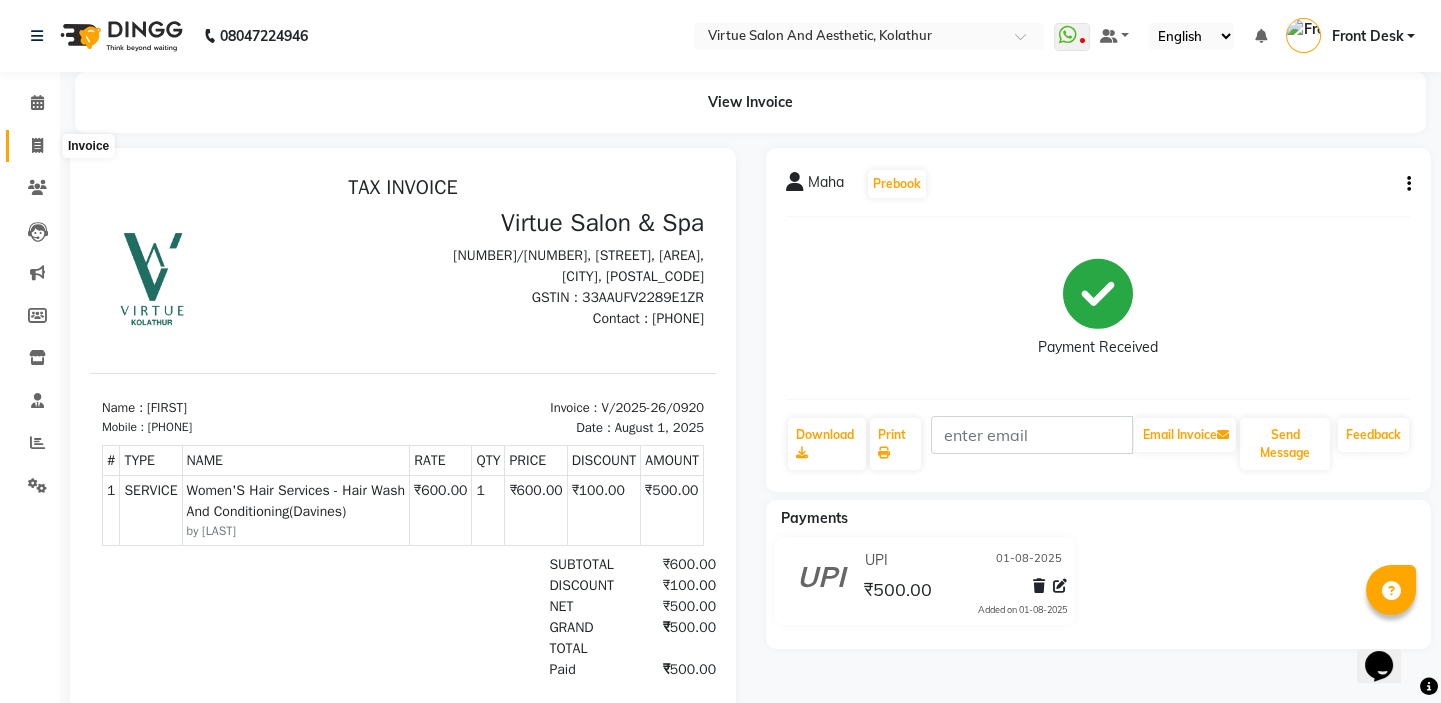 click 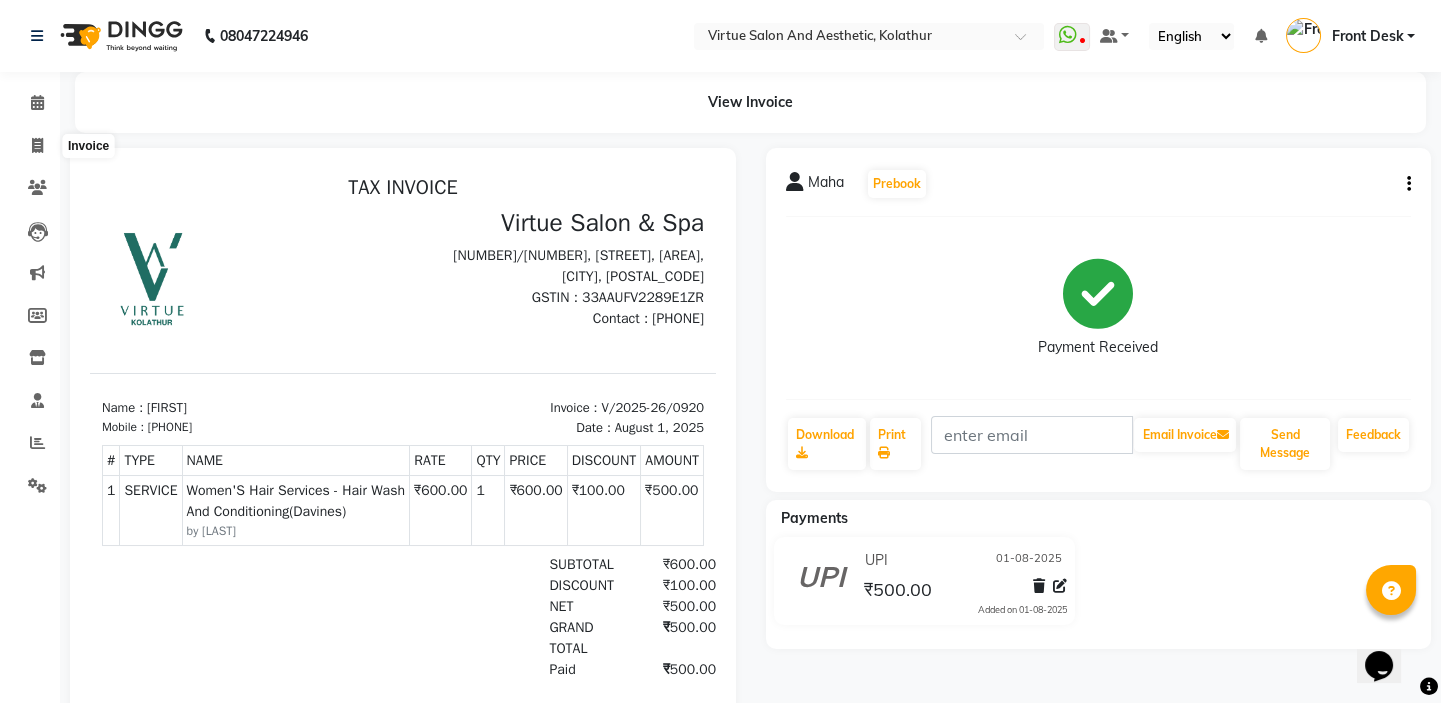 select on "7053" 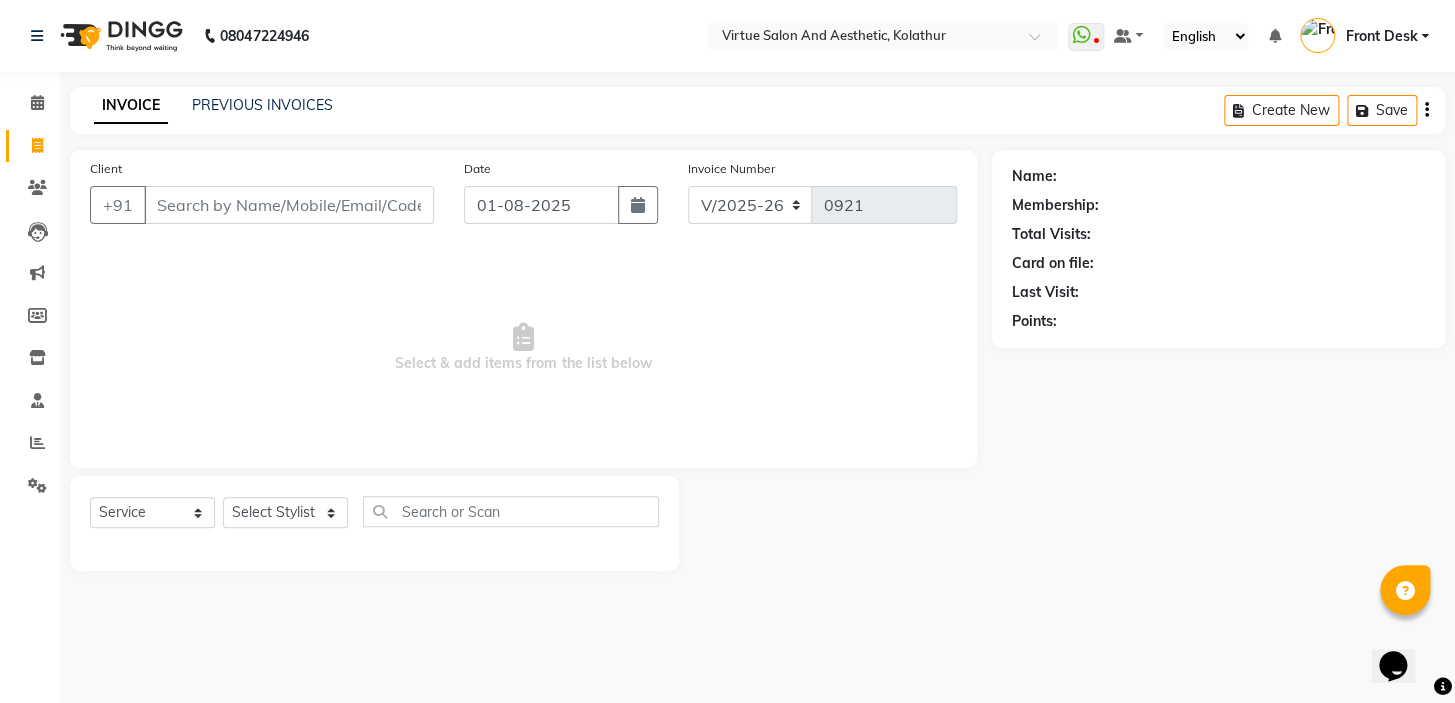 drag, startPoint x: 389, startPoint y: 367, endPoint x: 735, endPoint y: 368, distance: 346.00143 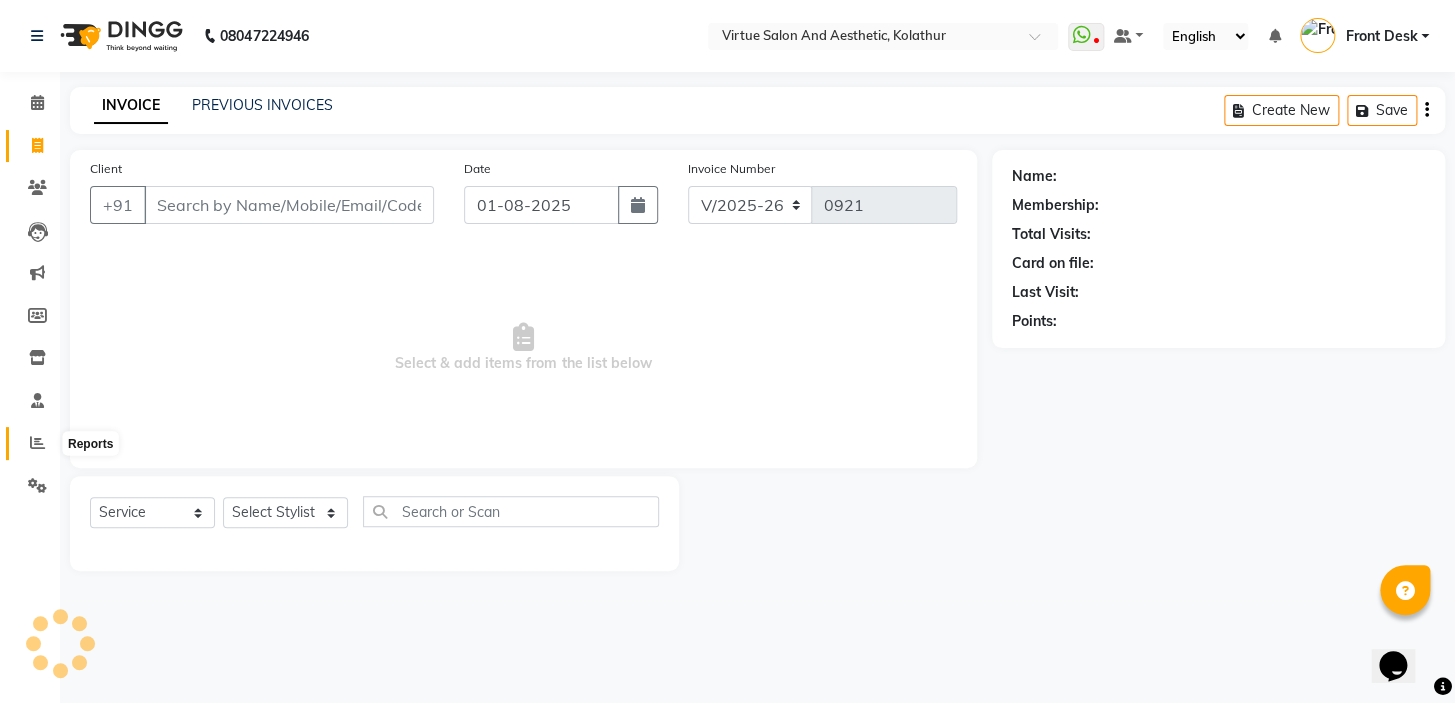 click 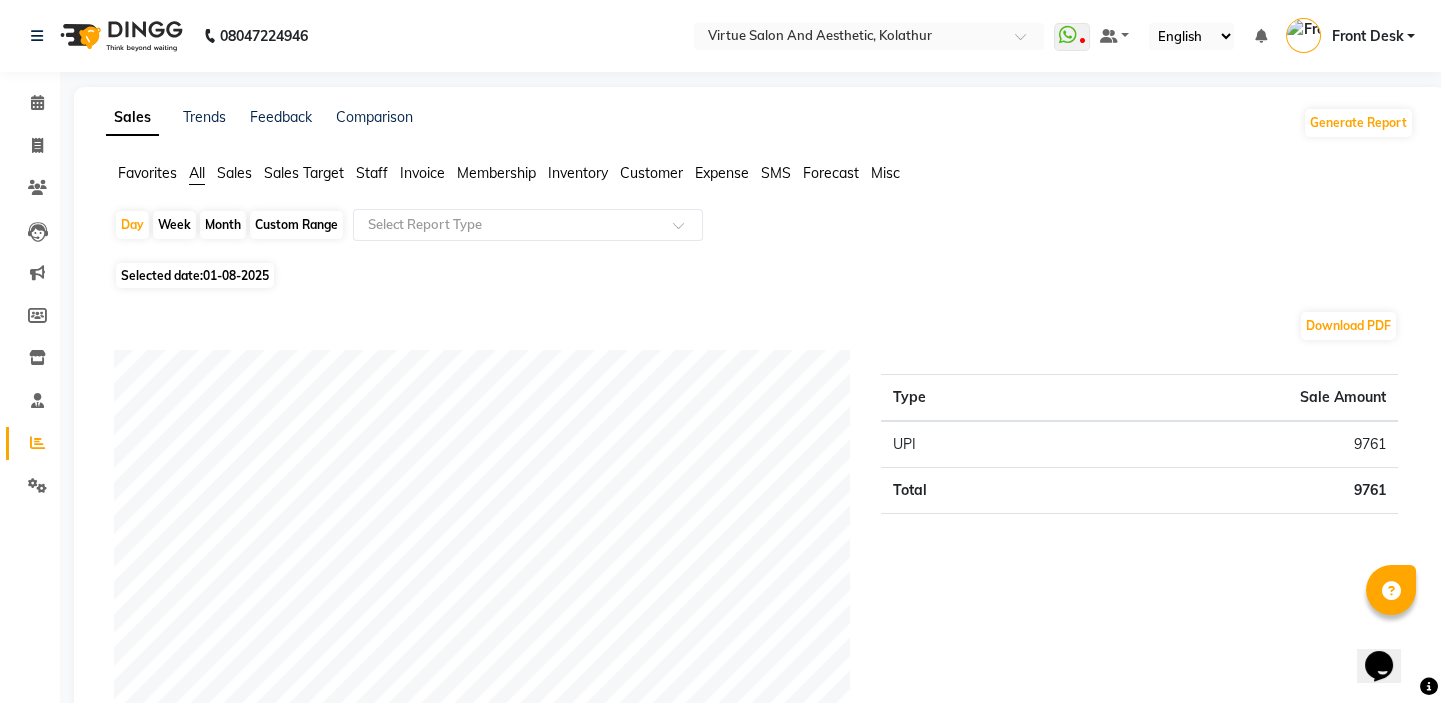 click on "Staff" 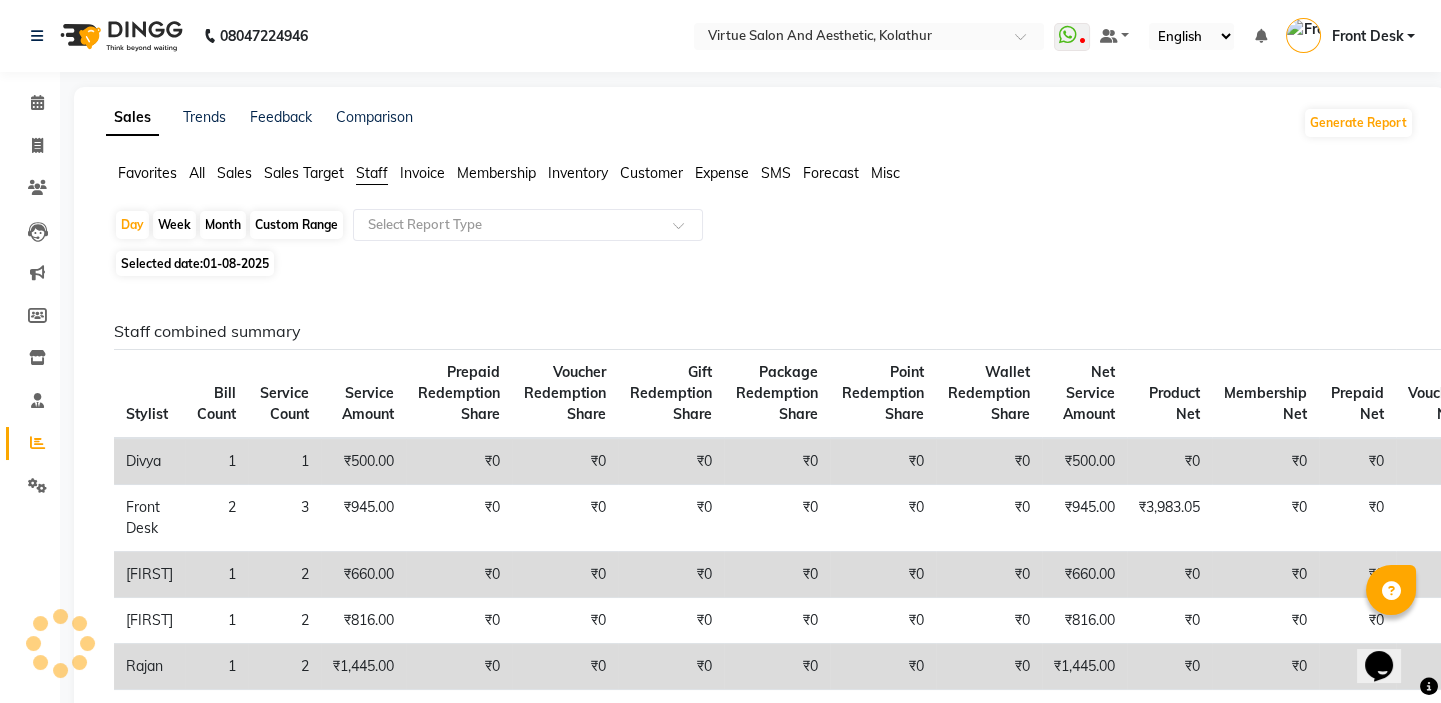 click on "01-08-2025" 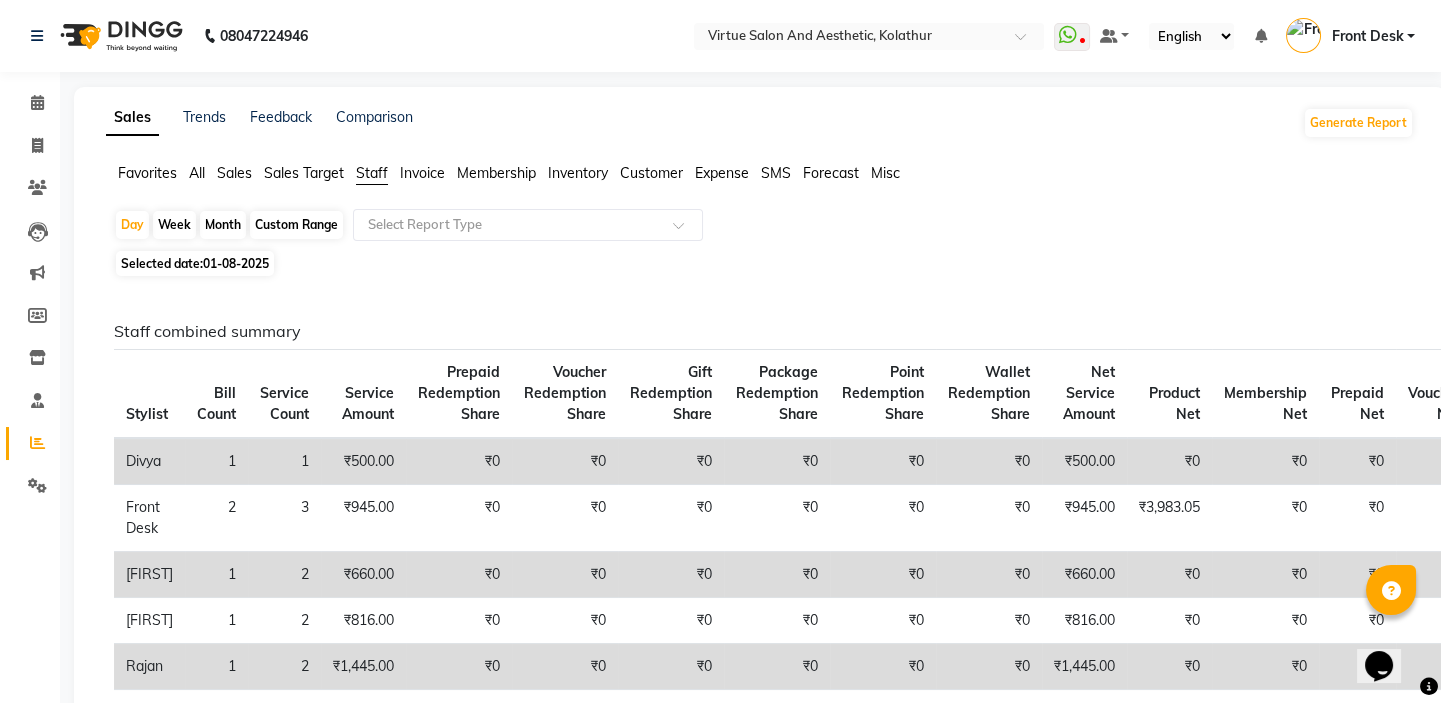click on "01-08-2025" 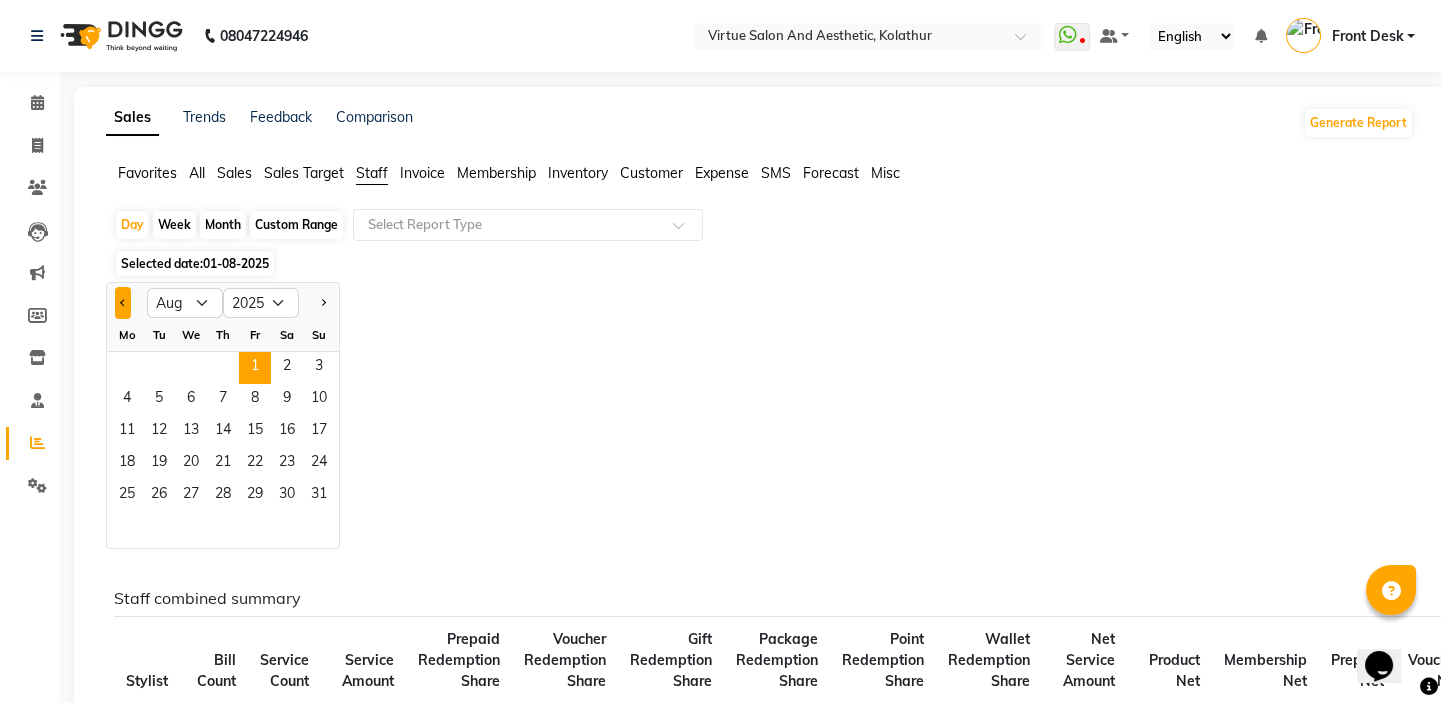 click 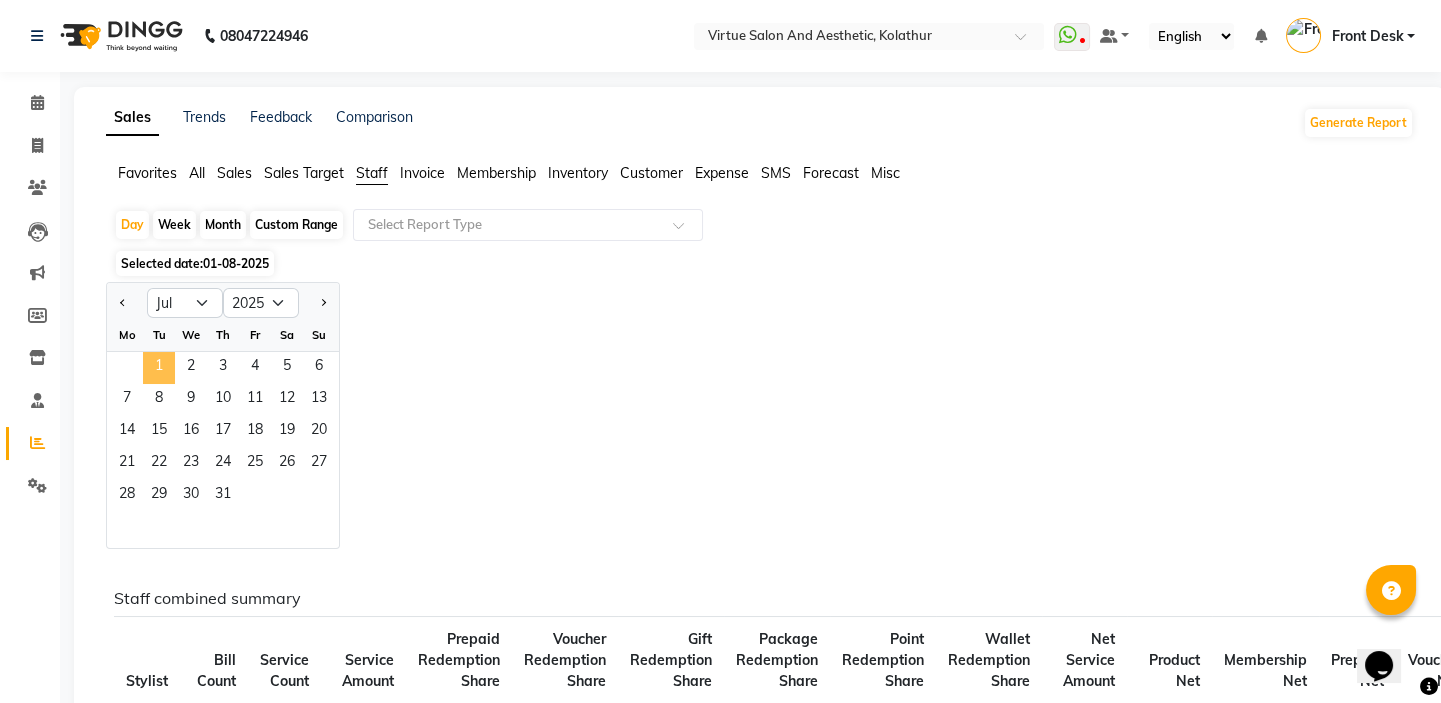 type 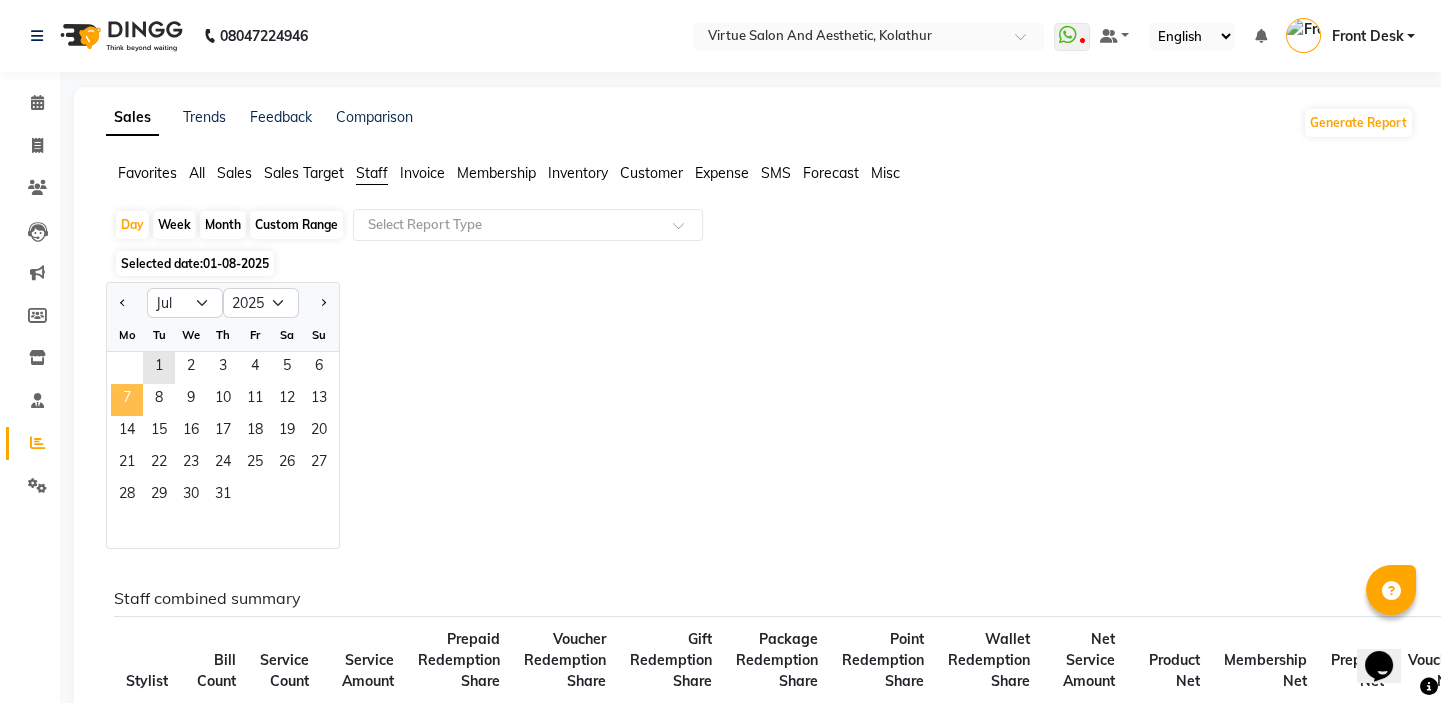 click on "7" 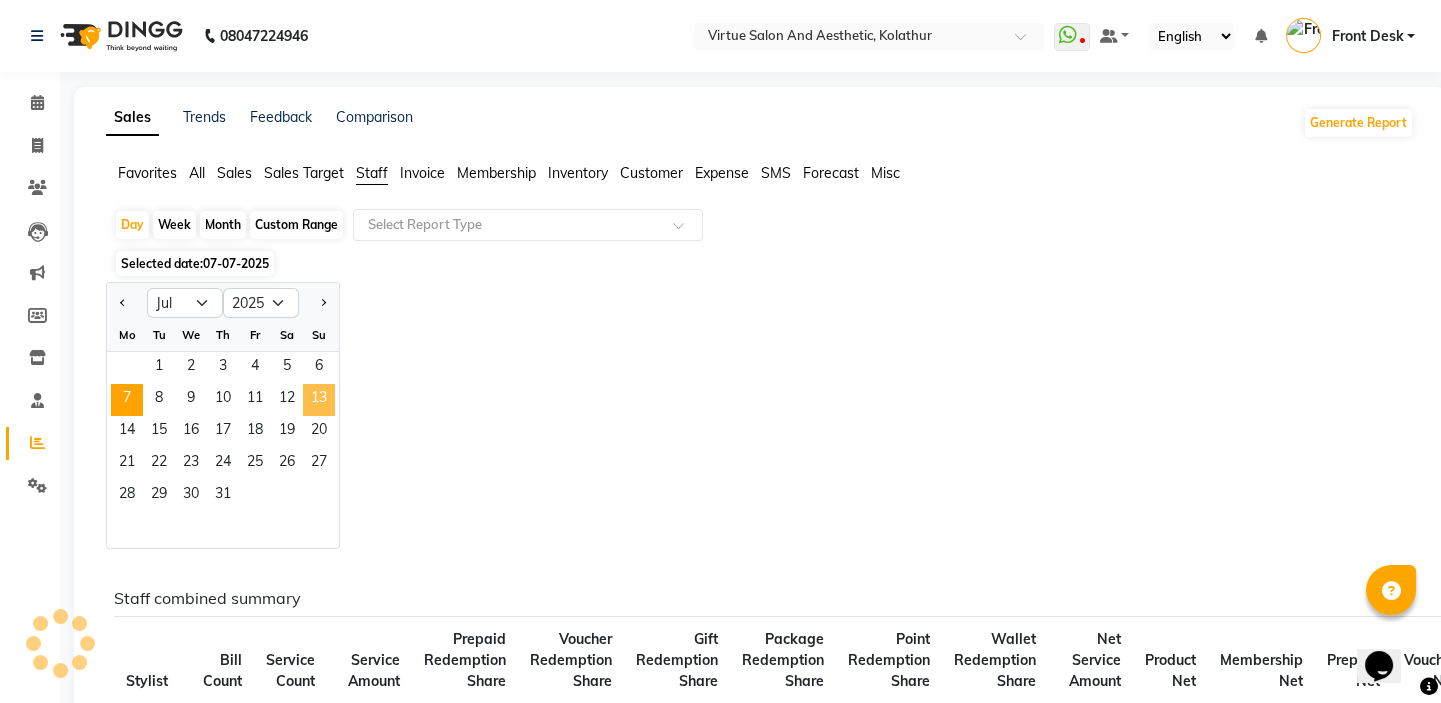 click on "13" 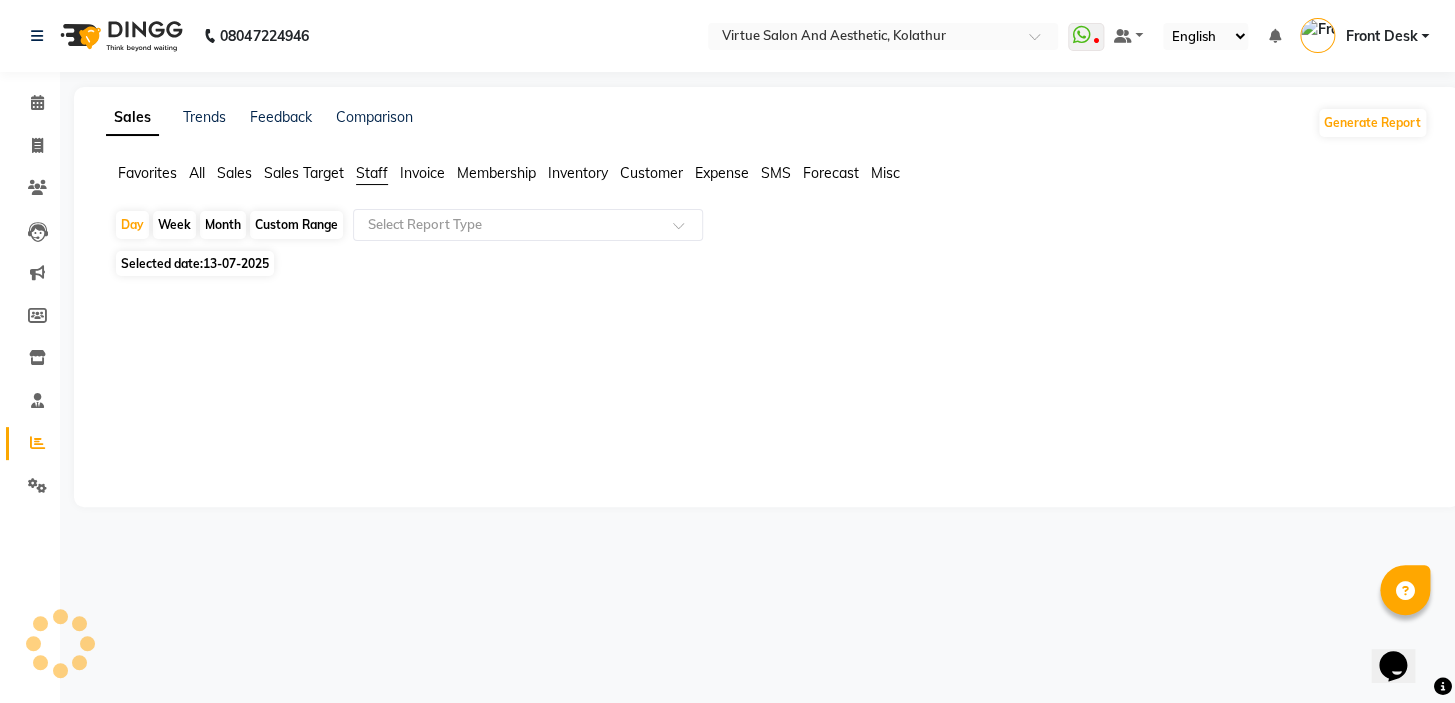 click on "Custom Range" 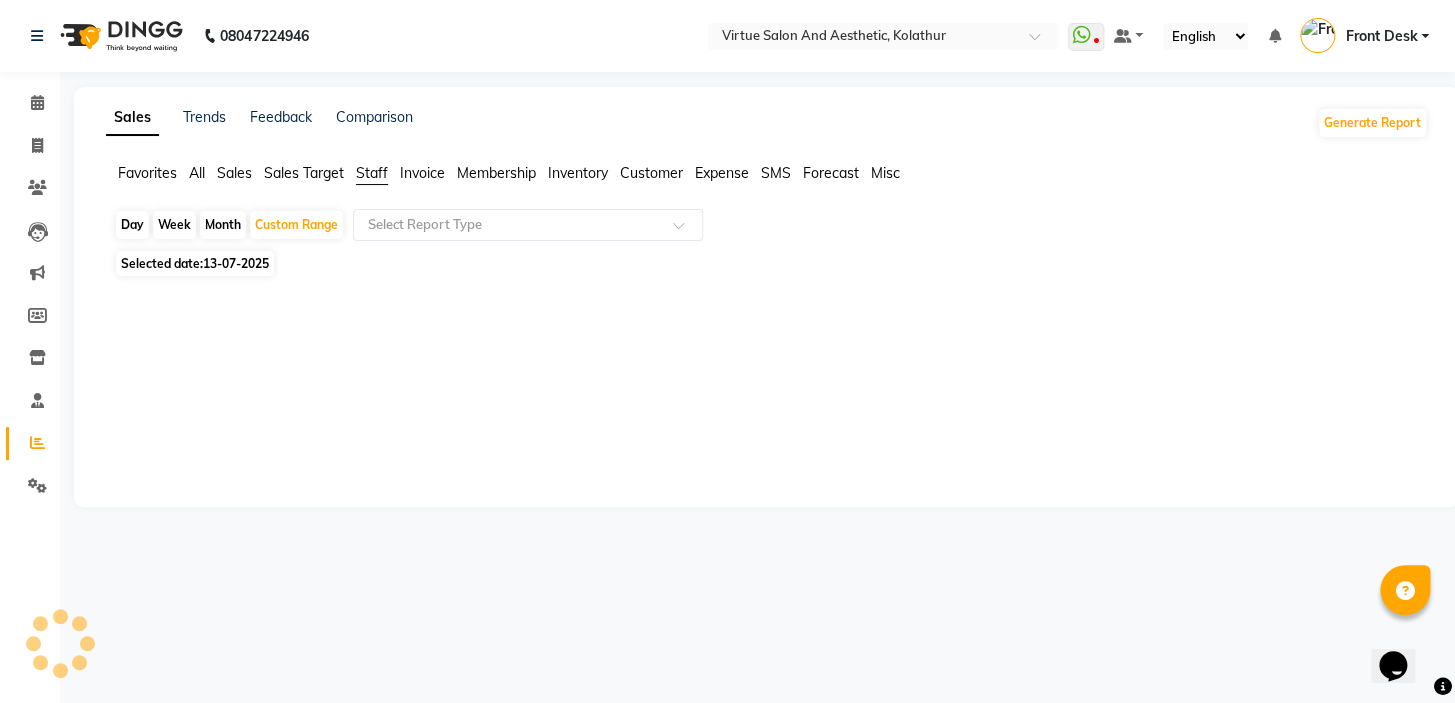 click on "13-07-2025" 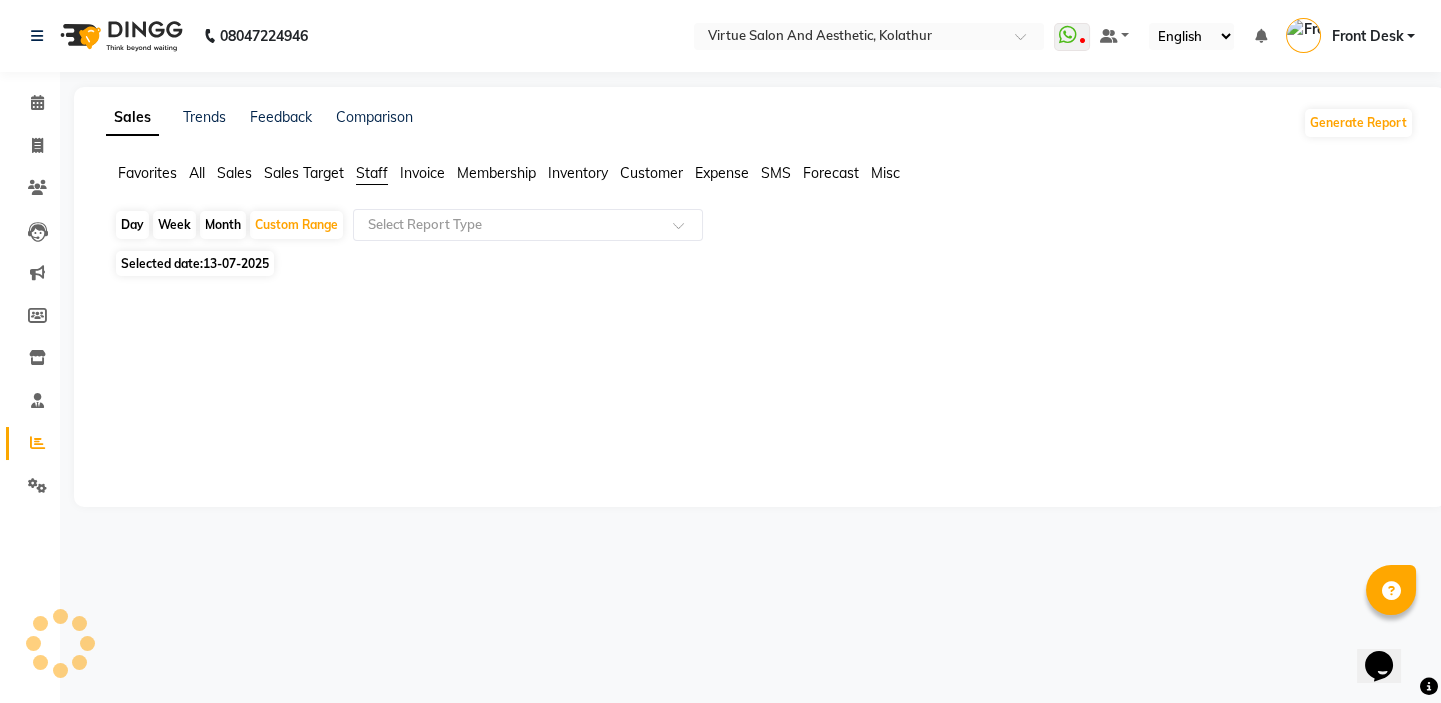select on "7" 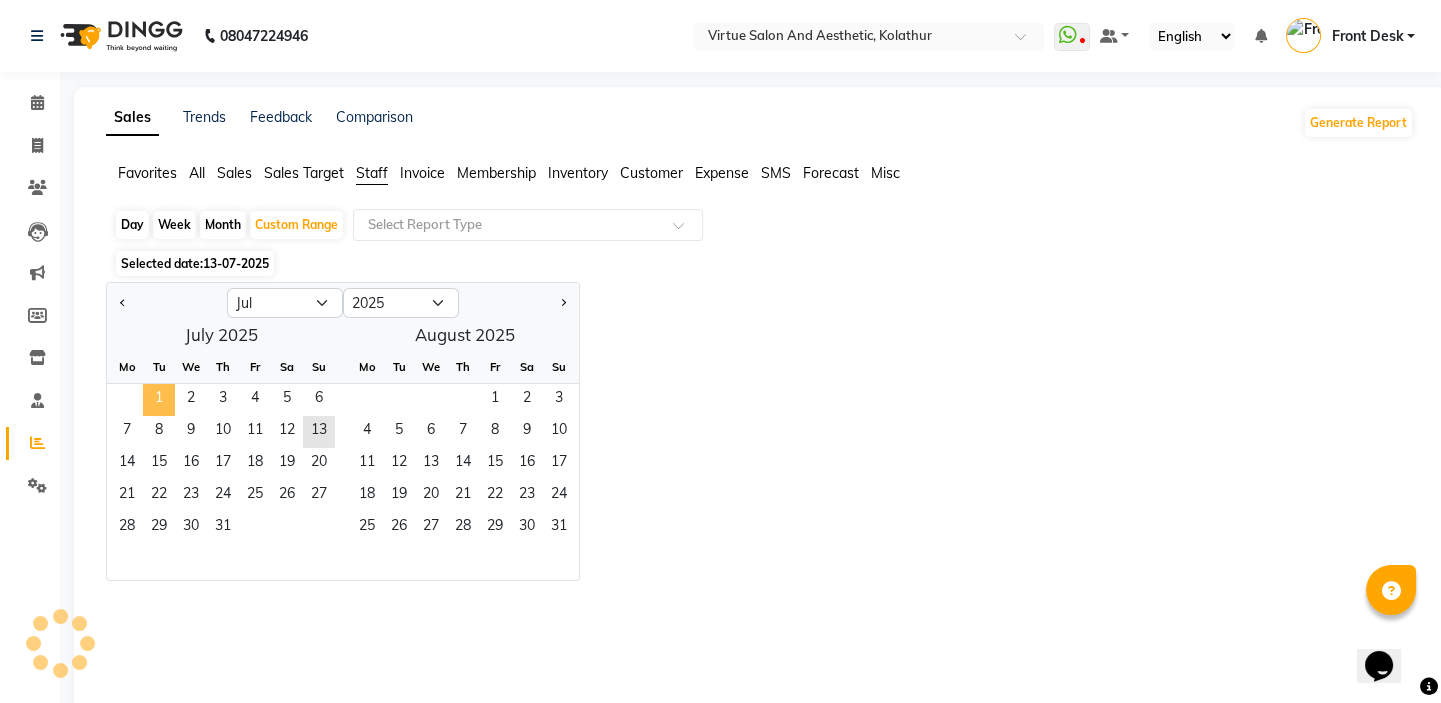 click on "1" 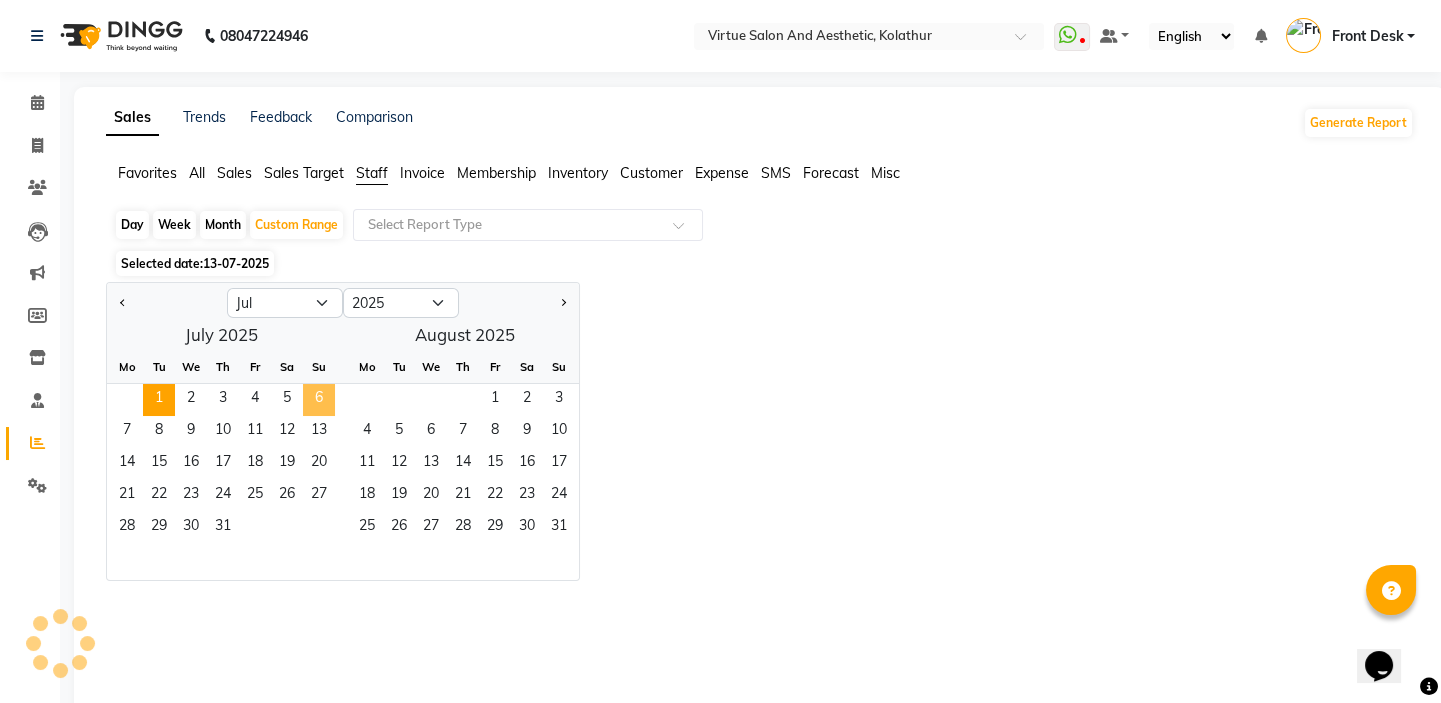 click on "6" 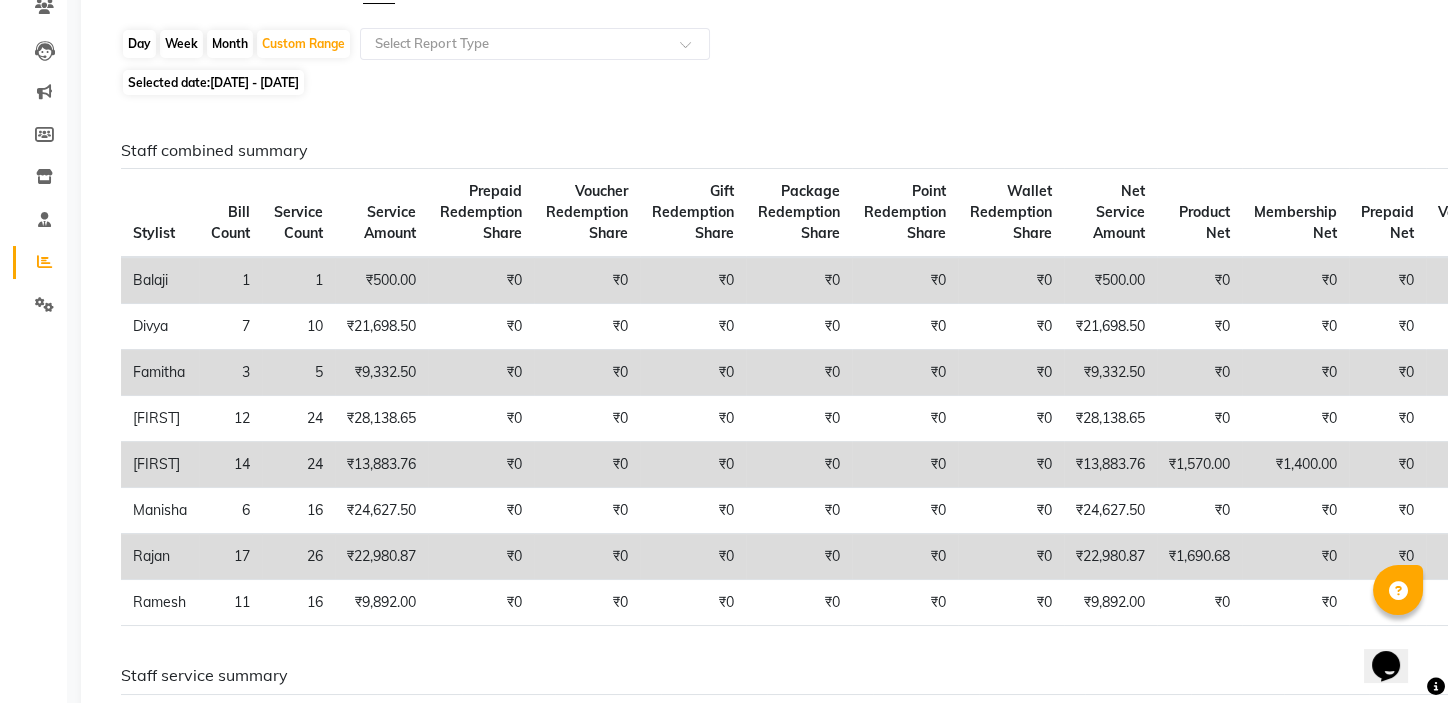scroll, scrollTop: 0, scrollLeft: 0, axis: both 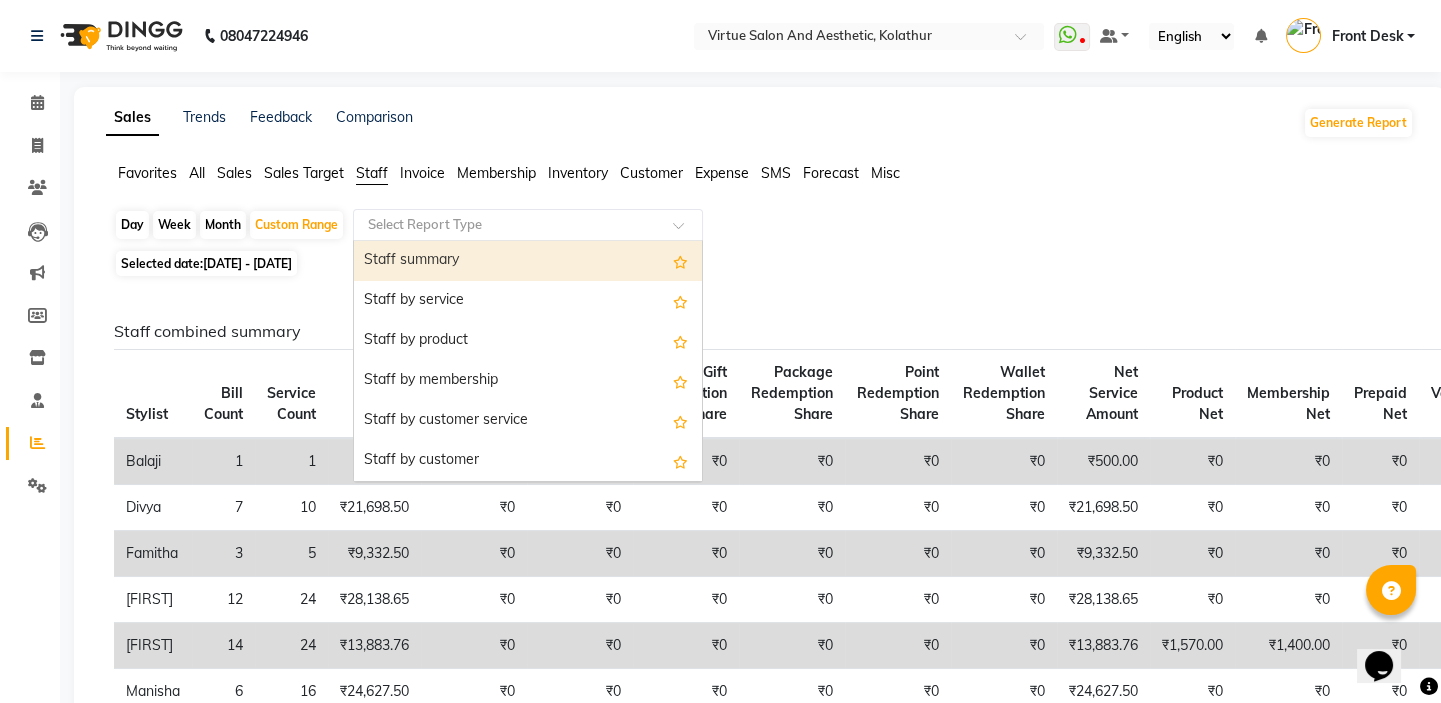 click 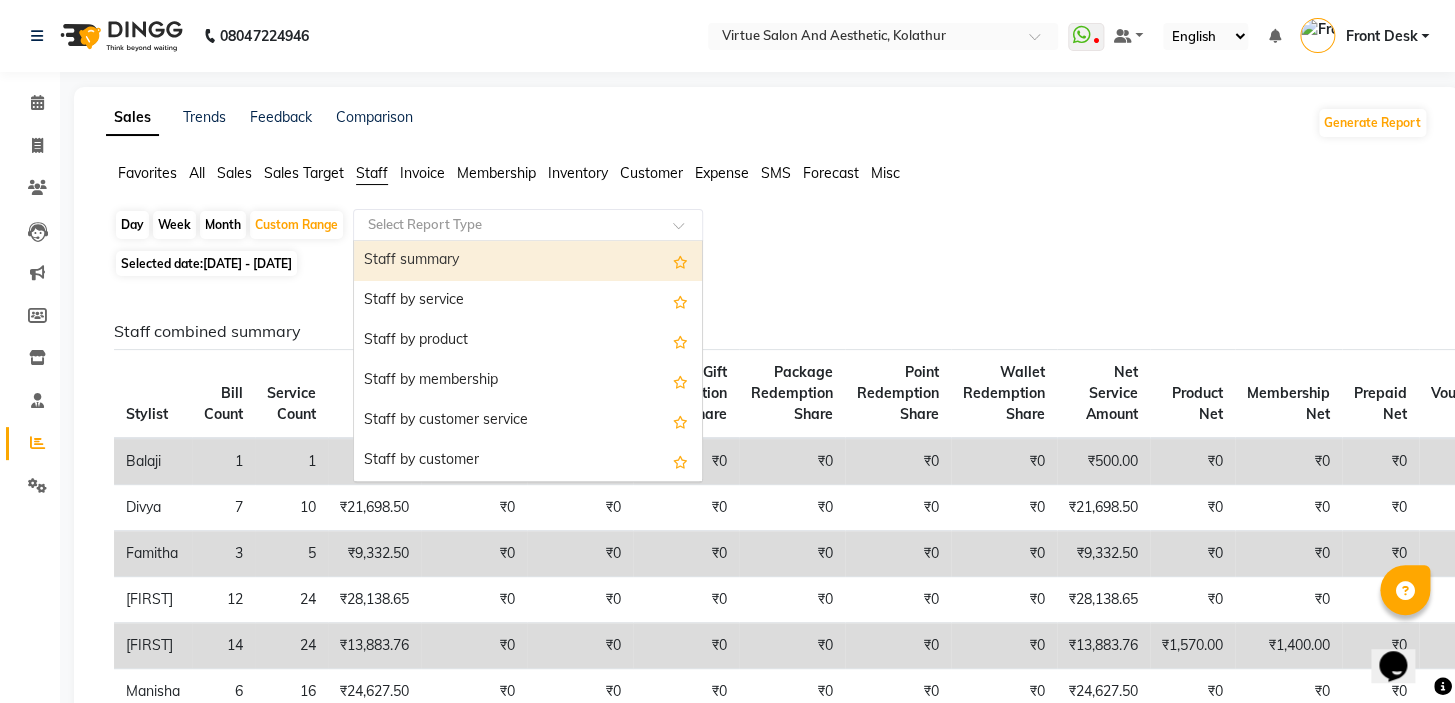select on "full_report" 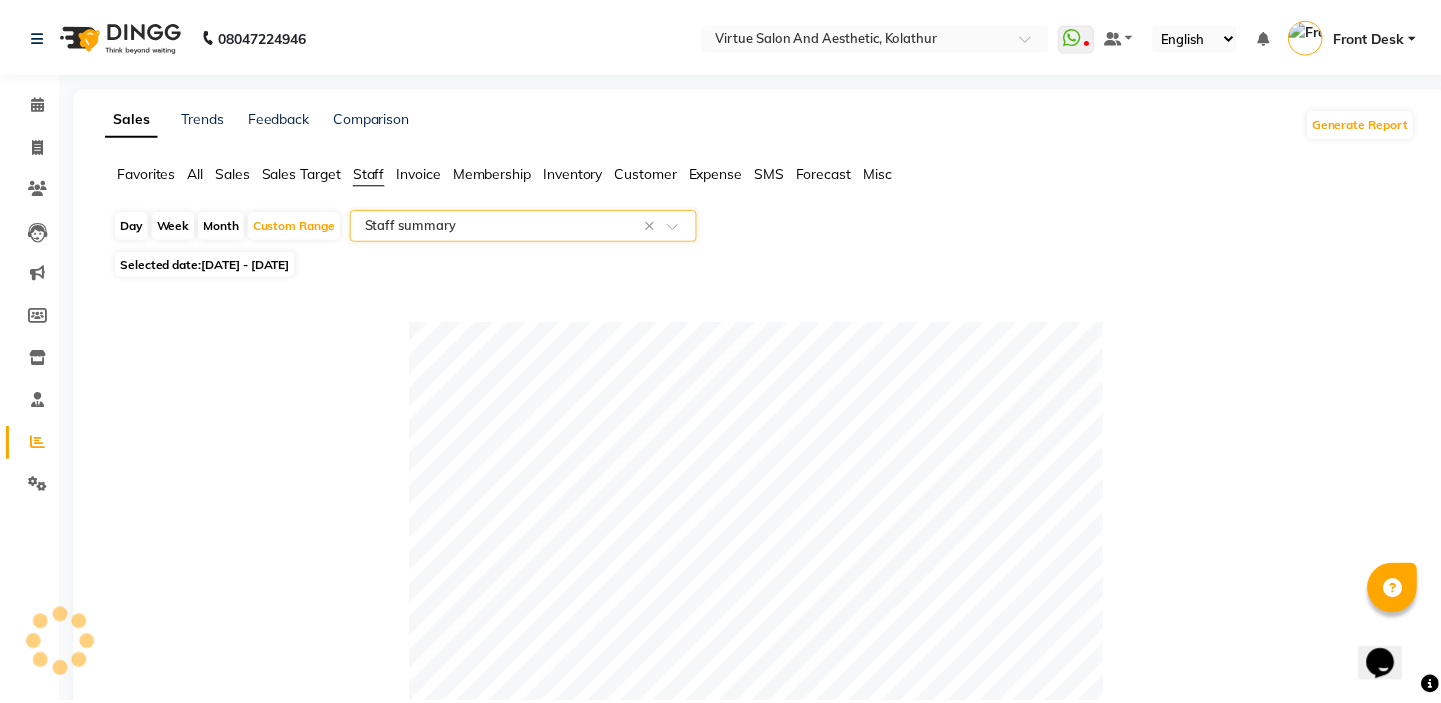 scroll, scrollTop: 727, scrollLeft: 0, axis: vertical 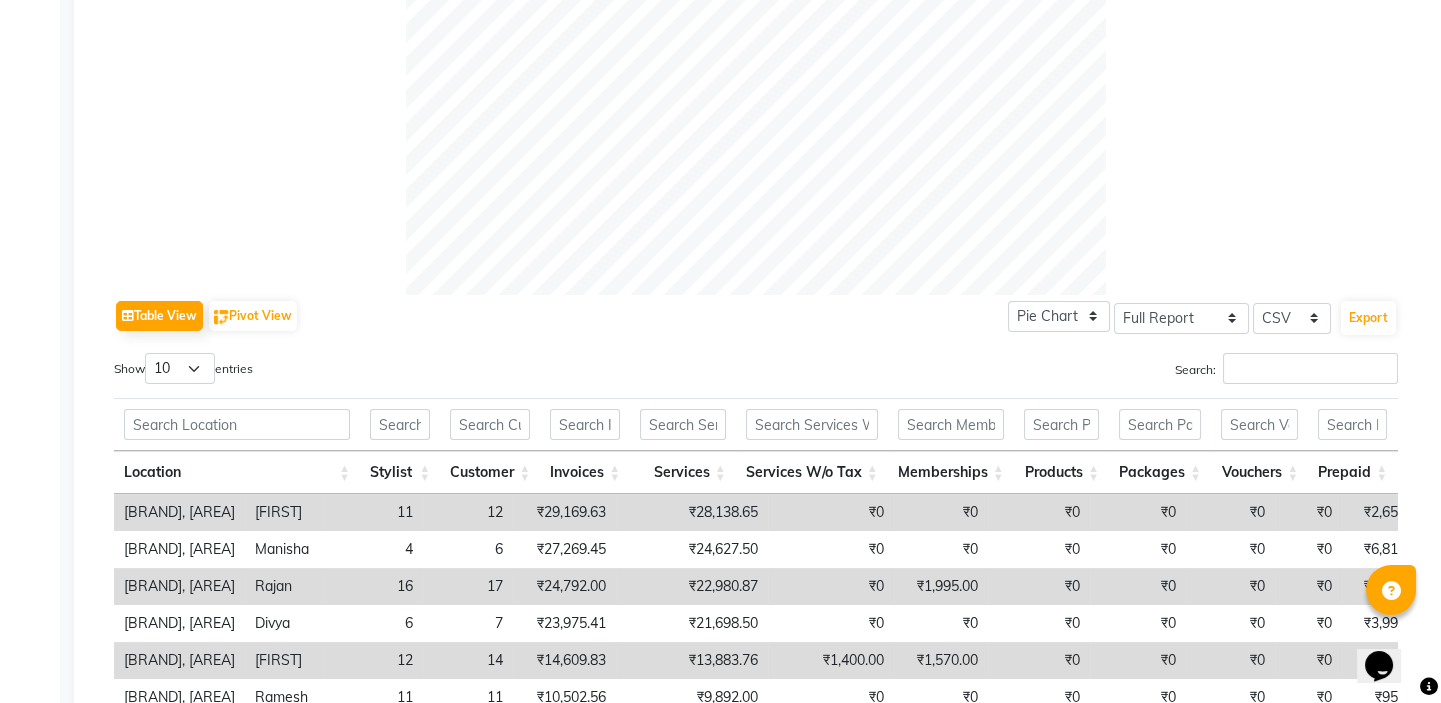 click on "Services W/o Tax" at bounding box center [812, 472] 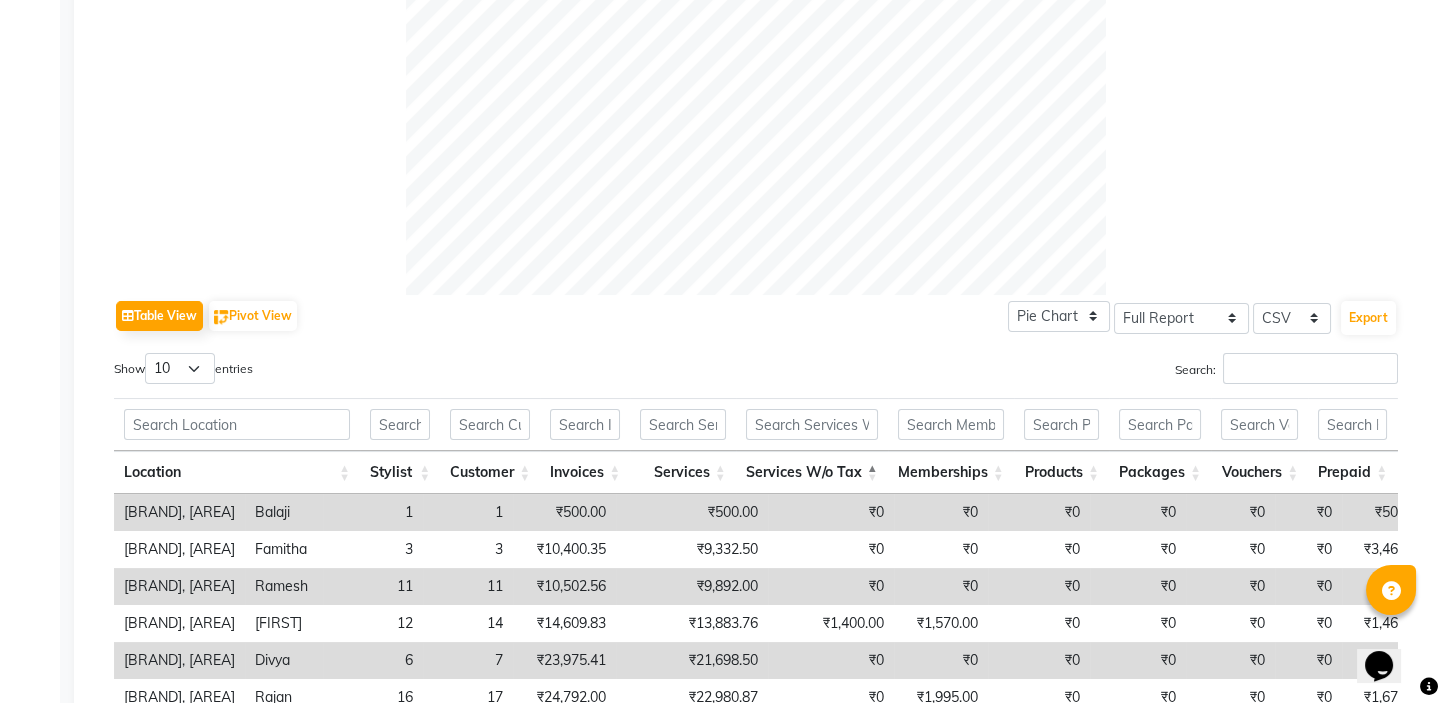 click on "Services W/o Tax" at bounding box center [812, 472] 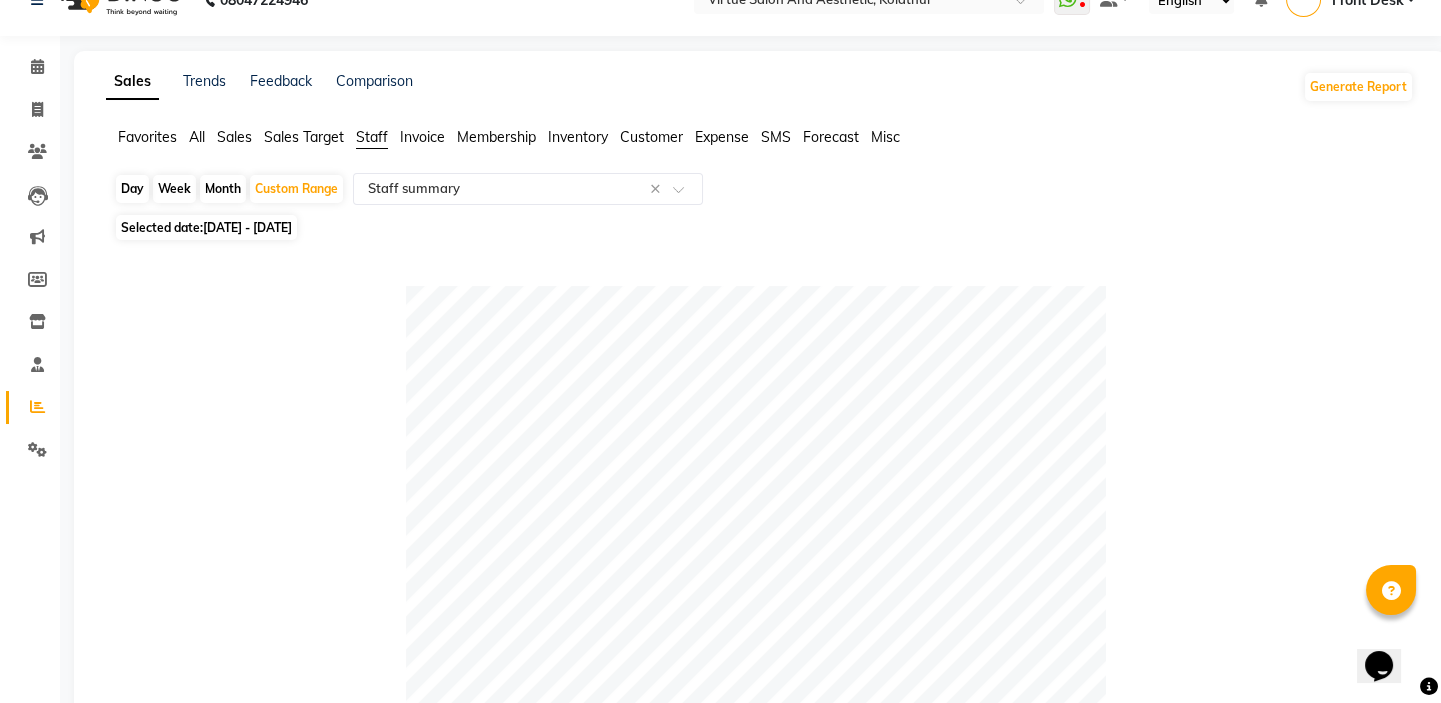 scroll, scrollTop: 0, scrollLeft: 0, axis: both 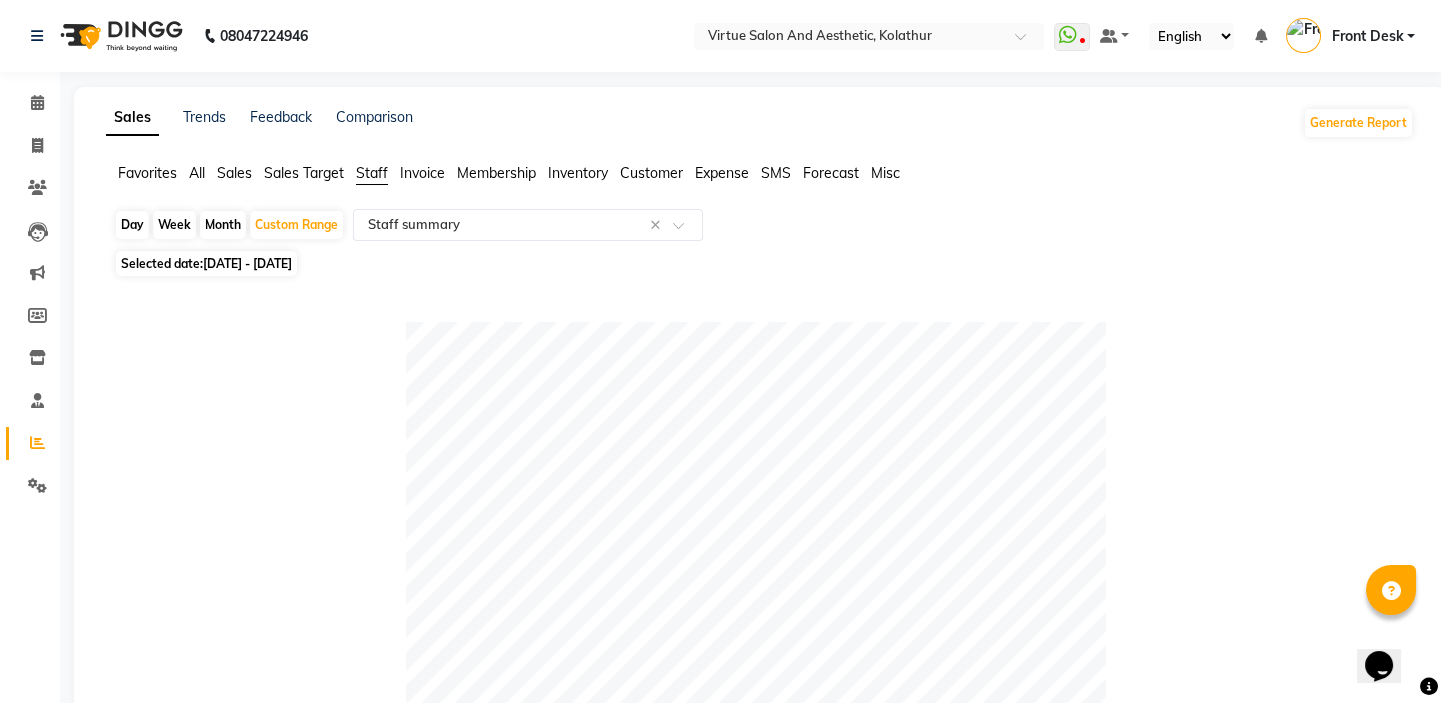 click on "[DATE] - [DATE]" 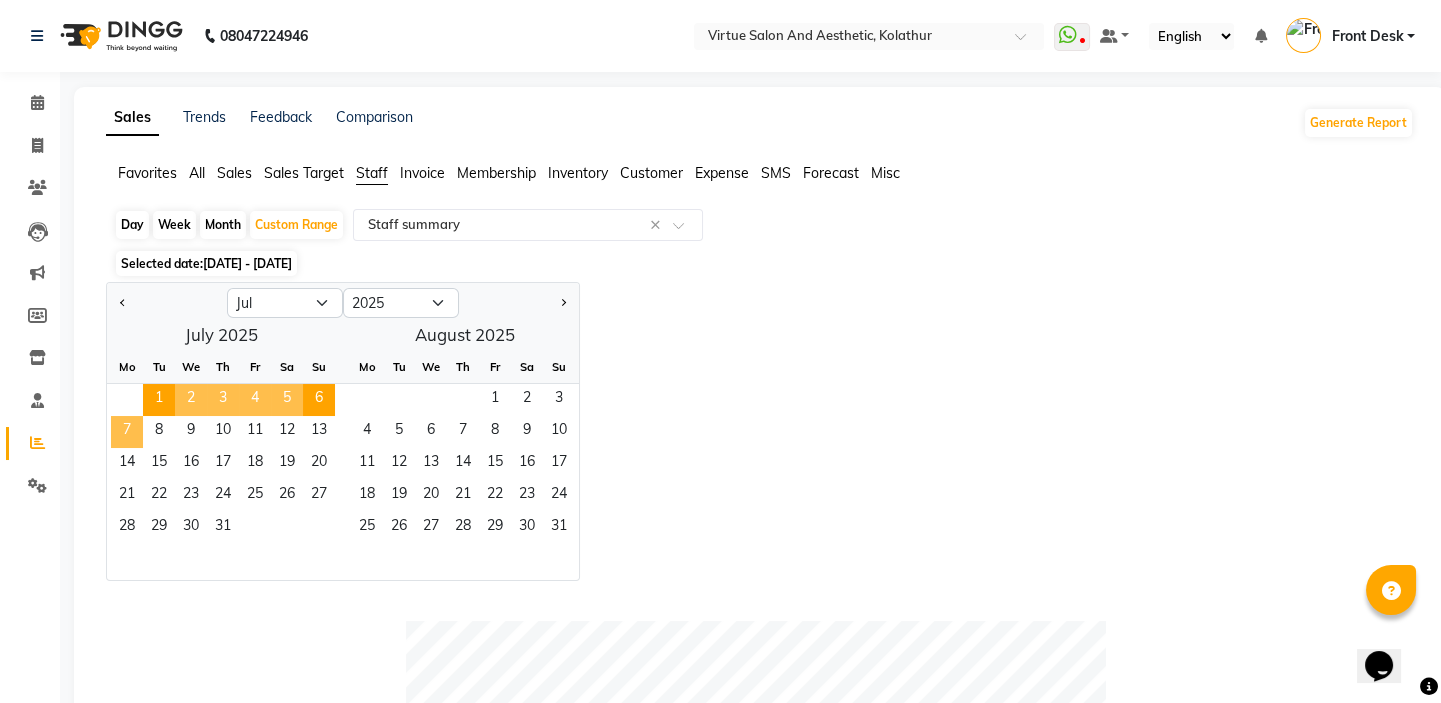 click on "7" 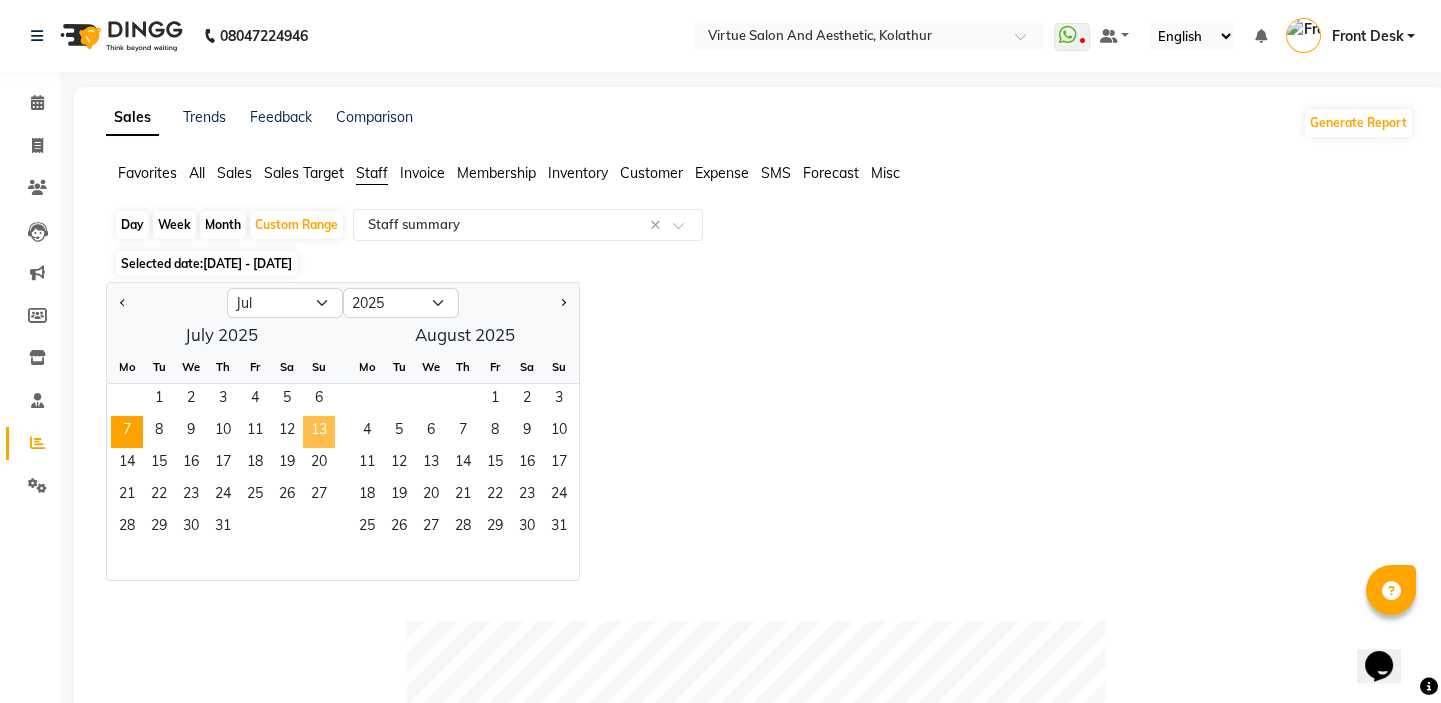 click on "13" 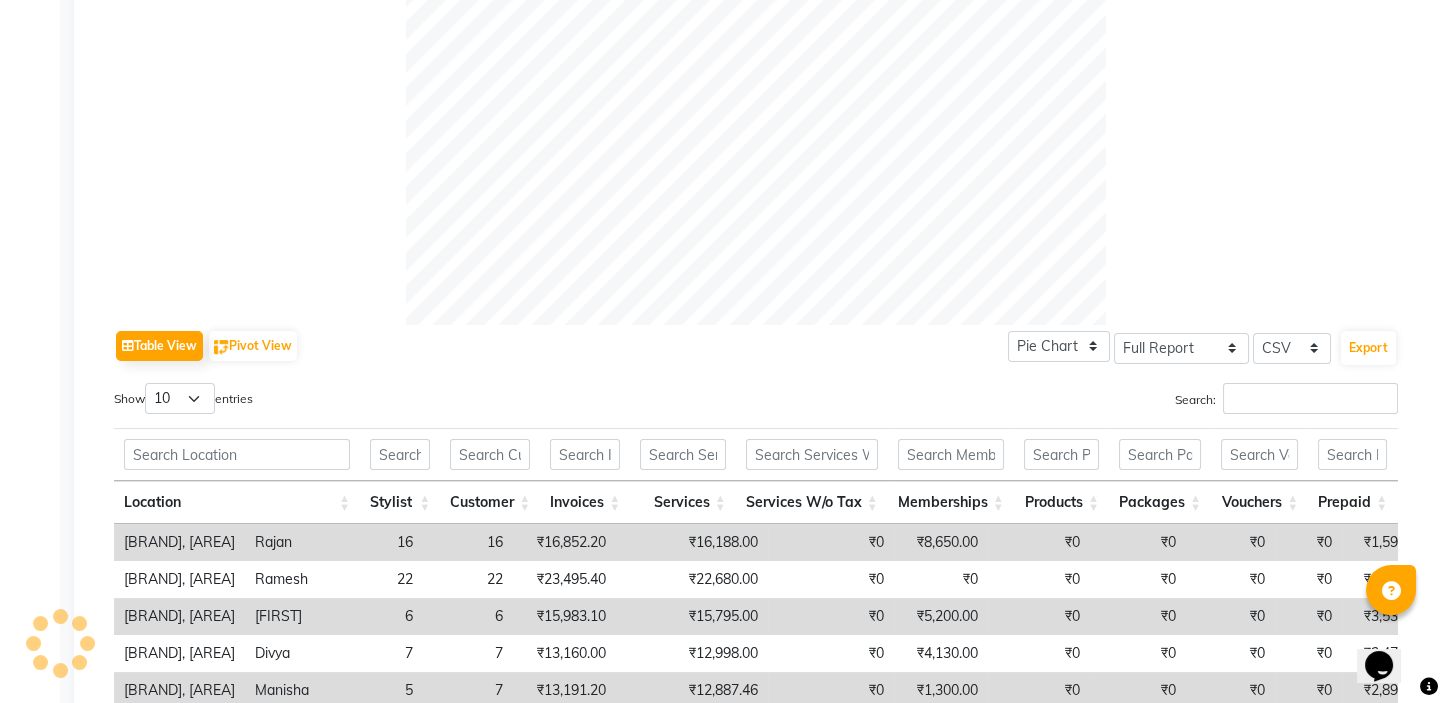 scroll, scrollTop: 909, scrollLeft: 0, axis: vertical 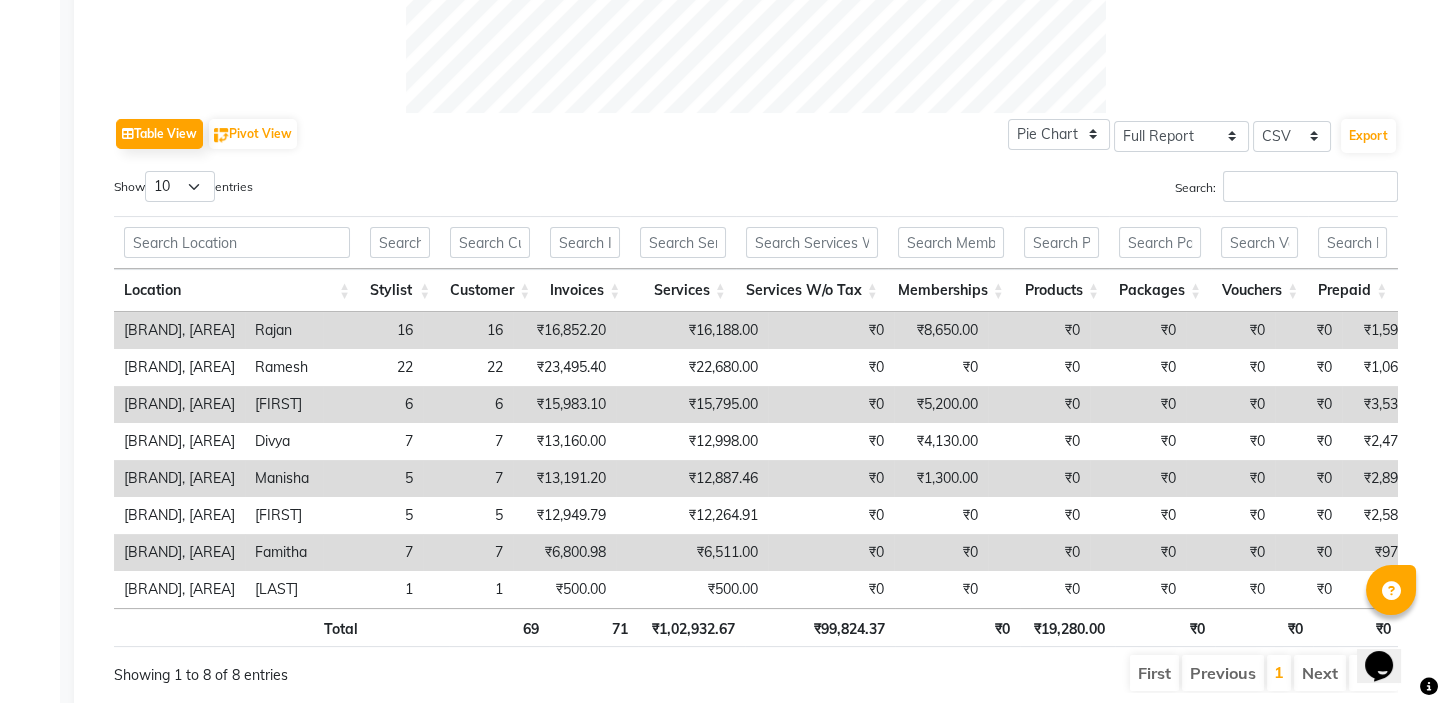 click on "Services W/o Tax" at bounding box center [812, 290] 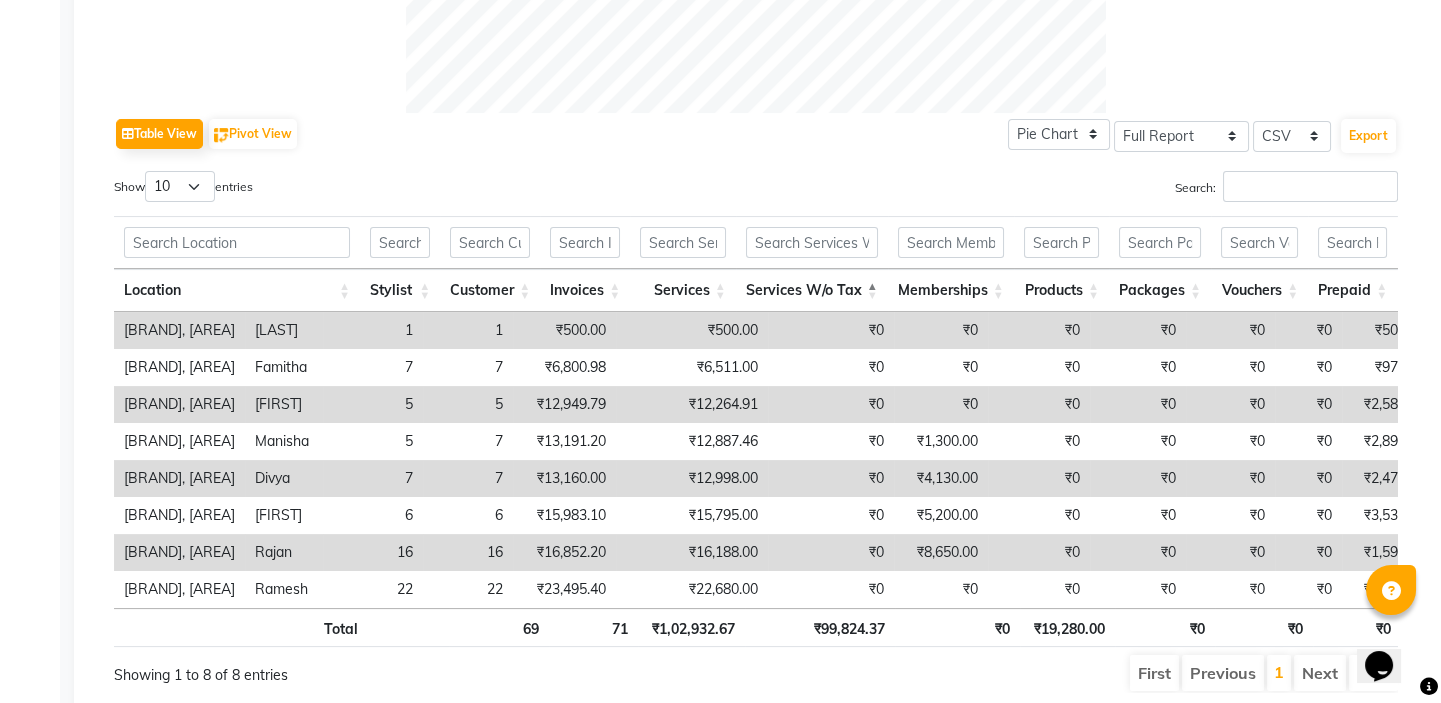 click on "Services W/o Tax" at bounding box center [812, 290] 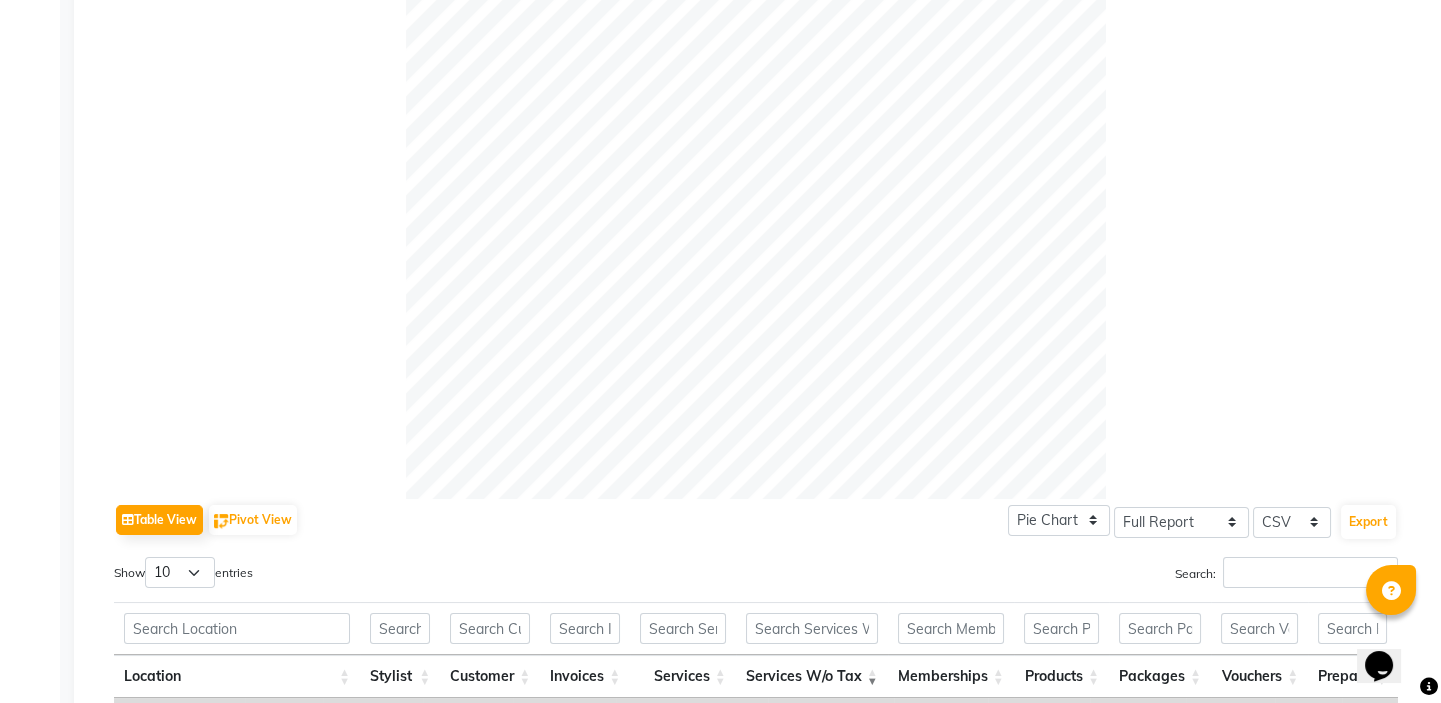 scroll, scrollTop: 0, scrollLeft: 0, axis: both 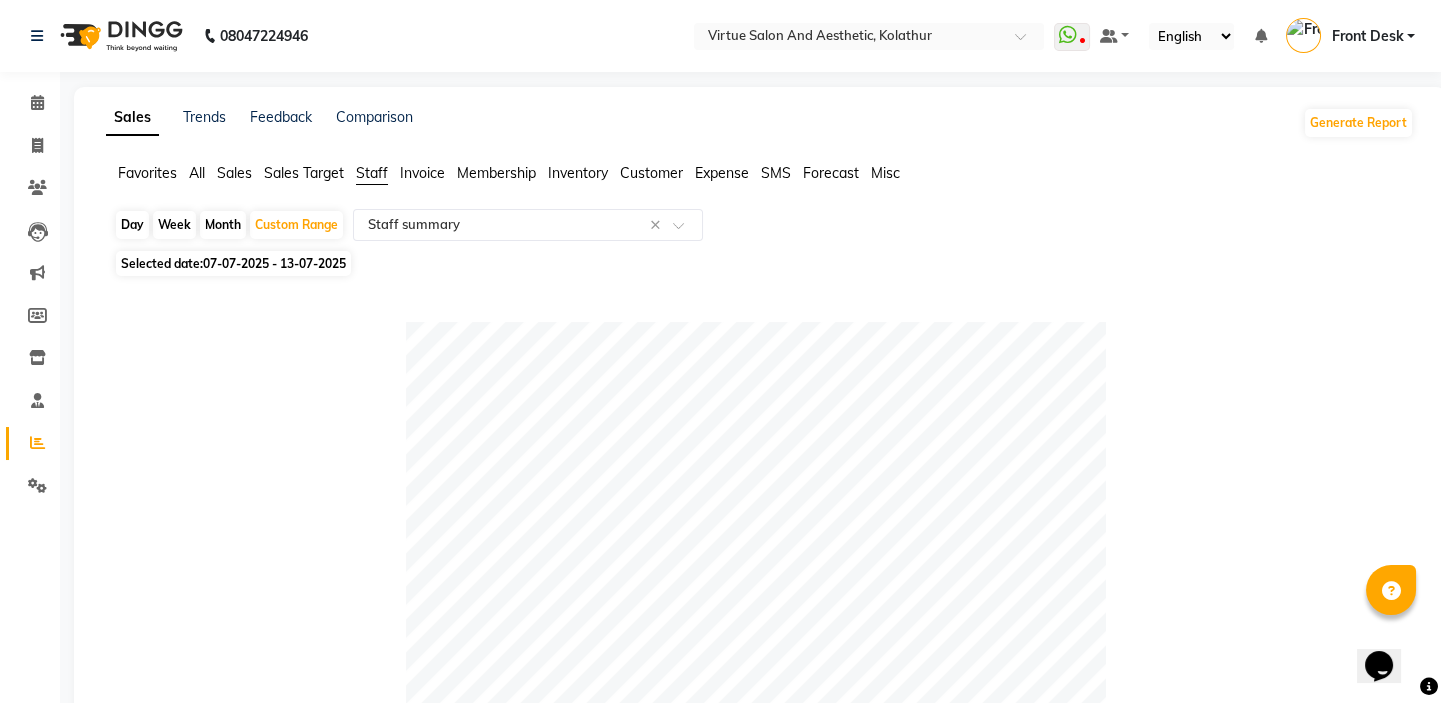 click on "07-07-2025 - 13-07-2025" 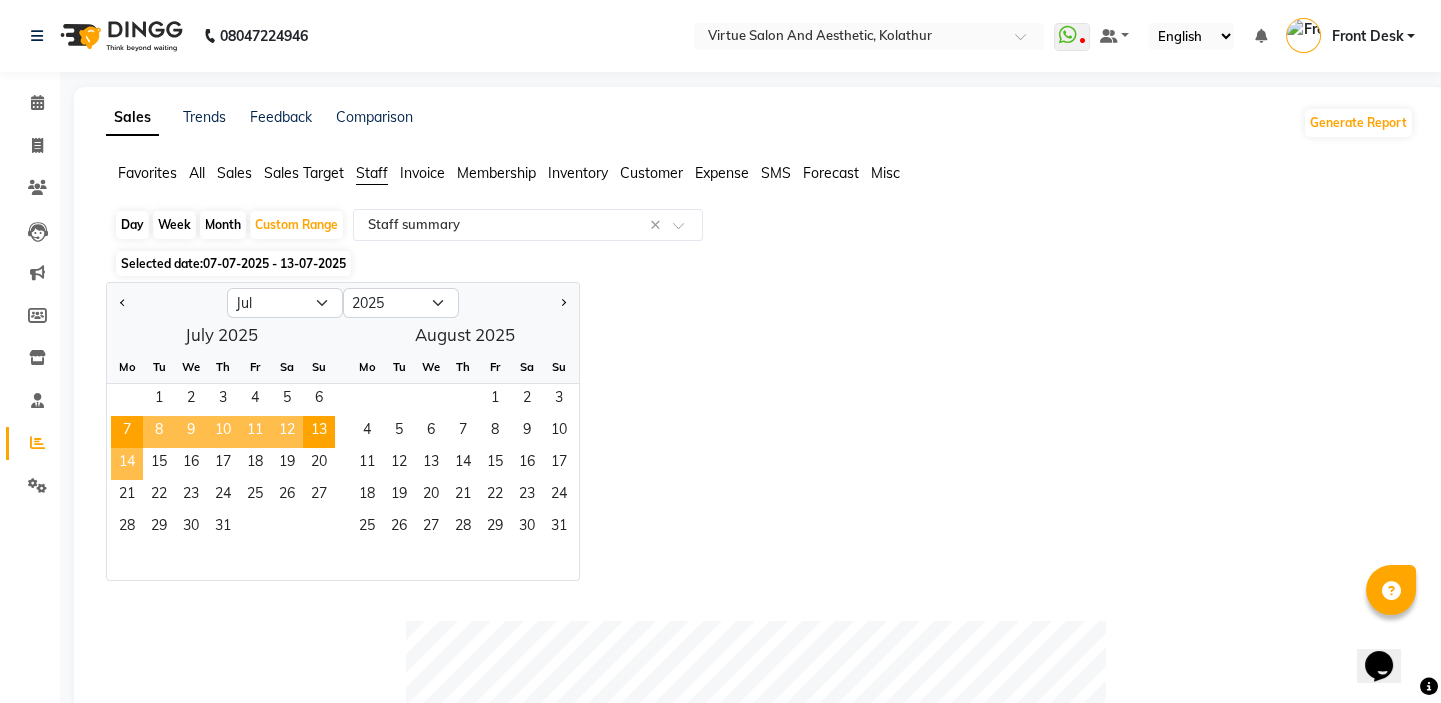 click on "14" 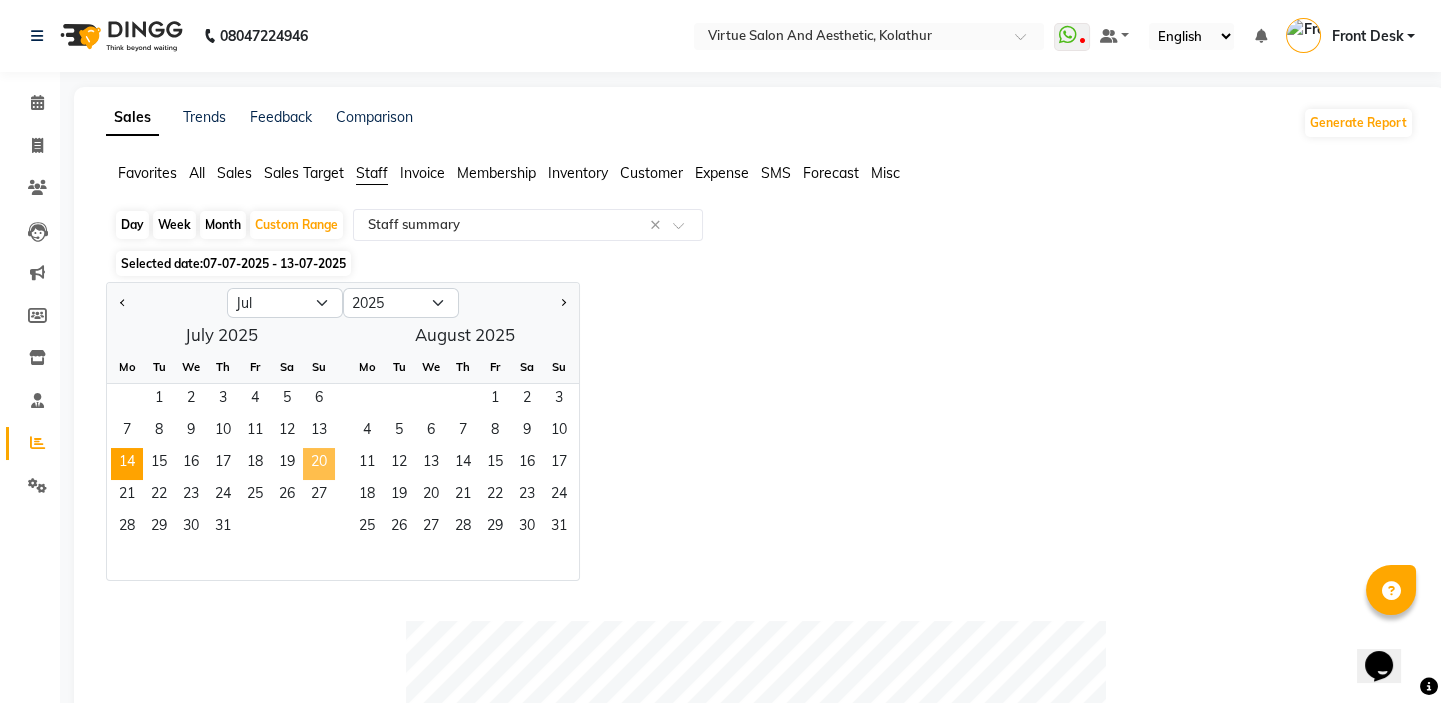 click on "20" 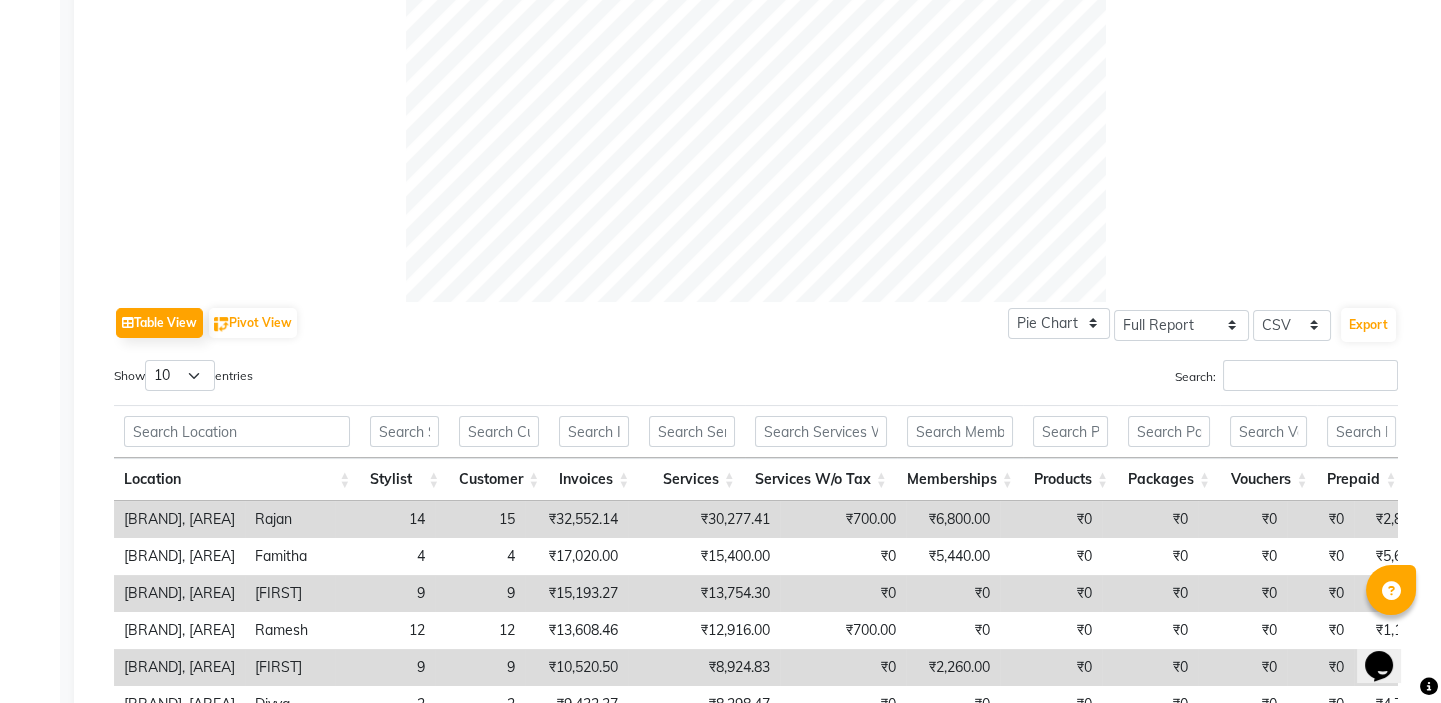 scroll, scrollTop: 727, scrollLeft: 0, axis: vertical 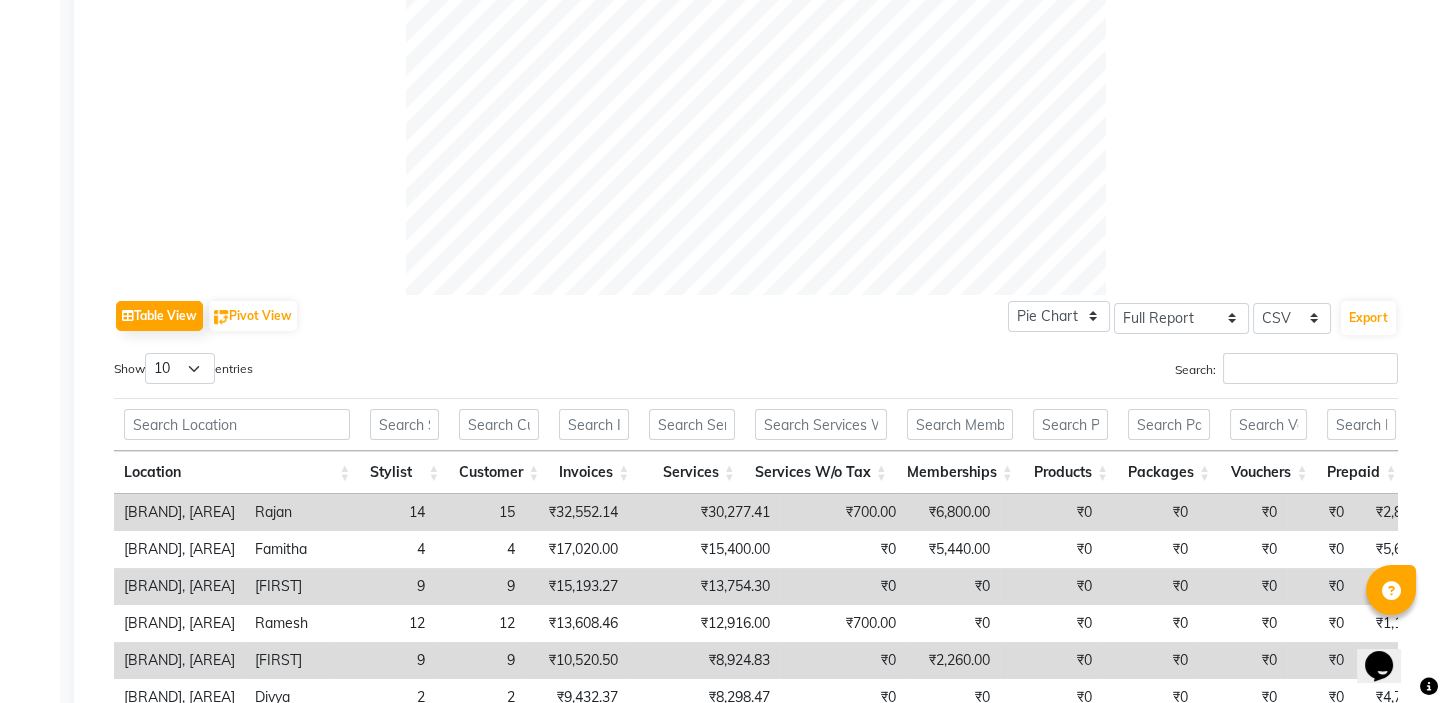 click on "Services W/o Tax" at bounding box center (821, 472) 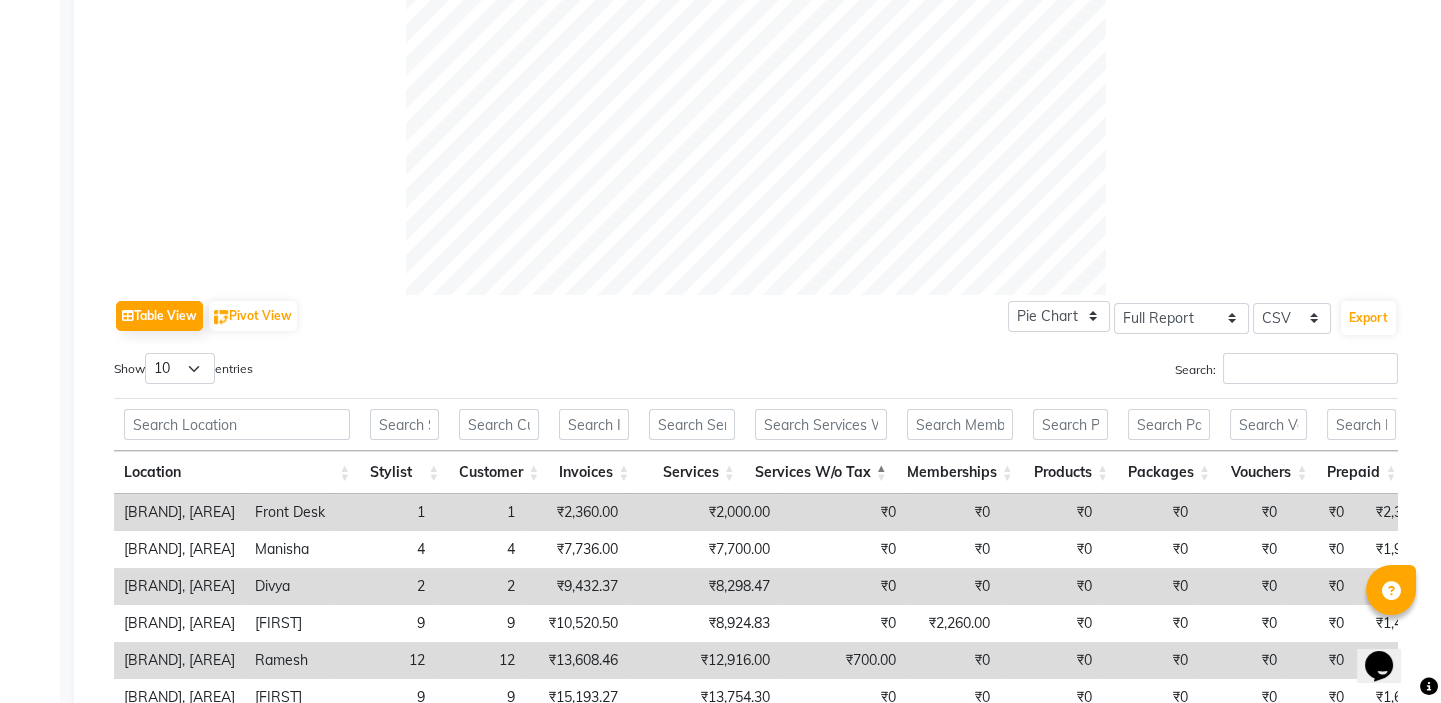 click on "Services W/o Tax" at bounding box center (821, 472) 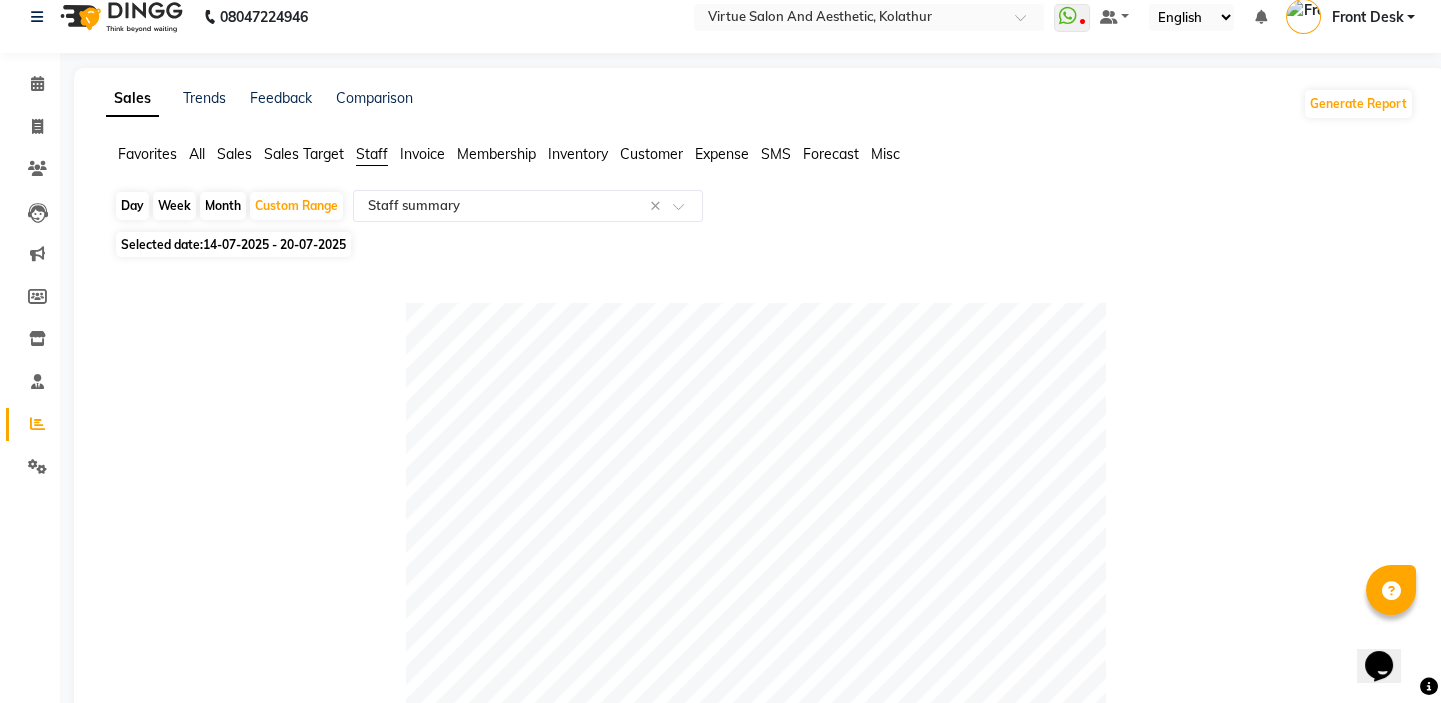 scroll, scrollTop: 0, scrollLeft: 0, axis: both 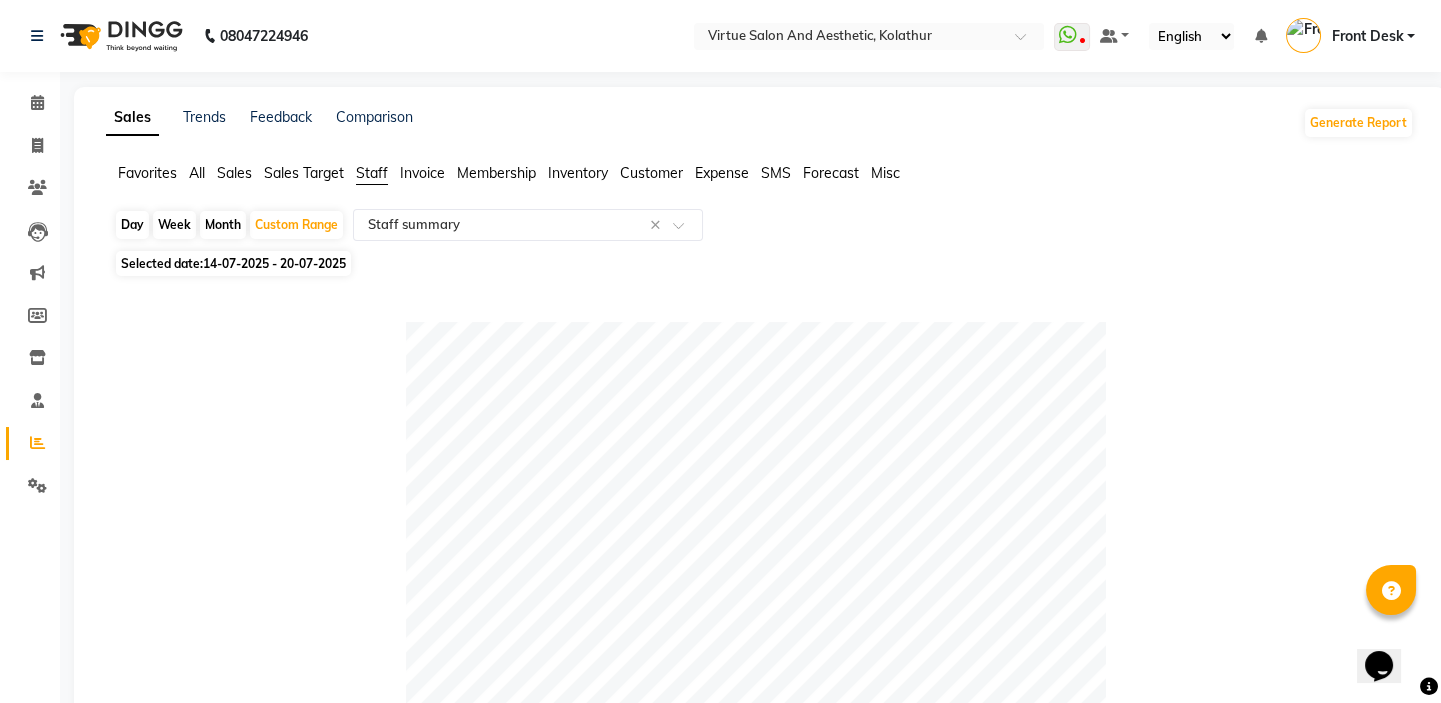 click on "14-07-2025 - 20-07-2025" 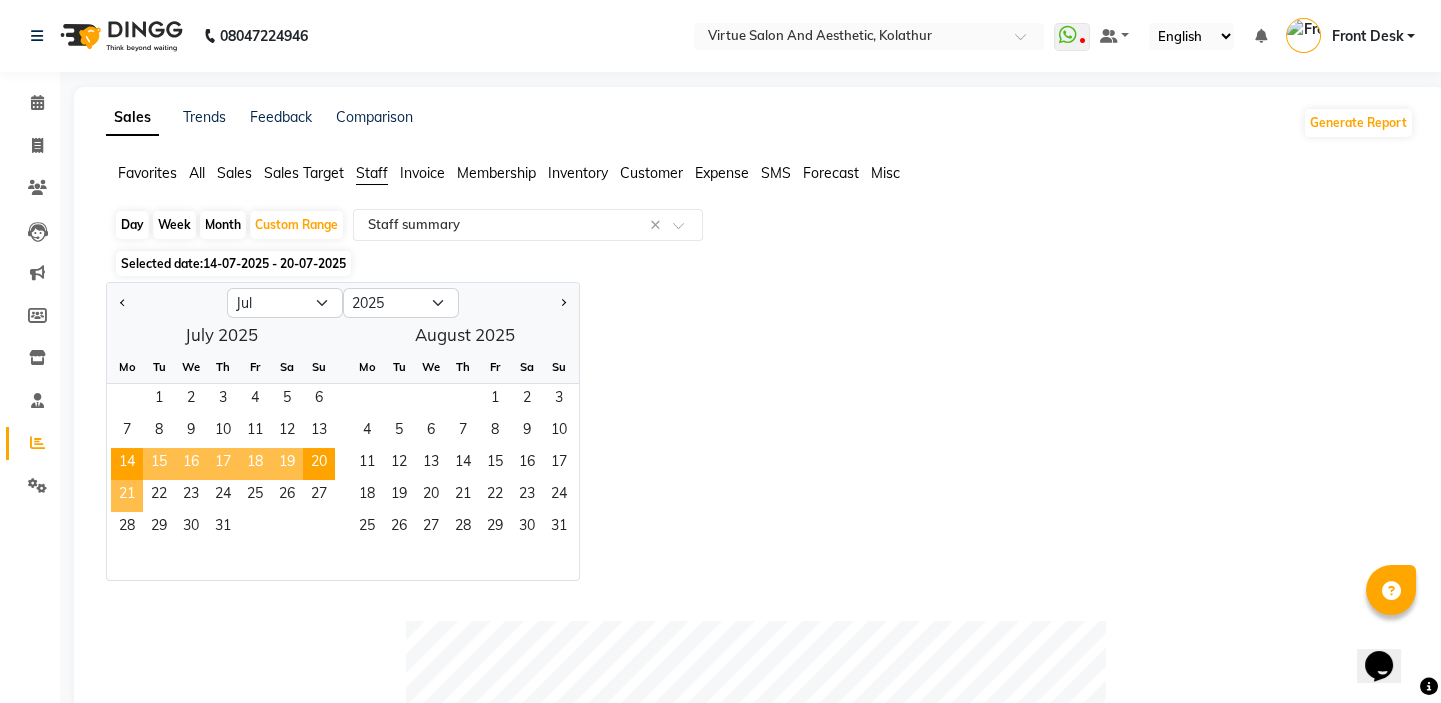 click on "21" 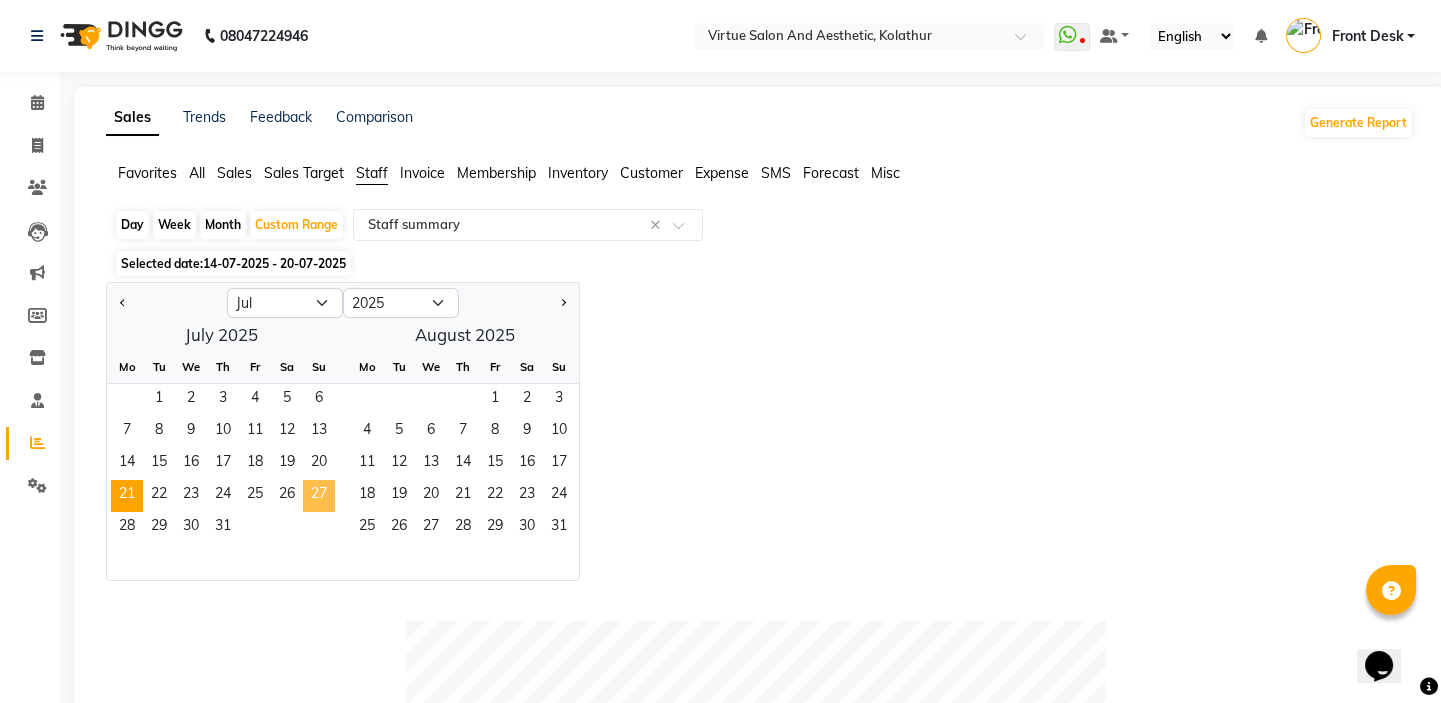 click on "27" 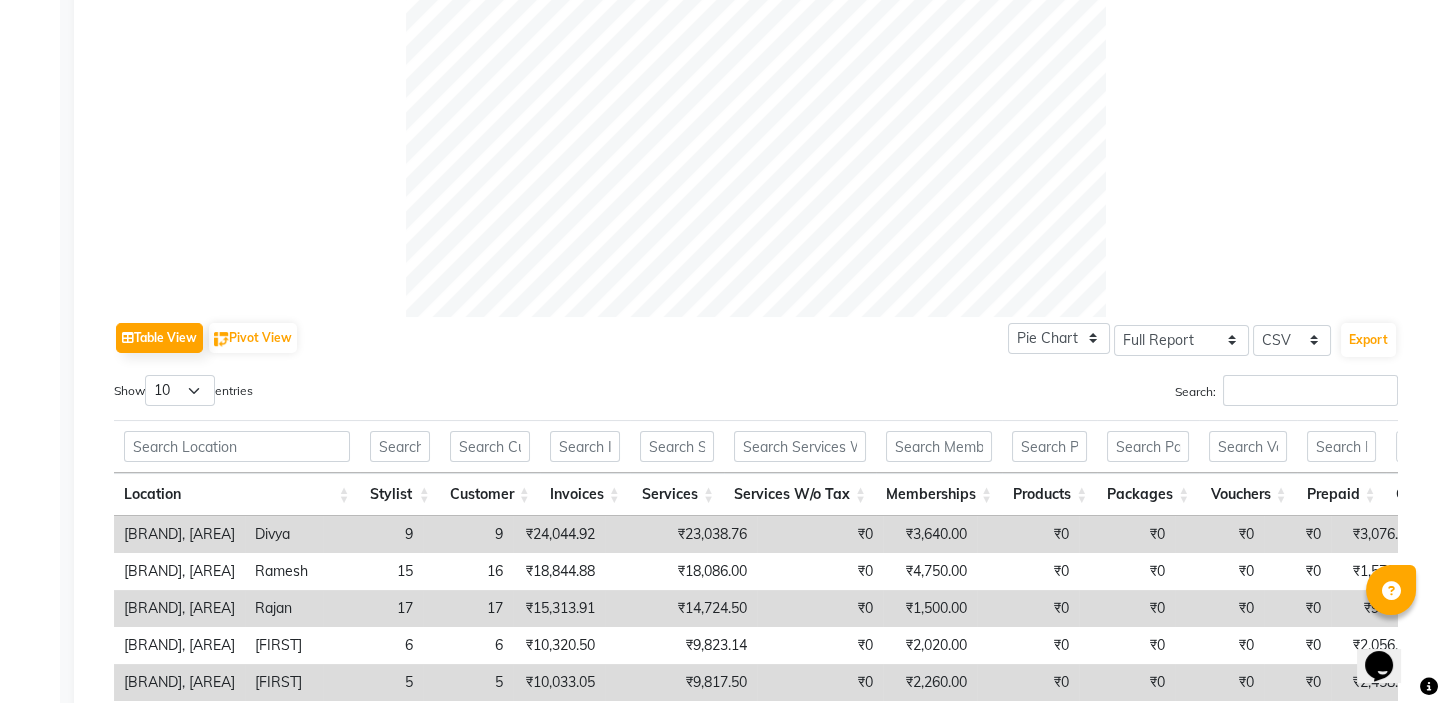scroll, scrollTop: 727, scrollLeft: 0, axis: vertical 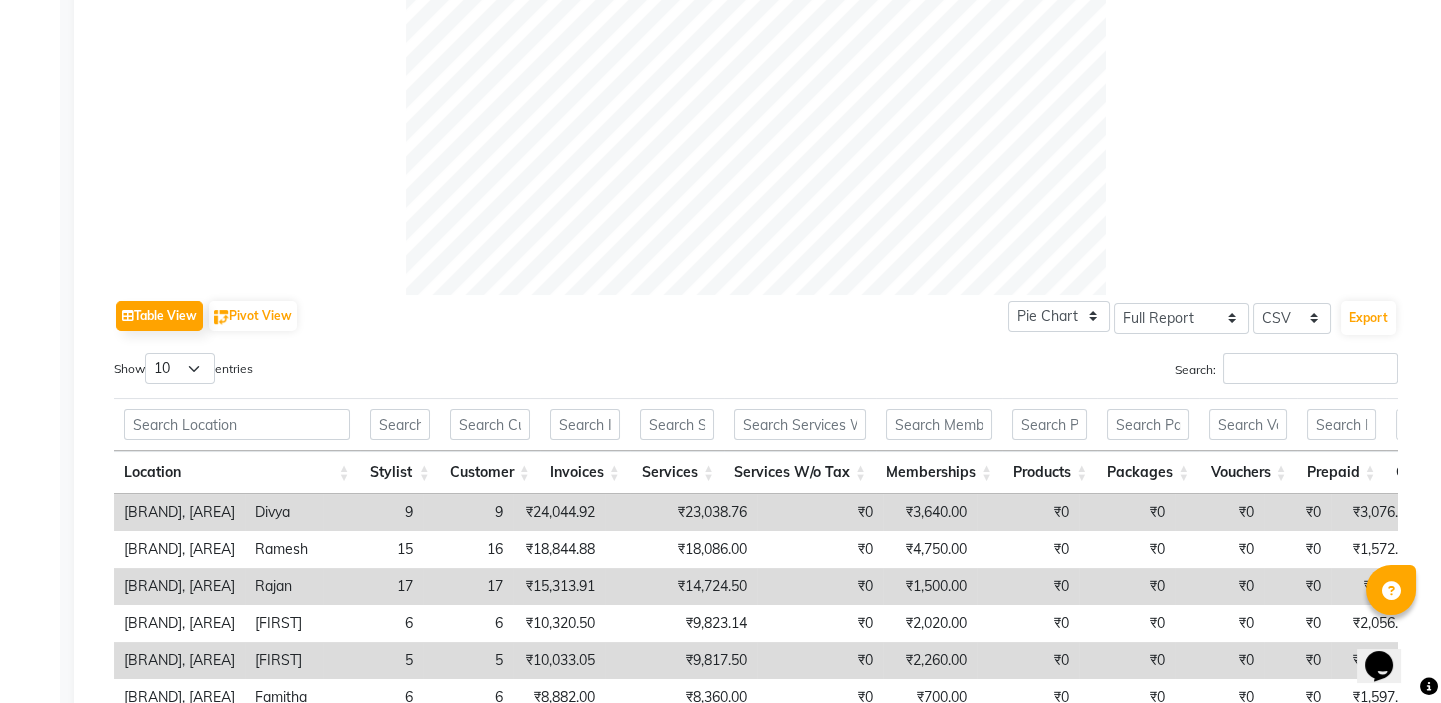 click on "Services W/o Tax" at bounding box center [800, 472] 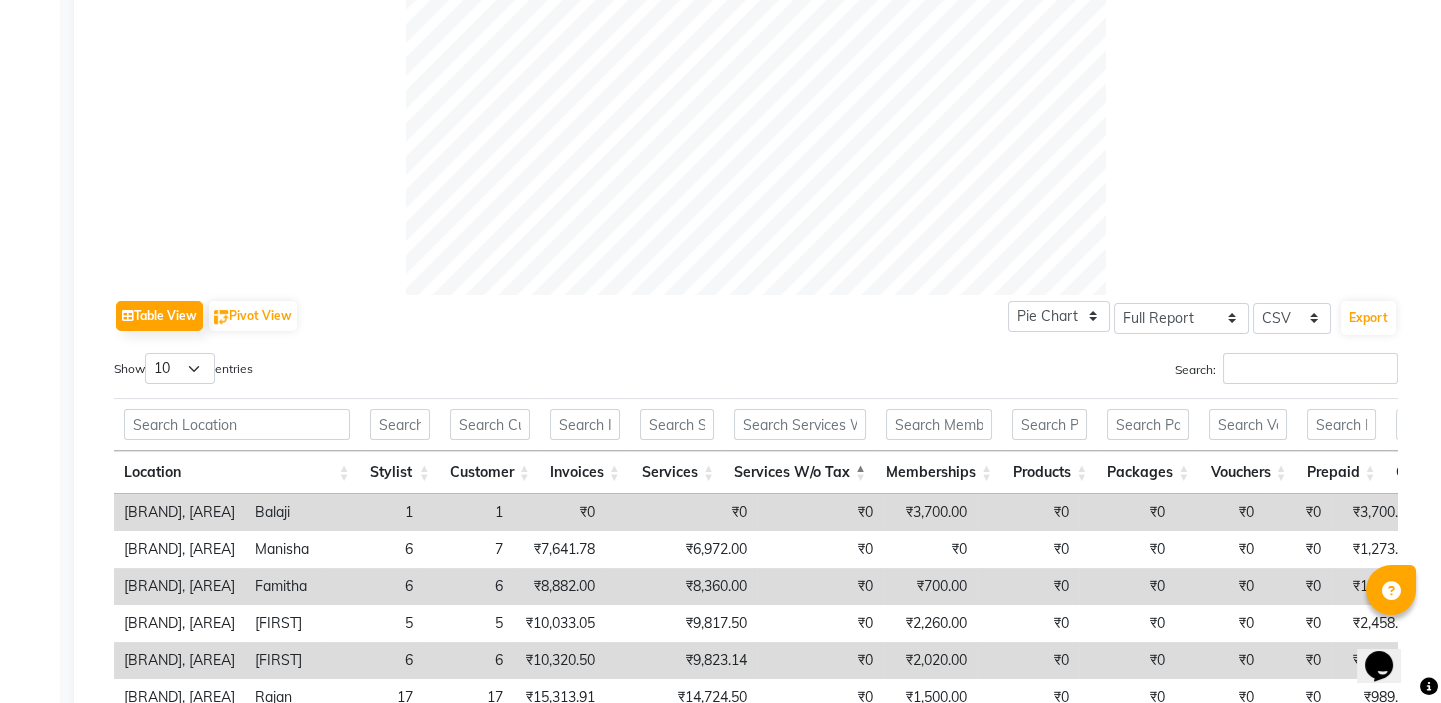 click on "Services W/o Tax" at bounding box center (800, 472) 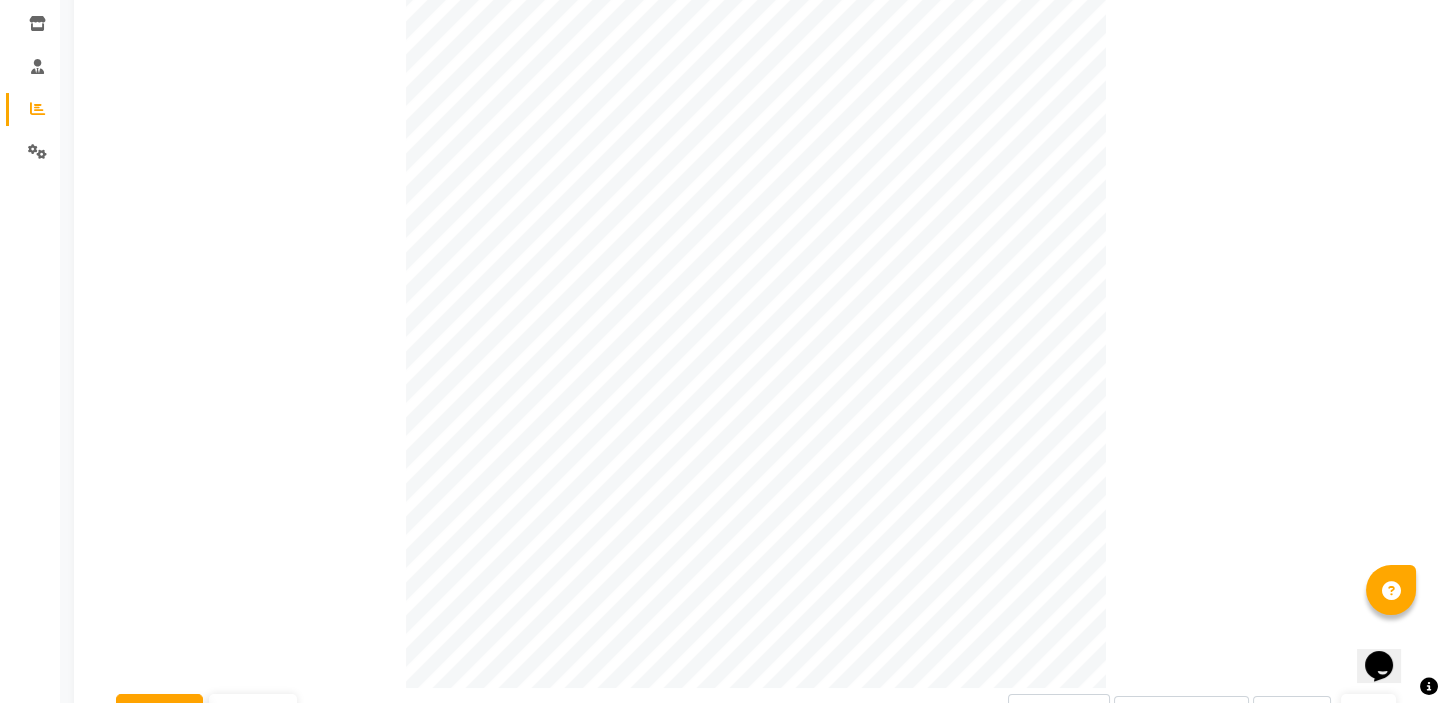 scroll, scrollTop: 0, scrollLeft: 0, axis: both 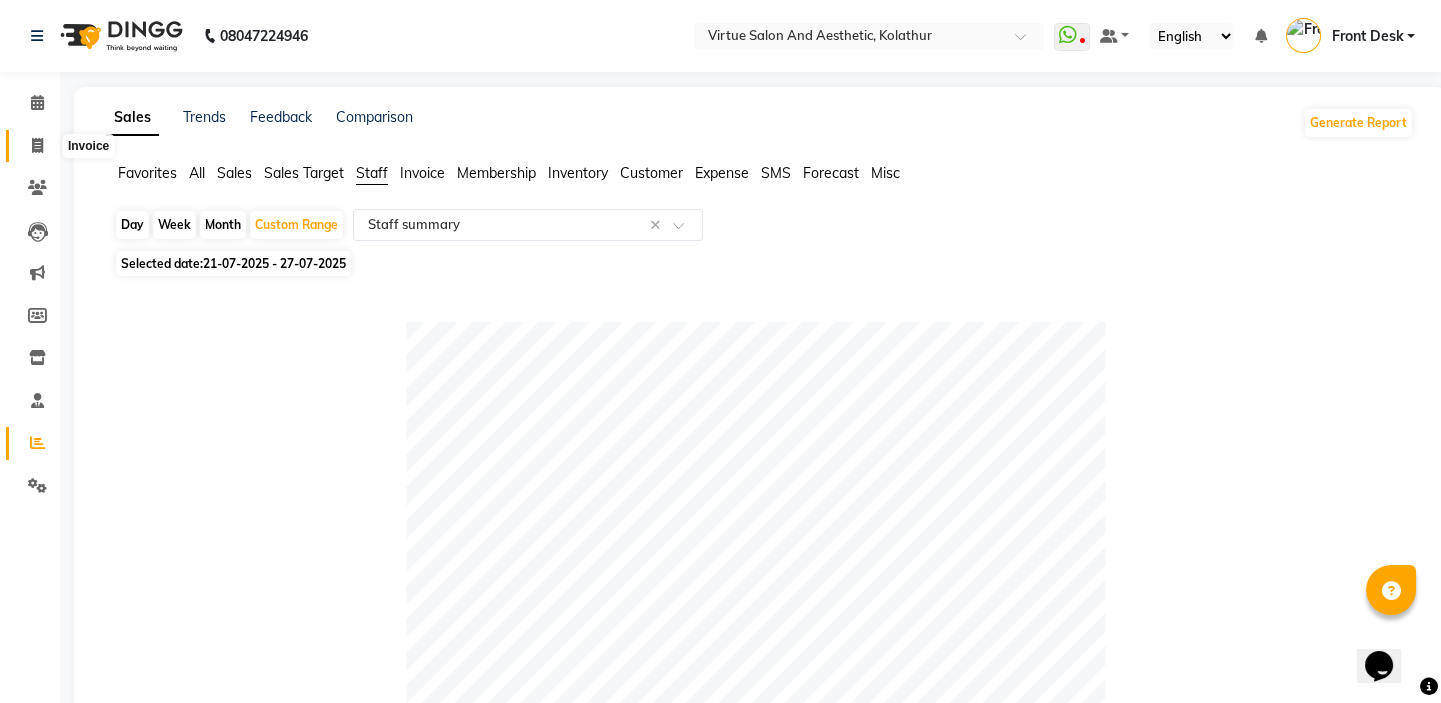 click 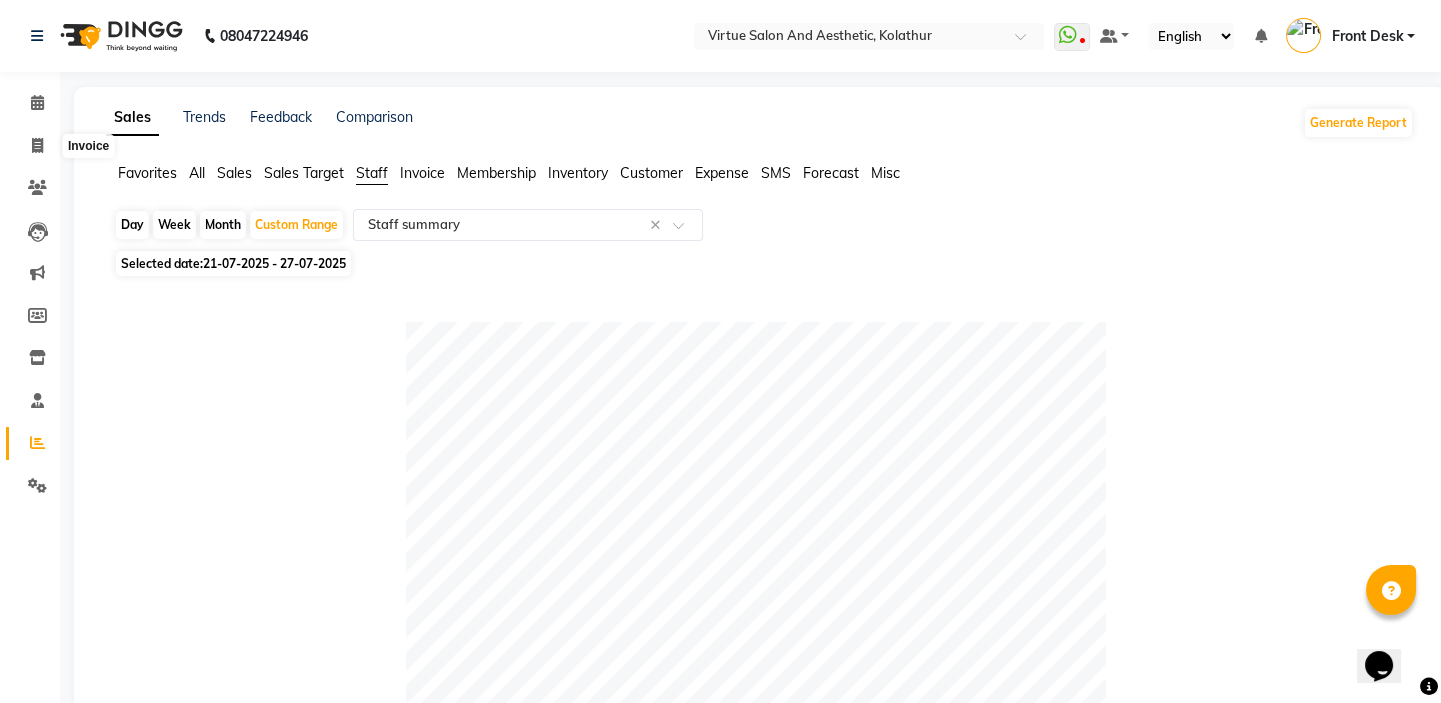 select on "7053" 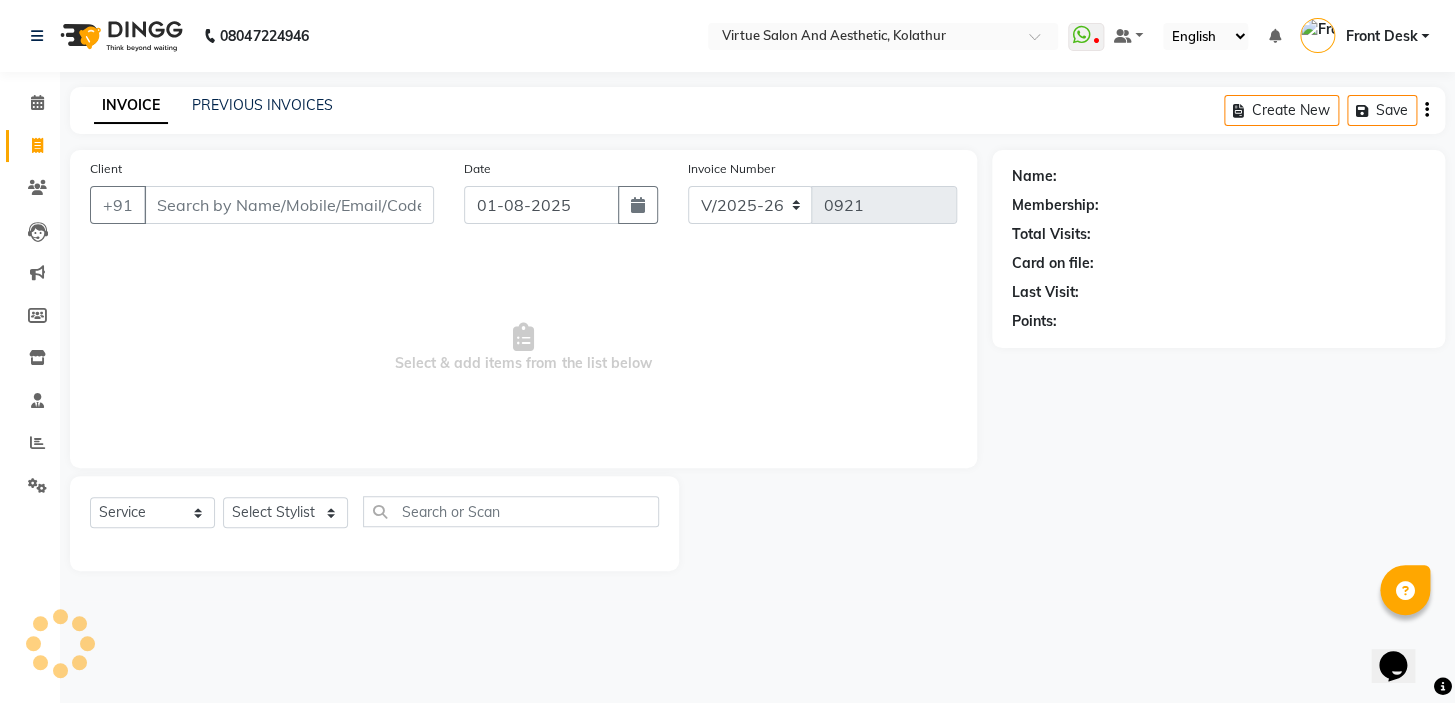 click on "Client" at bounding box center (289, 205) 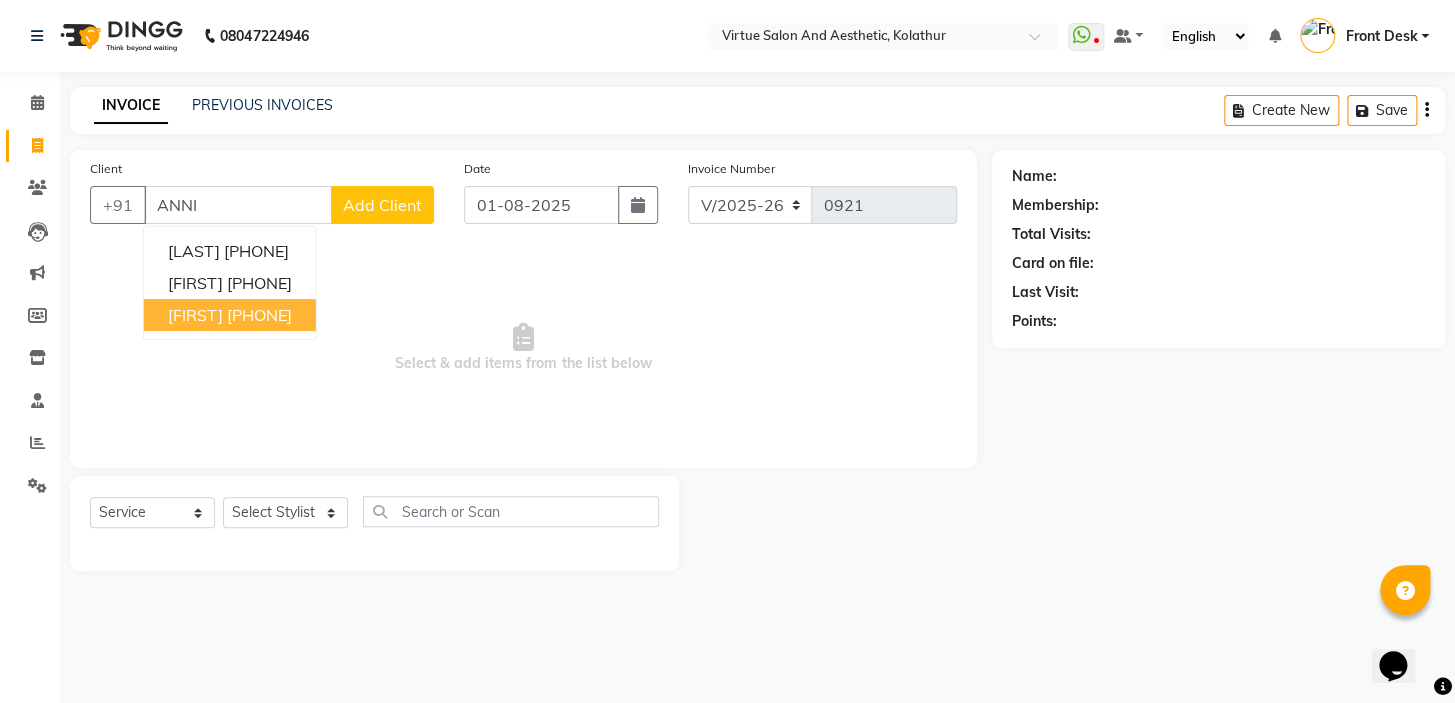 click on "[FIRST]" at bounding box center [195, 315] 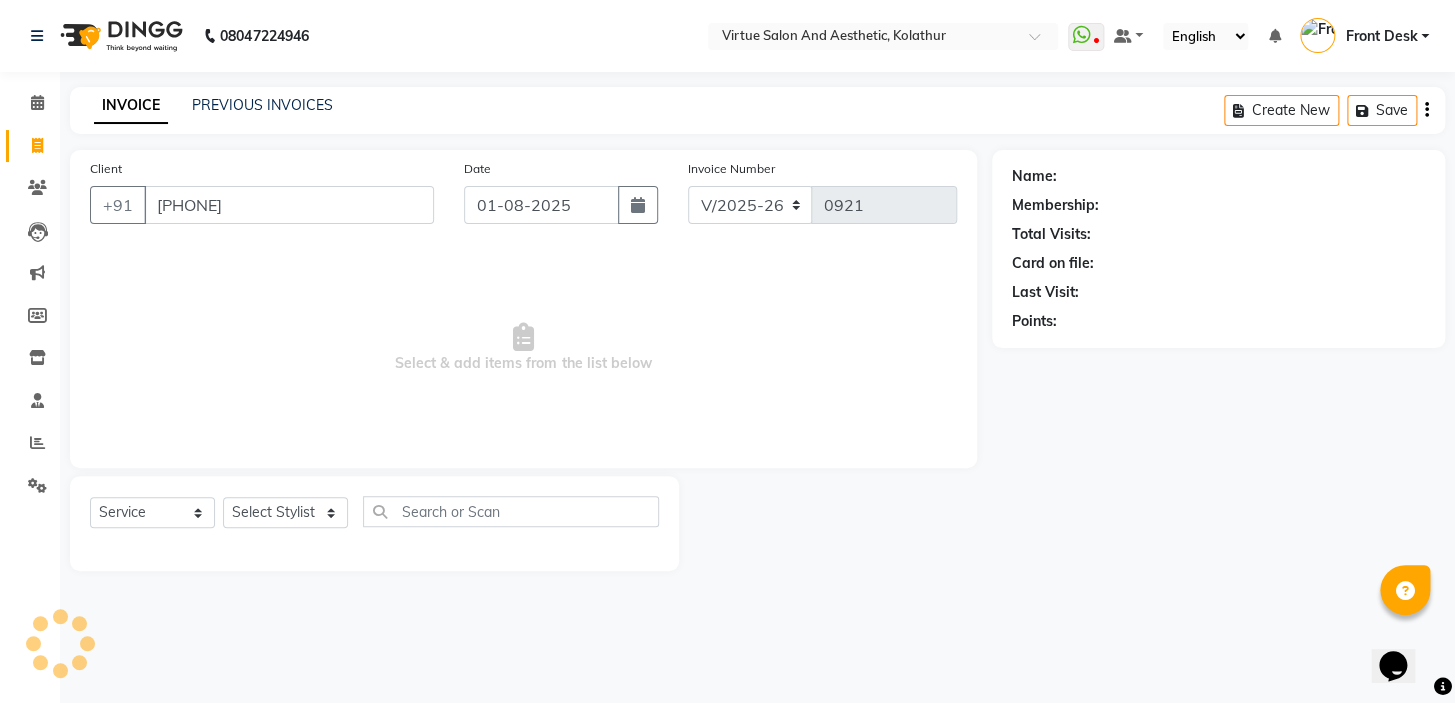 type on "[PHONE]" 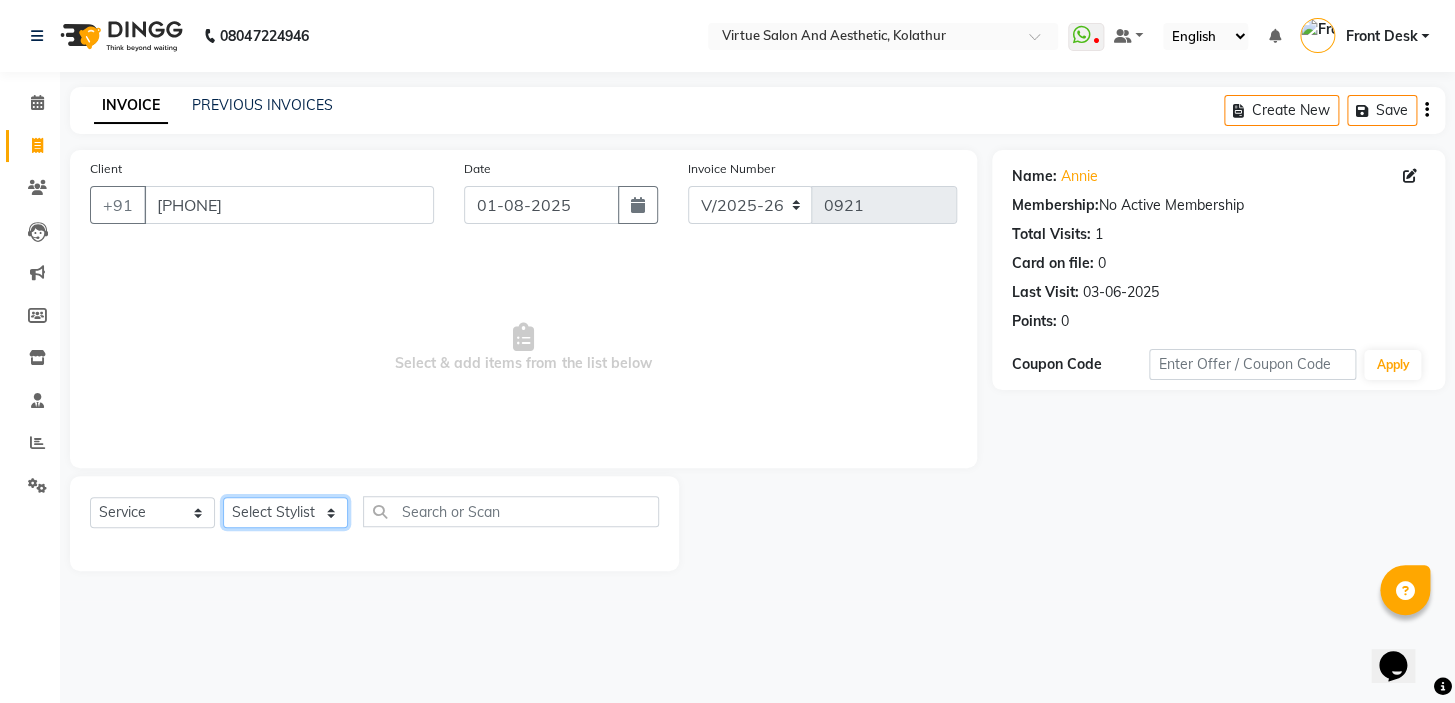 drag, startPoint x: 294, startPoint y: 524, endPoint x: 297, endPoint y: 510, distance: 14.3178215 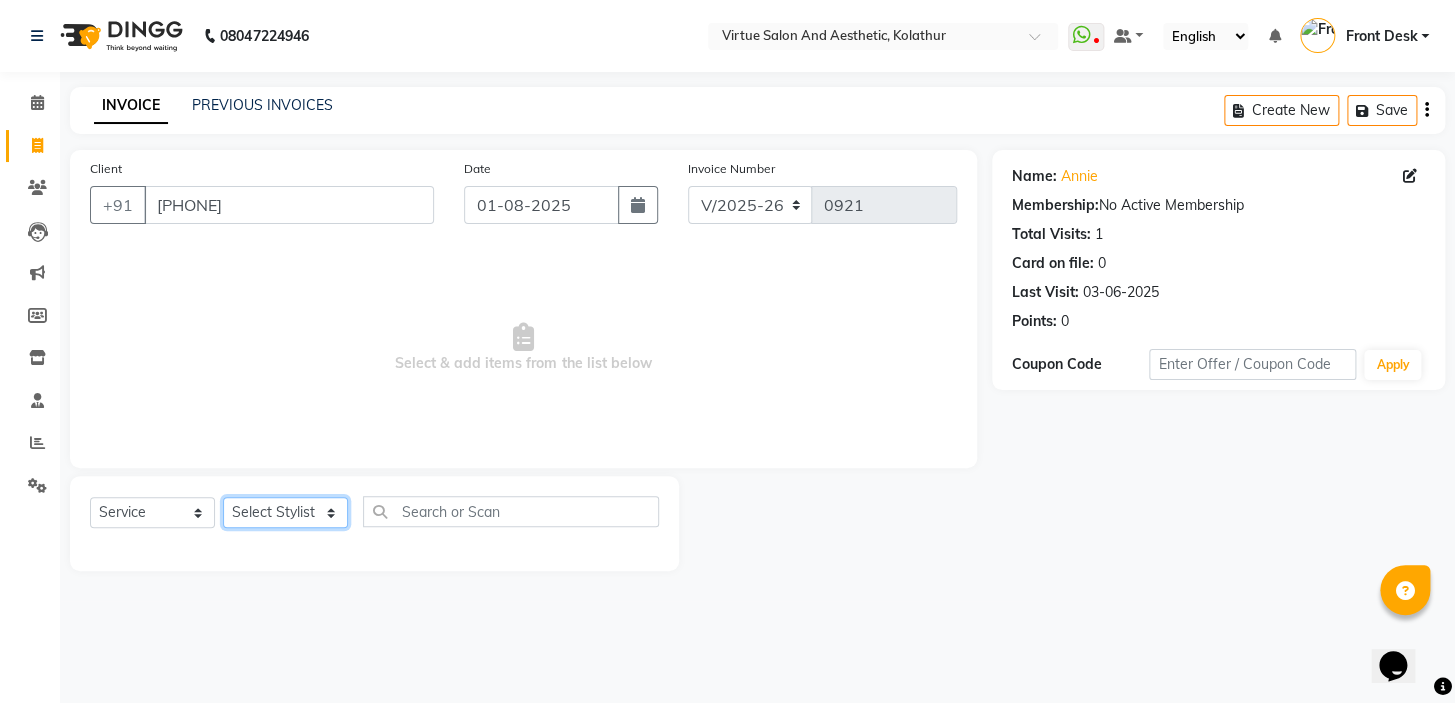select on "62507" 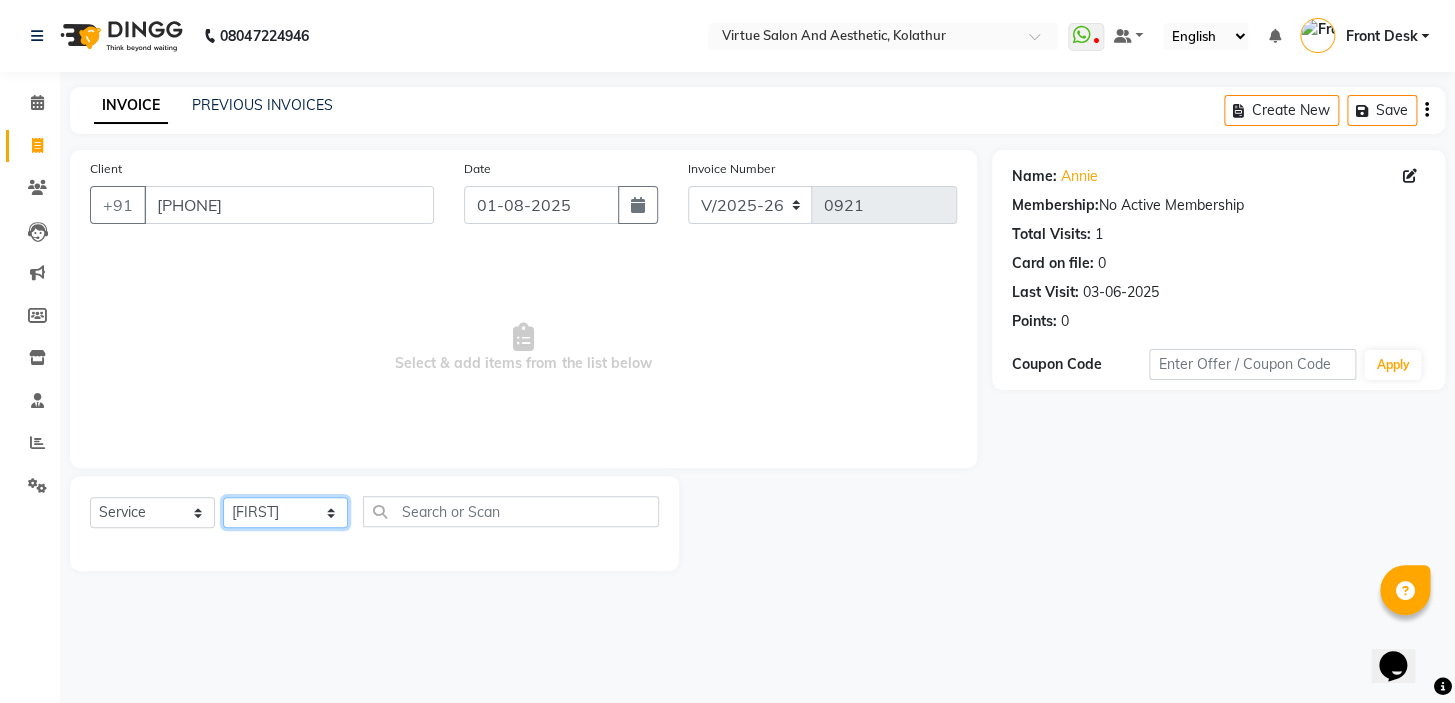 click on "Select Stylist [LAST] [LAST] [LAST] [LAST] [FIRST] [FIRST] [LAST] [LAST]" 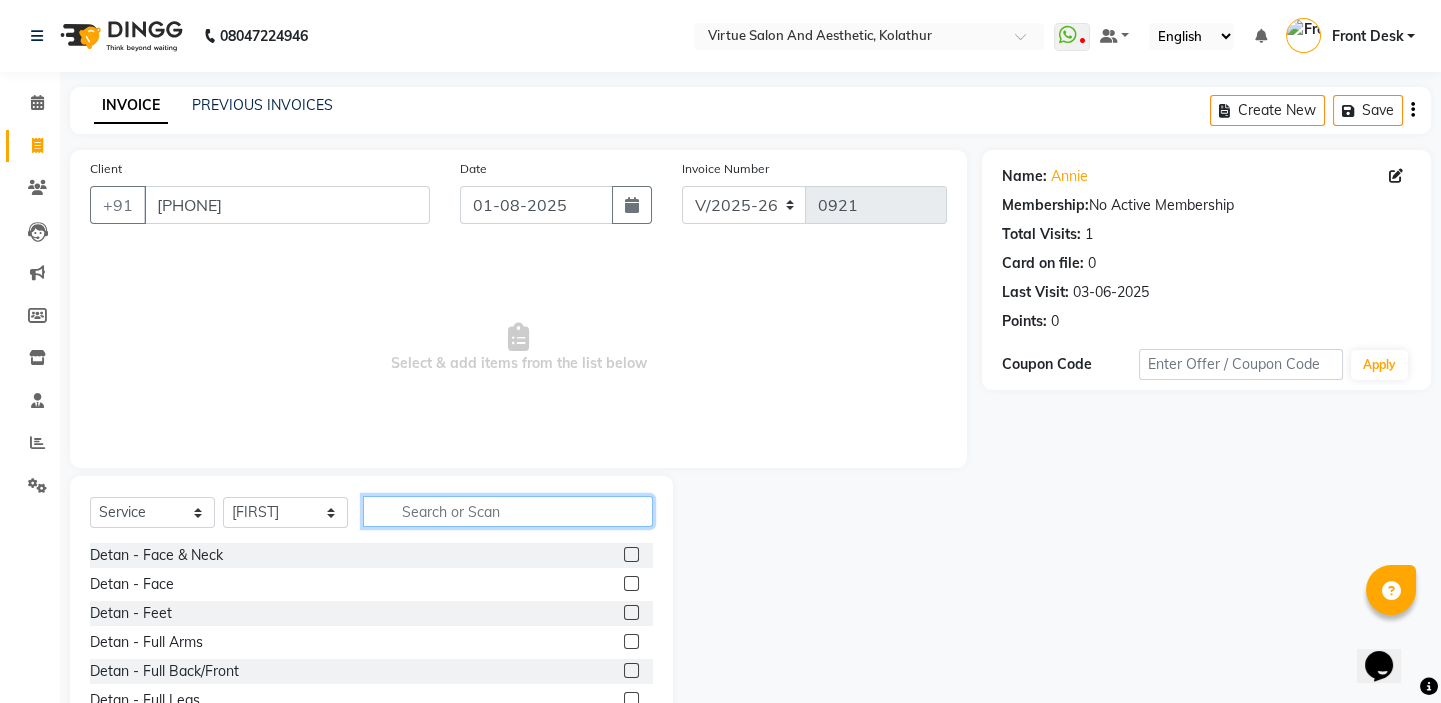 click 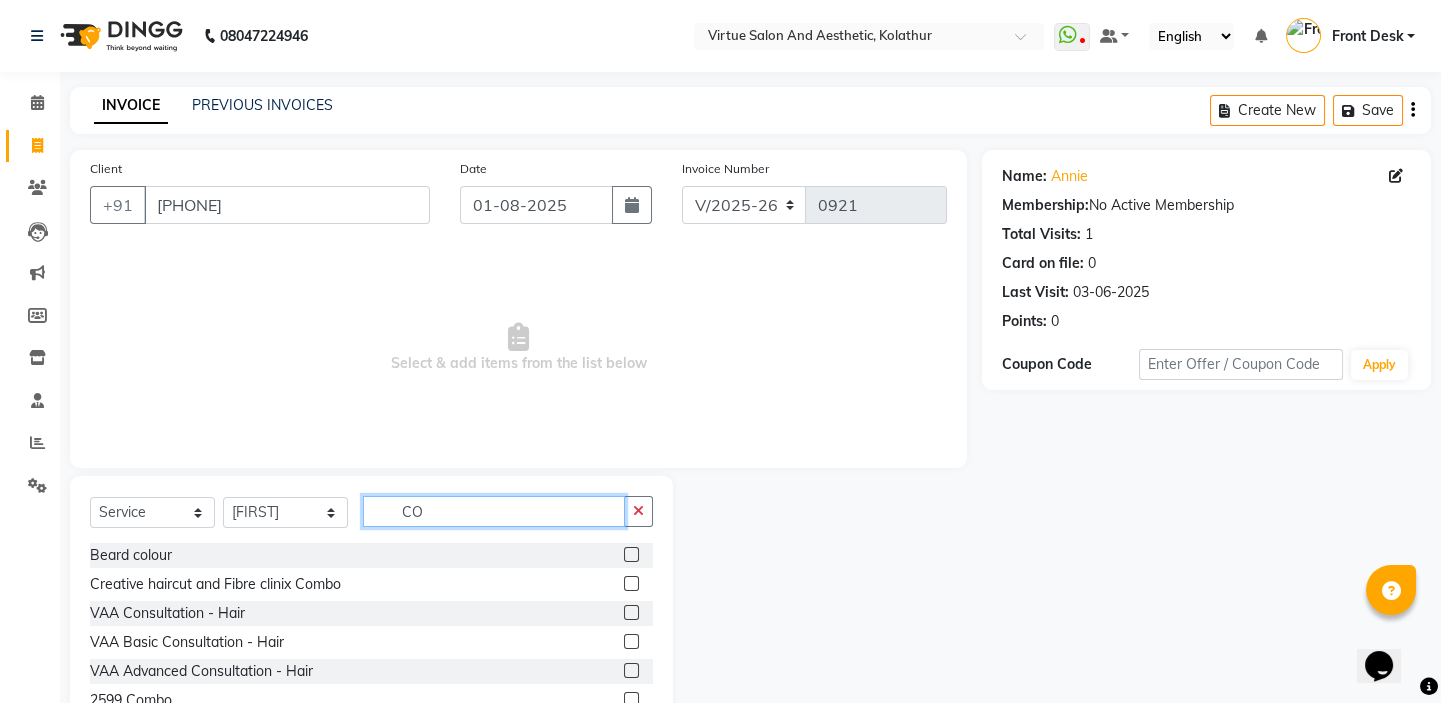 type on "COR" 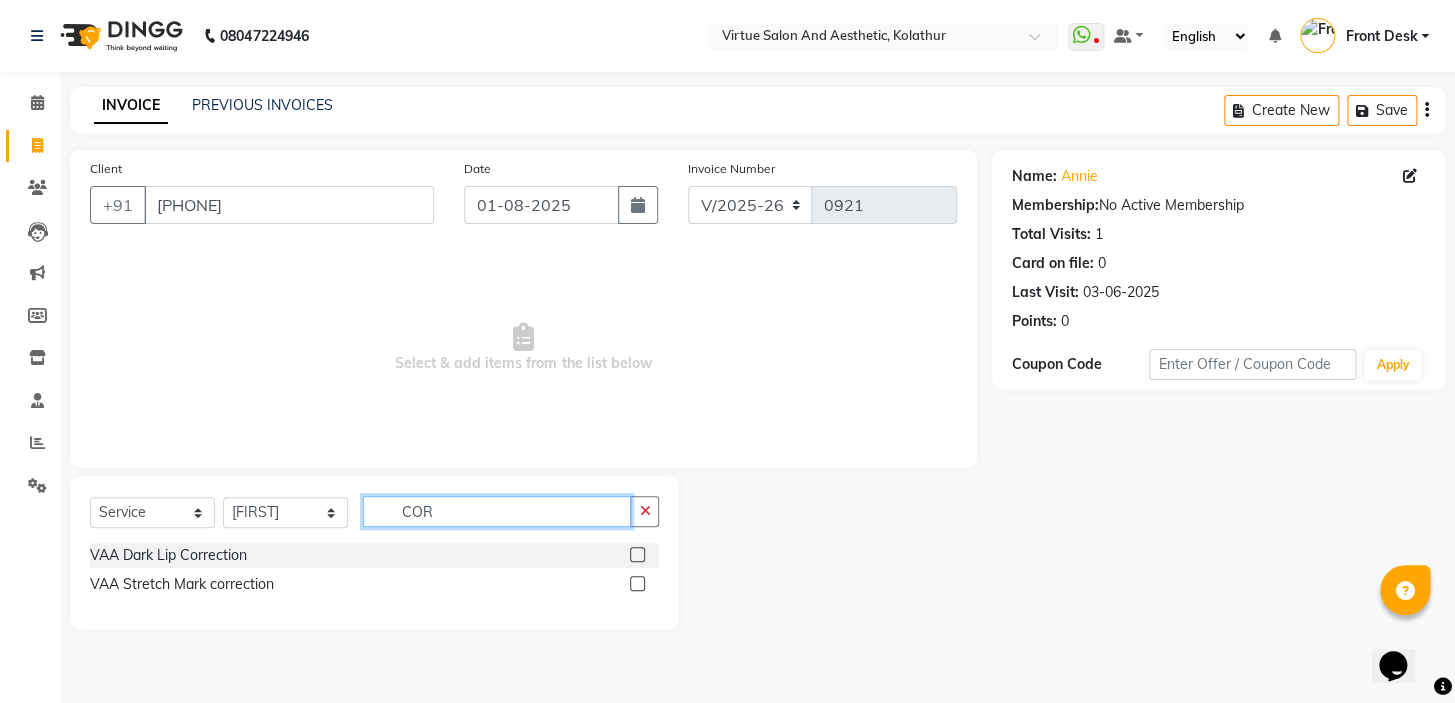 drag, startPoint x: 400, startPoint y: 505, endPoint x: 344, endPoint y: 480, distance: 61.326992 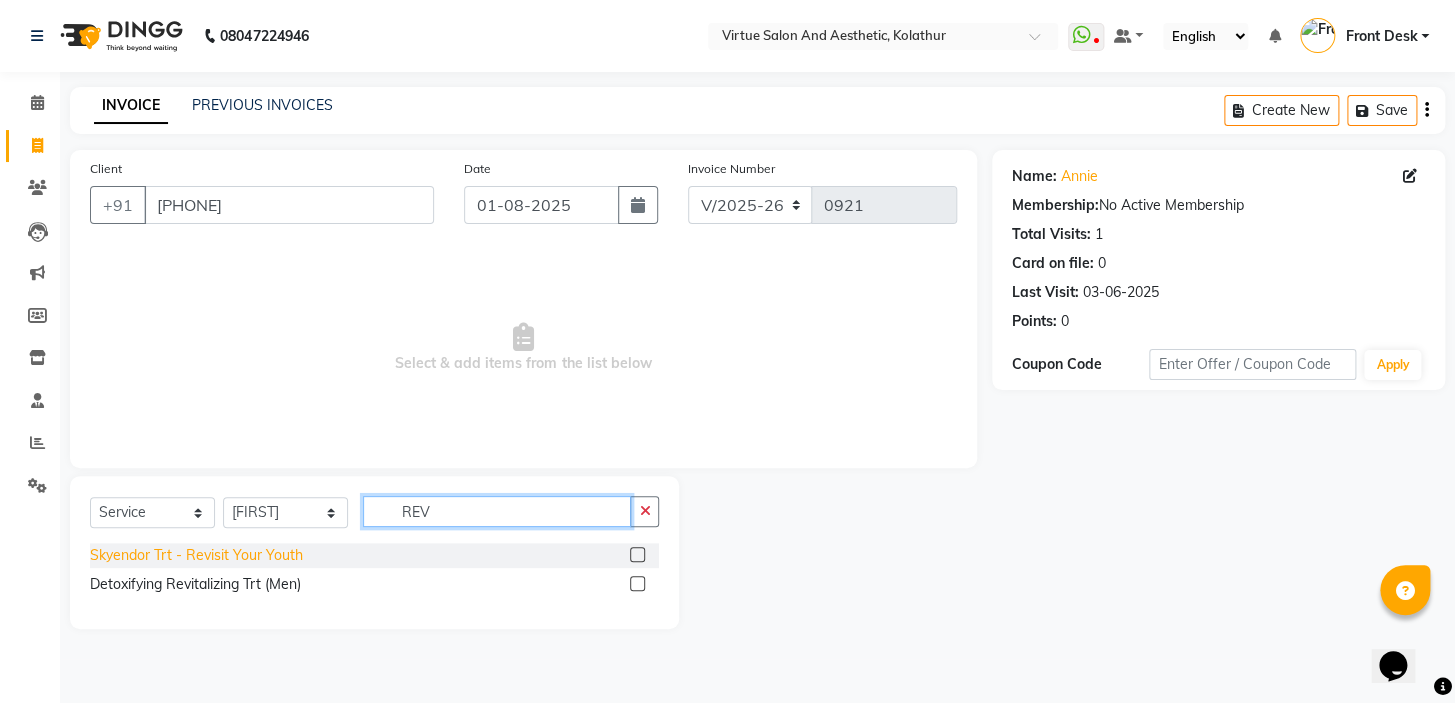 type on "REV" 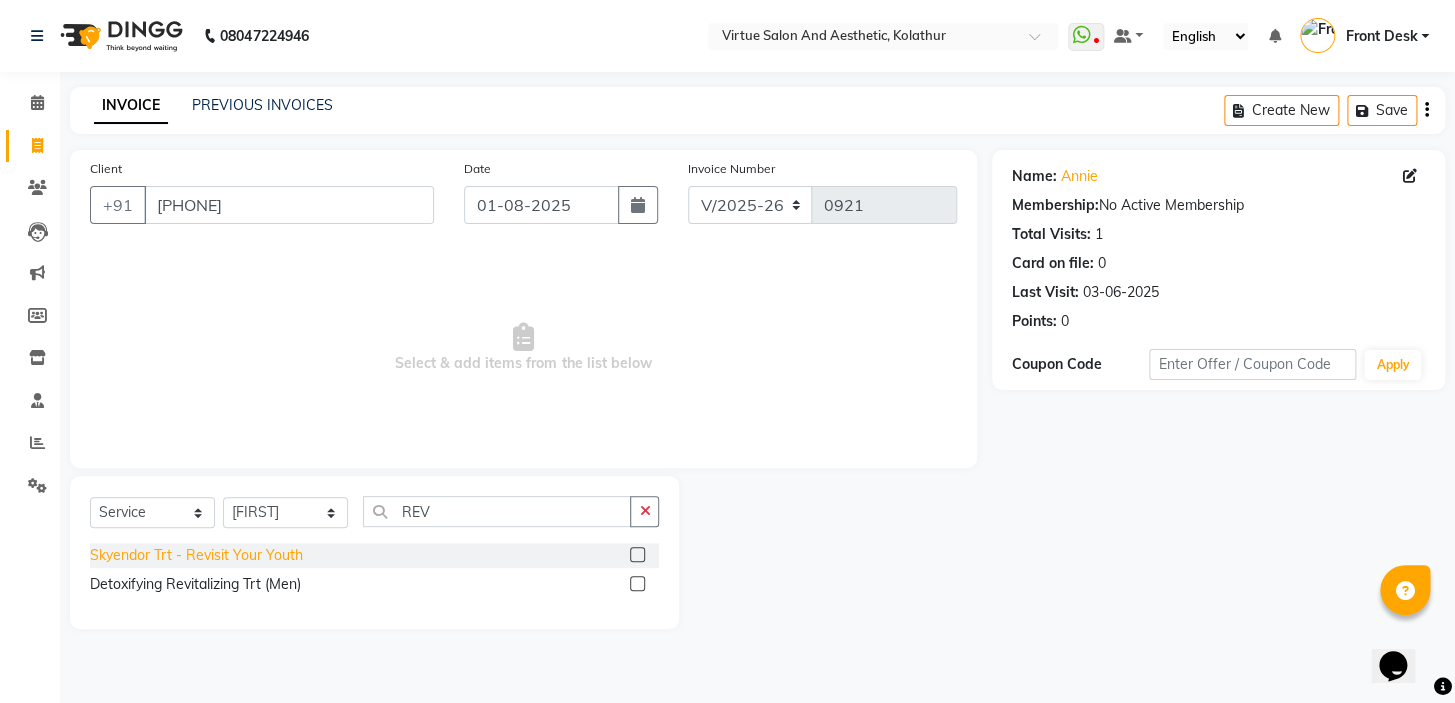 click on "Skyendor Trt - Revisit Your Youth" 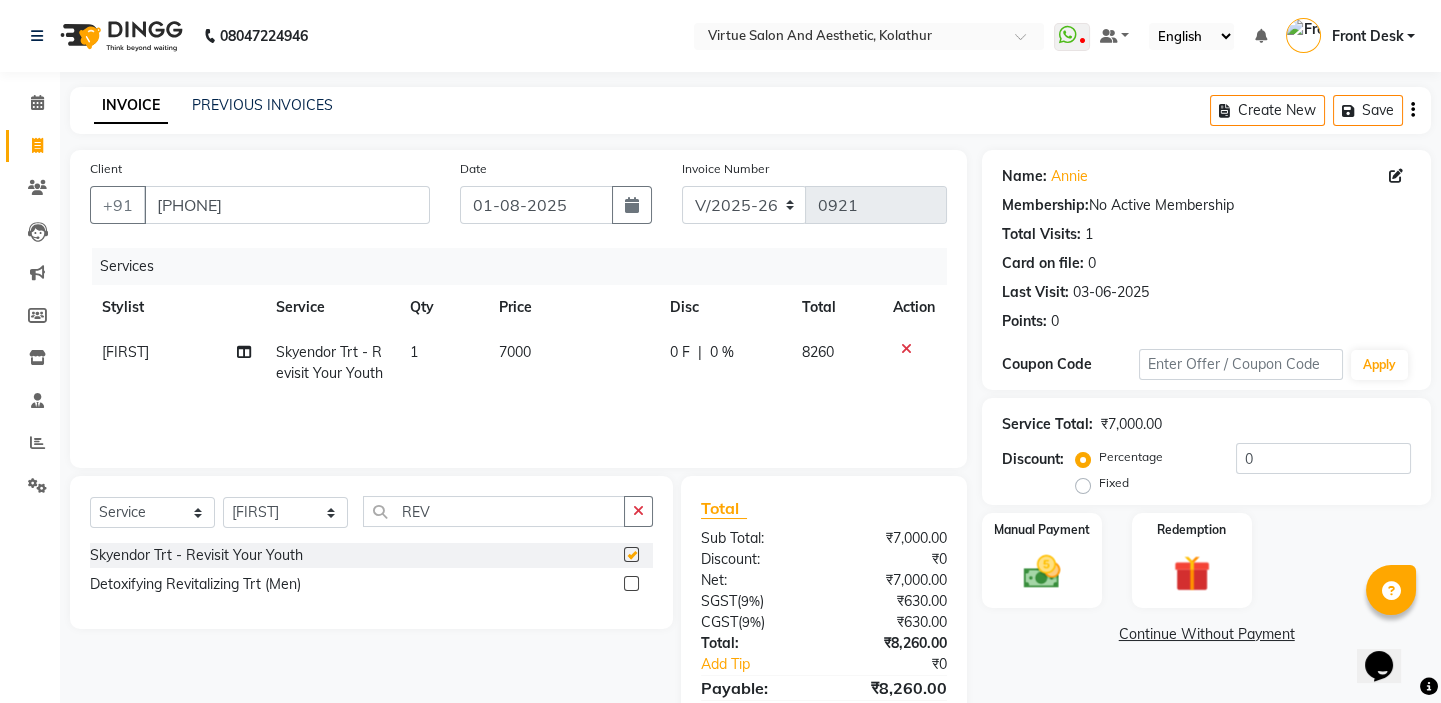 checkbox on "false" 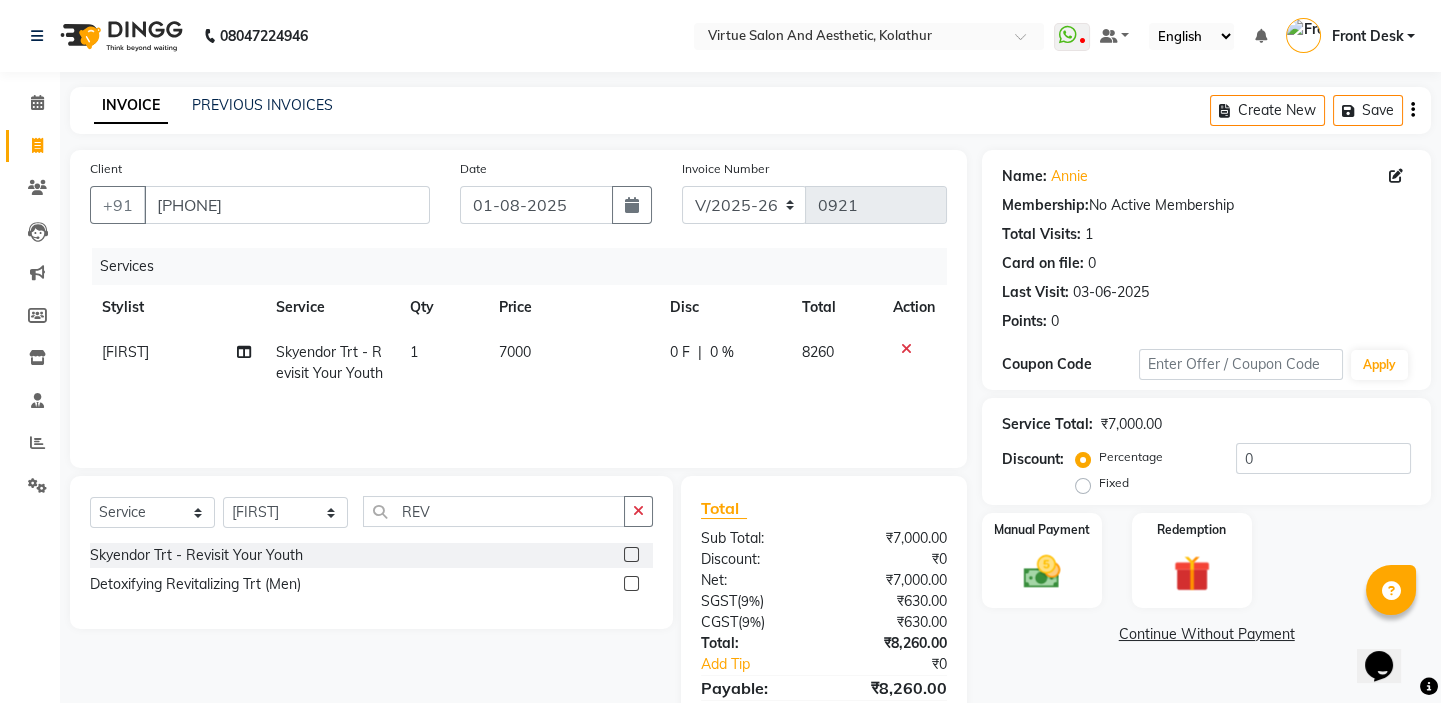 click 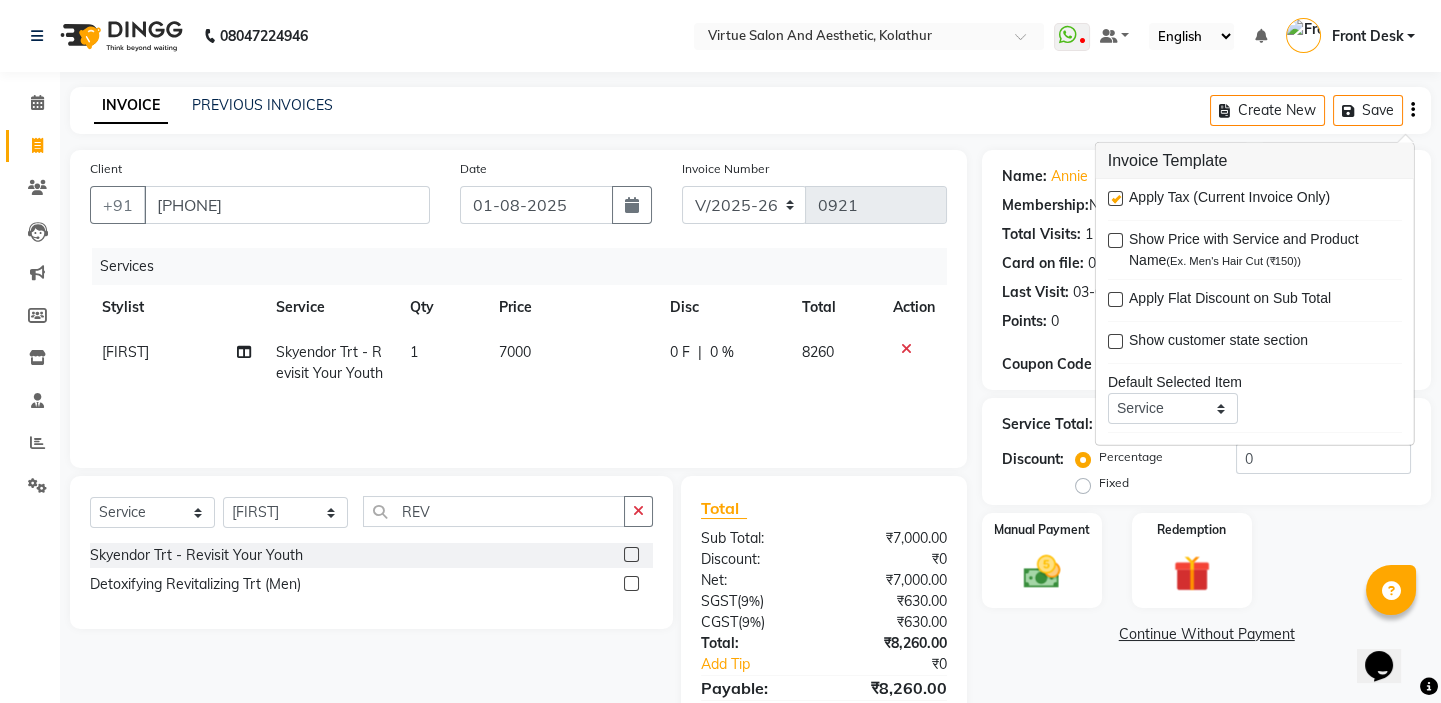 click at bounding box center [1115, 198] 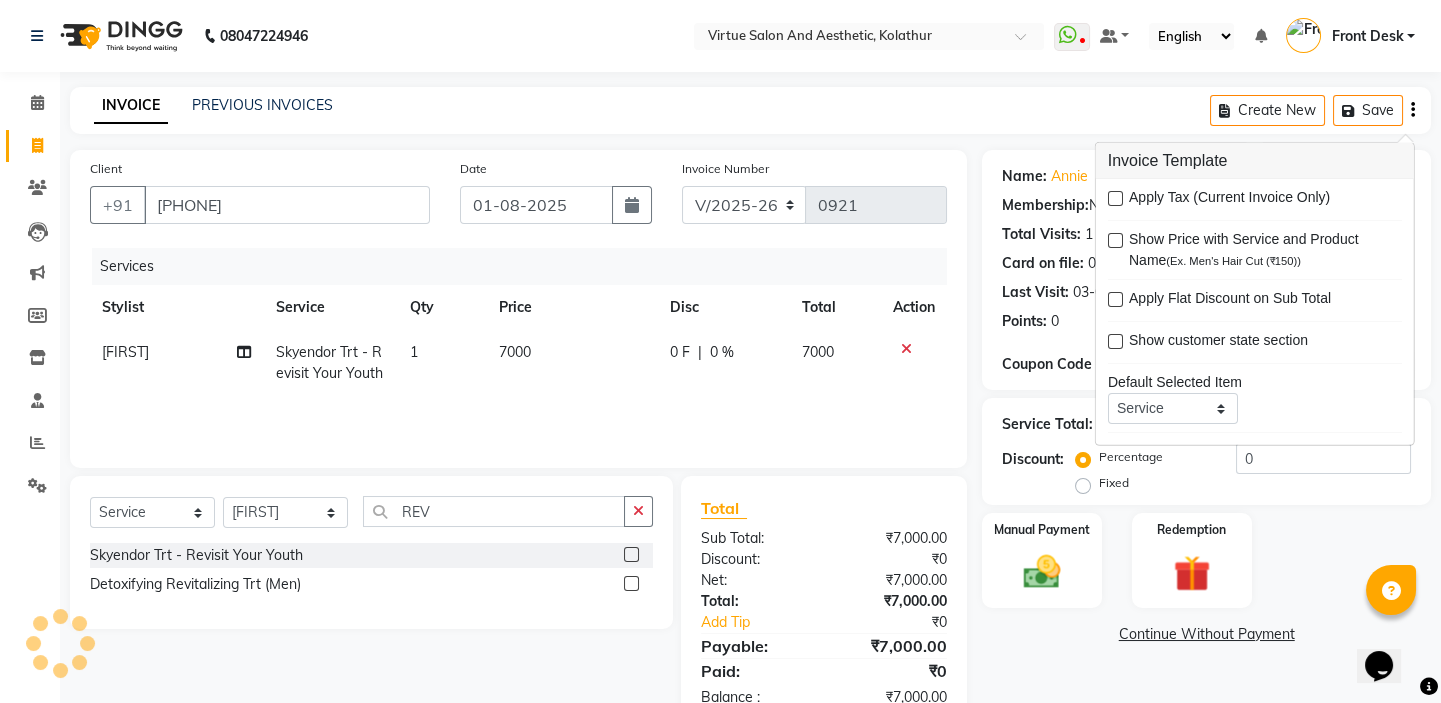 click on "INVOICE PREVIOUS INVOICES Create New   Save" 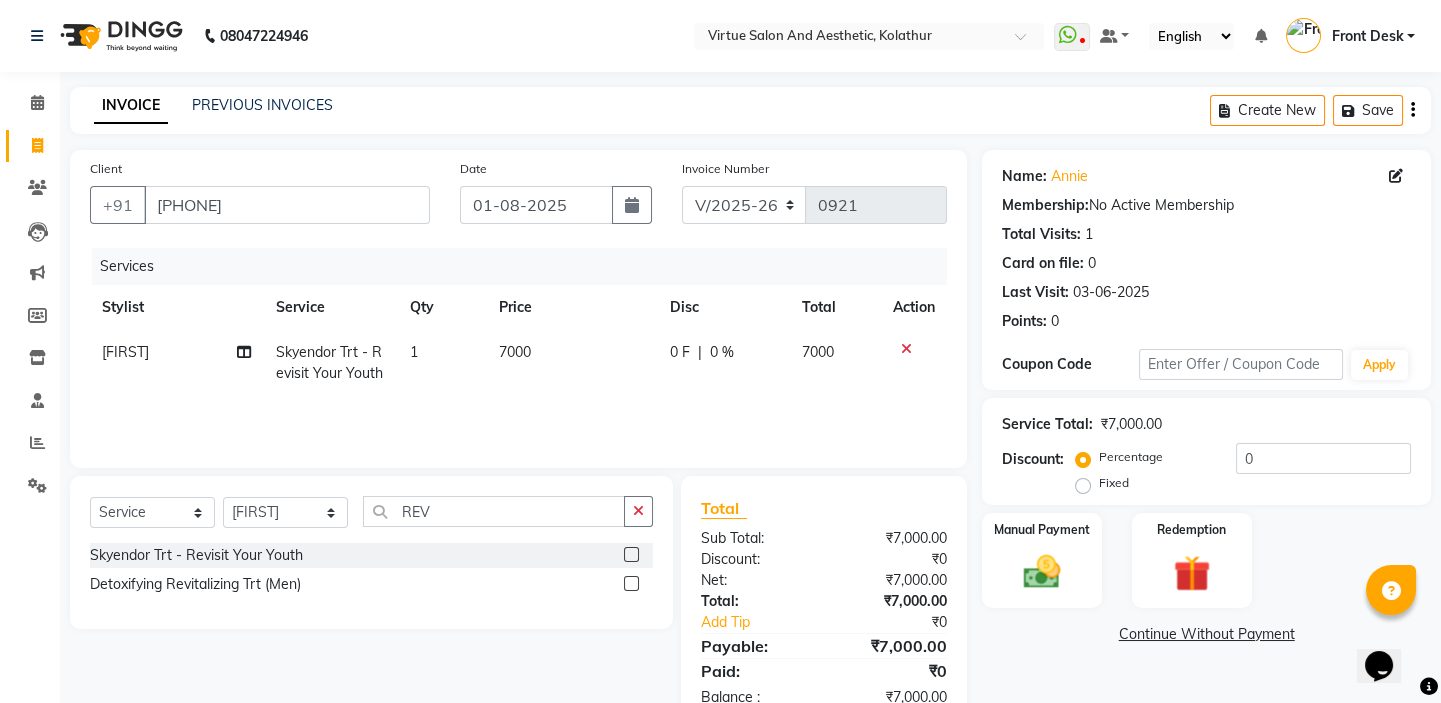 scroll, scrollTop: 55, scrollLeft: 0, axis: vertical 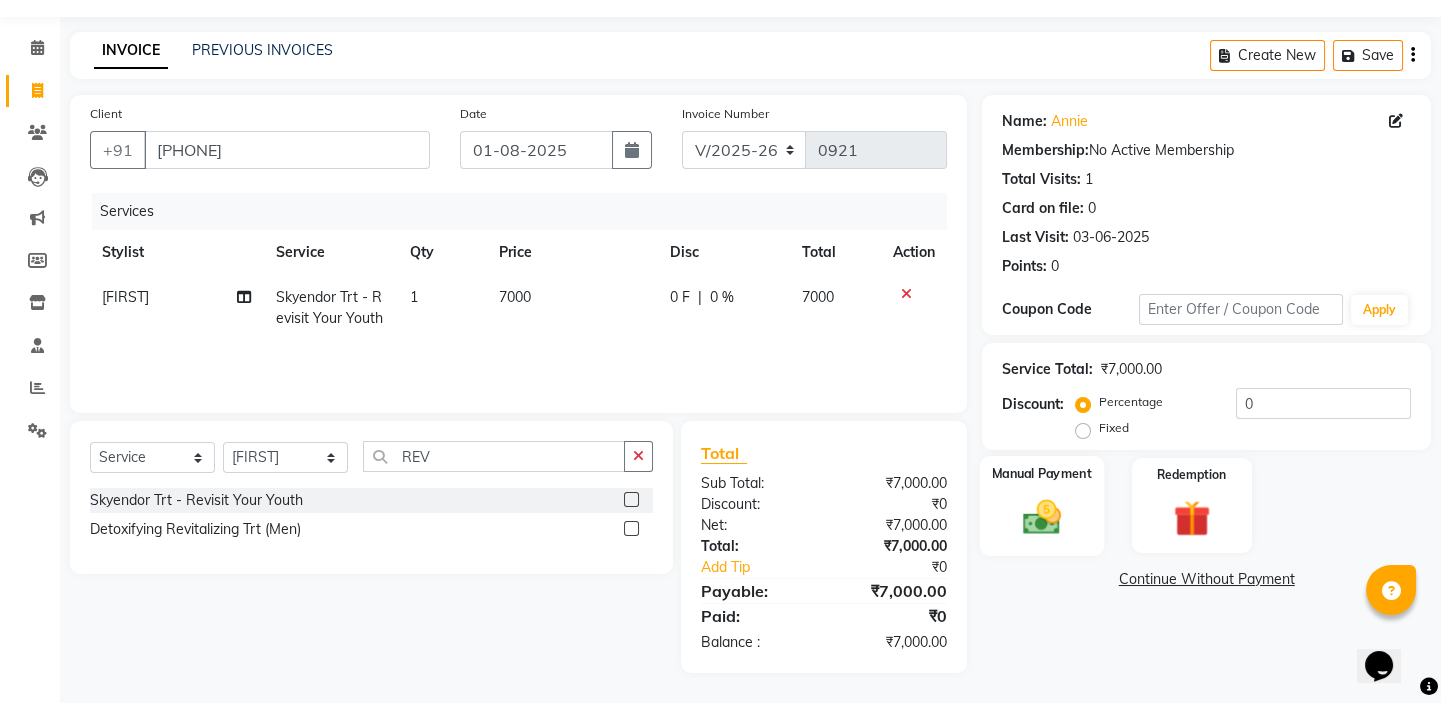click 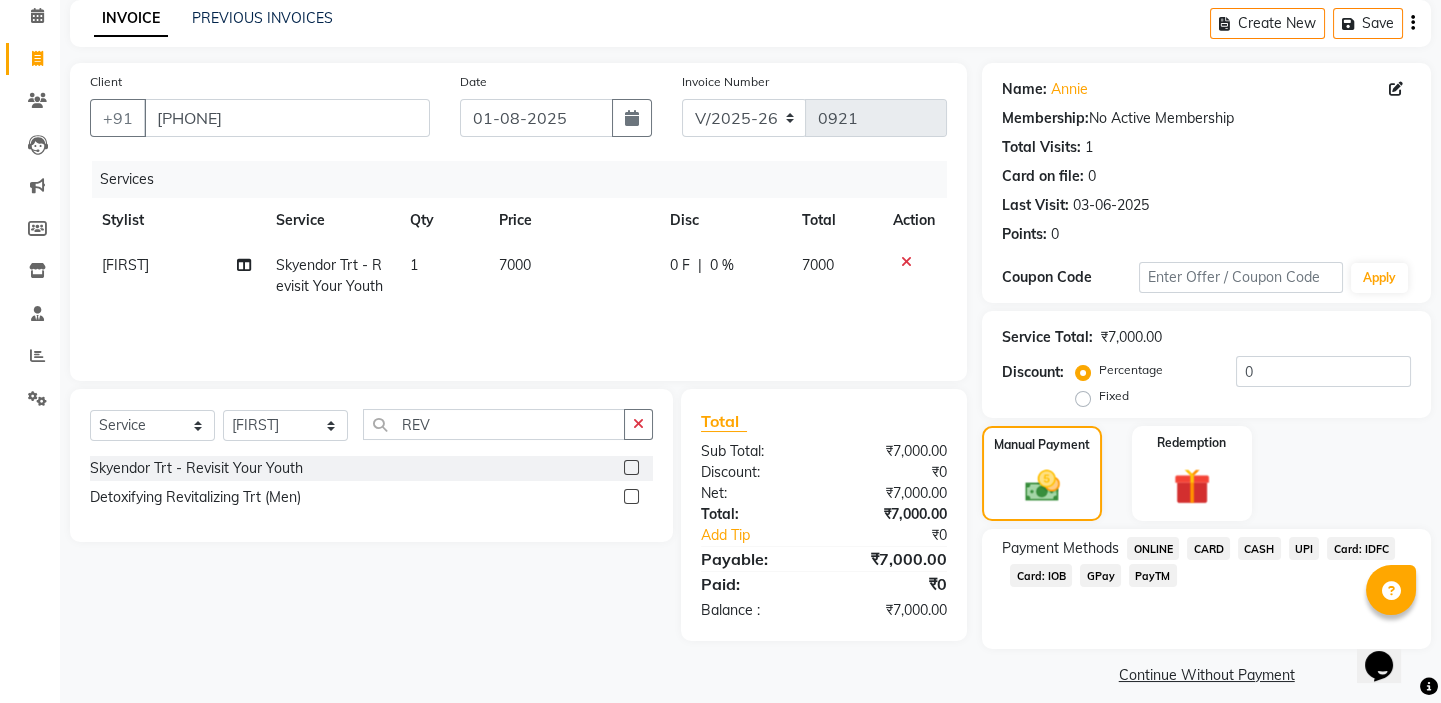 scroll, scrollTop: 104, scrollLeft: 0, axis: vertical 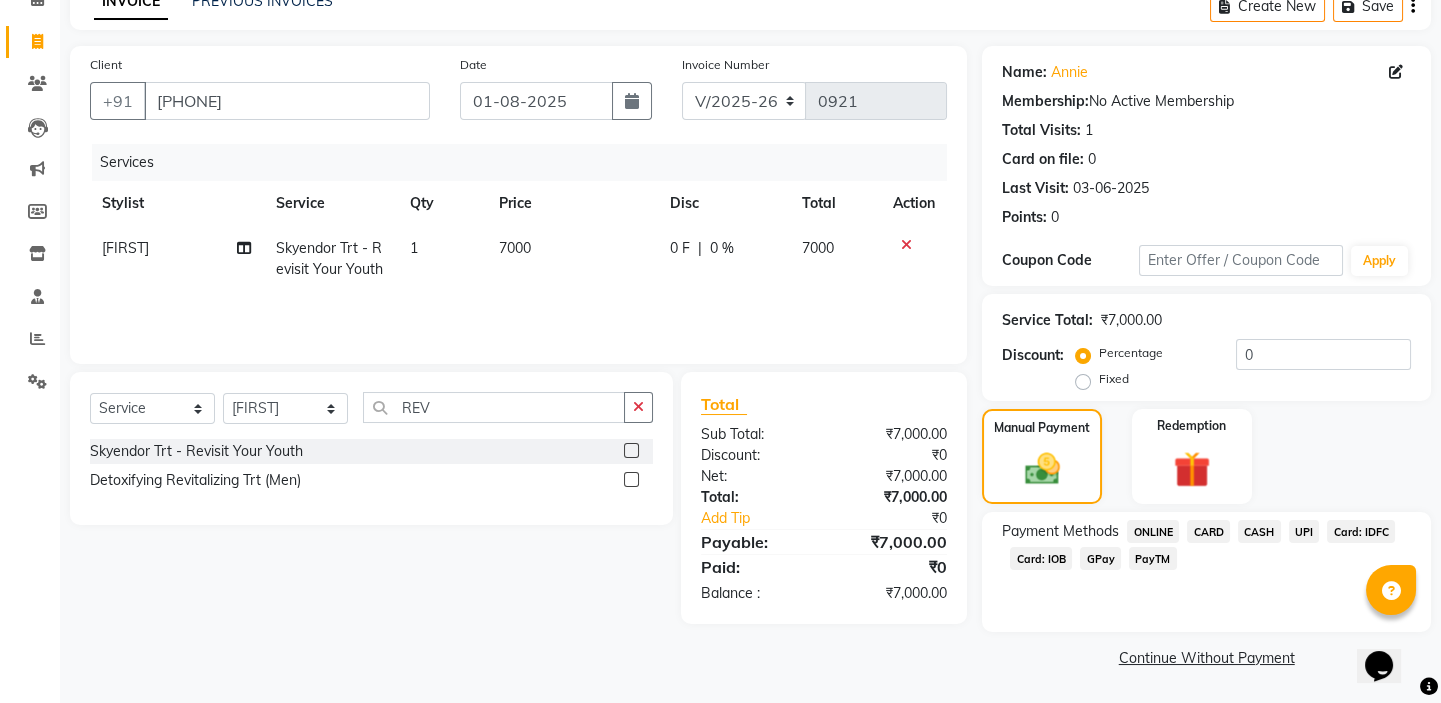 click on "CASH" 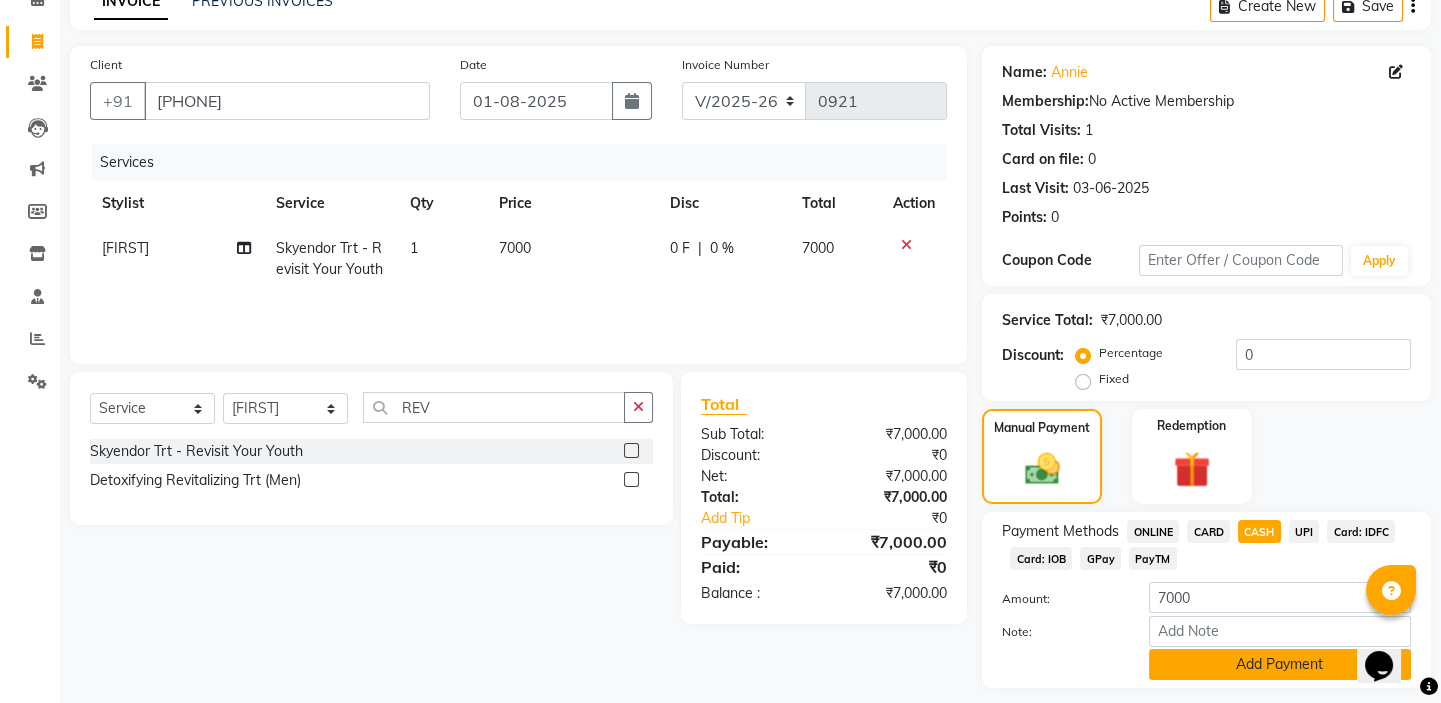 click on "Add Payment" 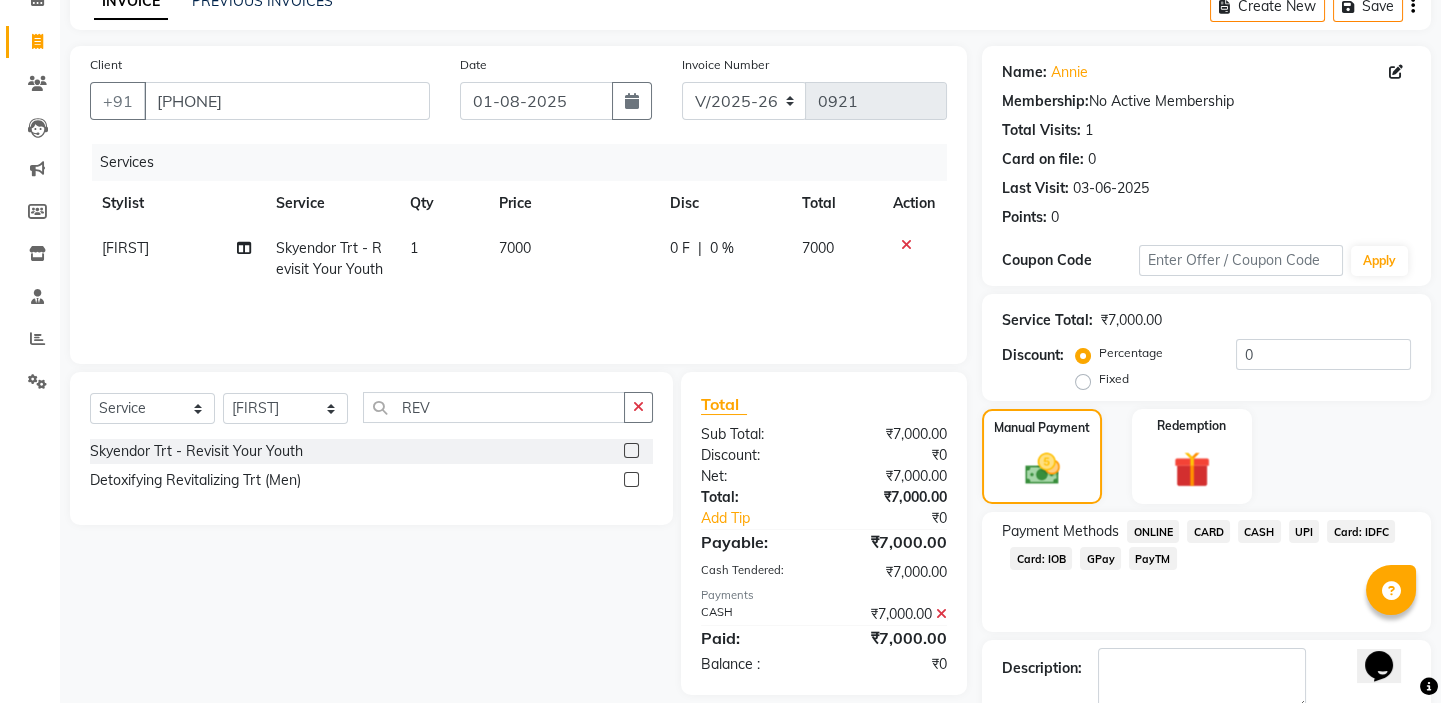 scroll, scrollTop: 216, scrollLeft: 0, axis: vertical 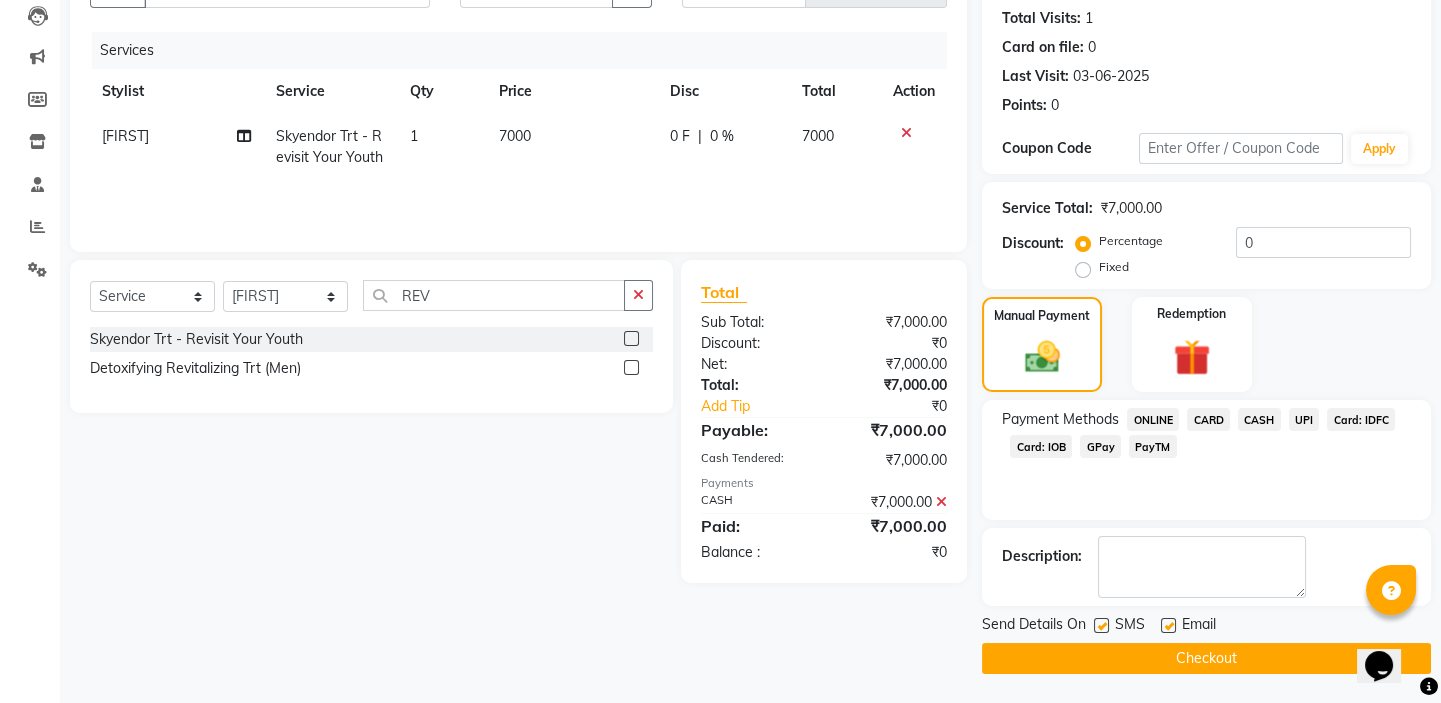 click on "Checkout" 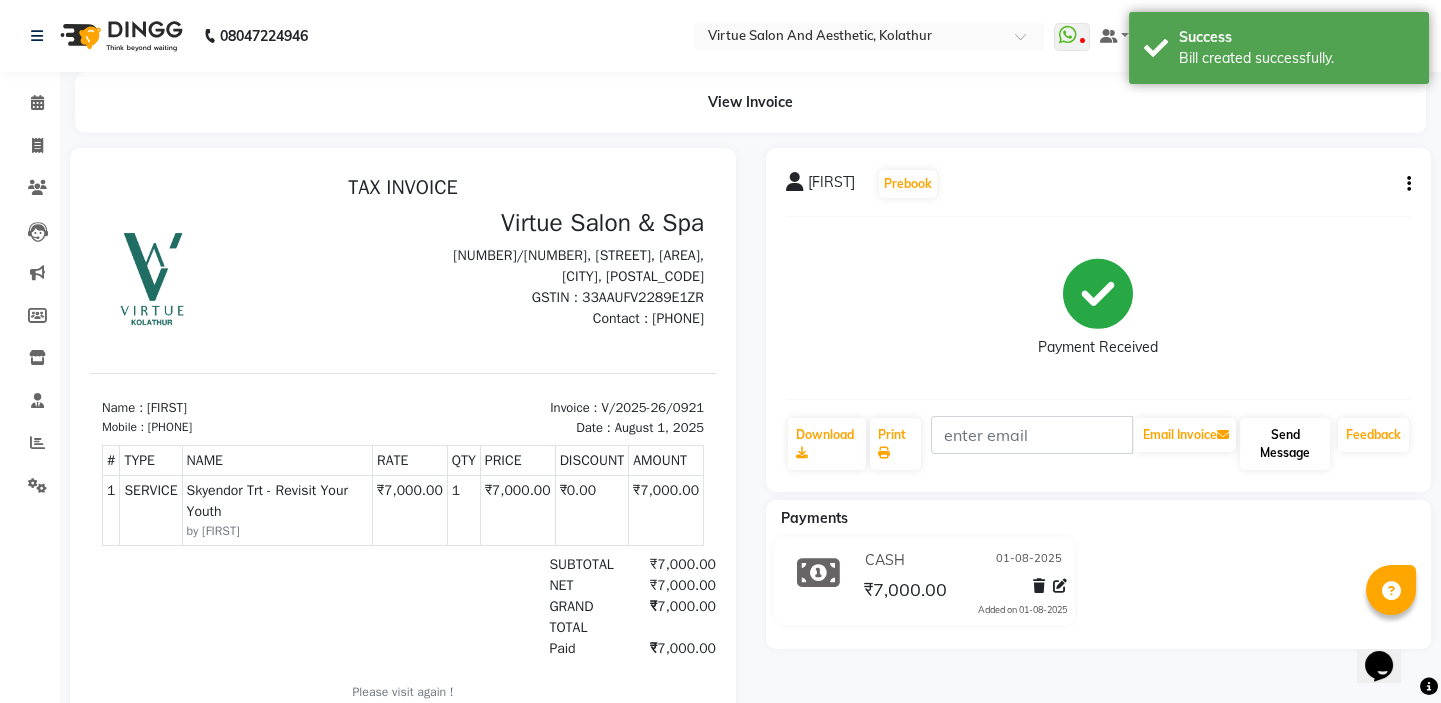 scroll, scrollTop: 0, scrollLeft: 0, axis: both 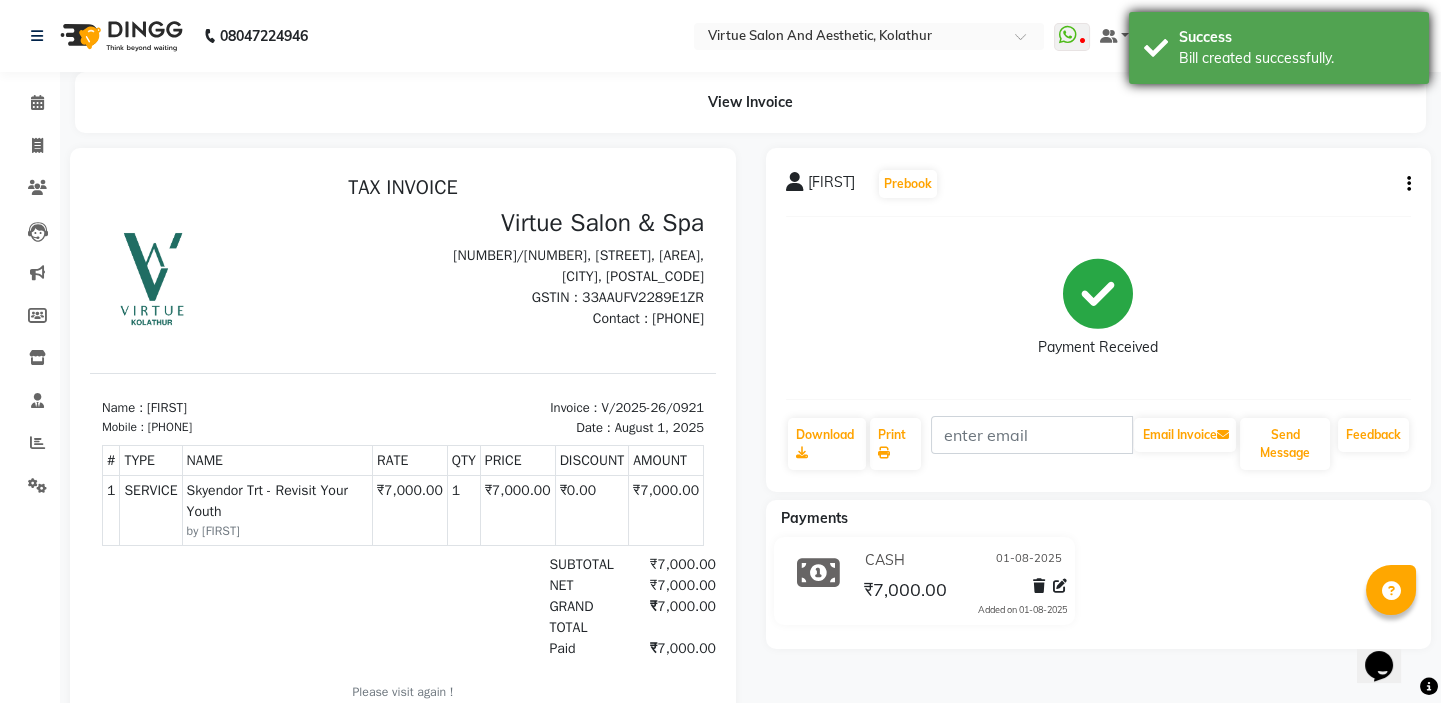 click on "Bill created successfully." at bounding box center [1296, 58] 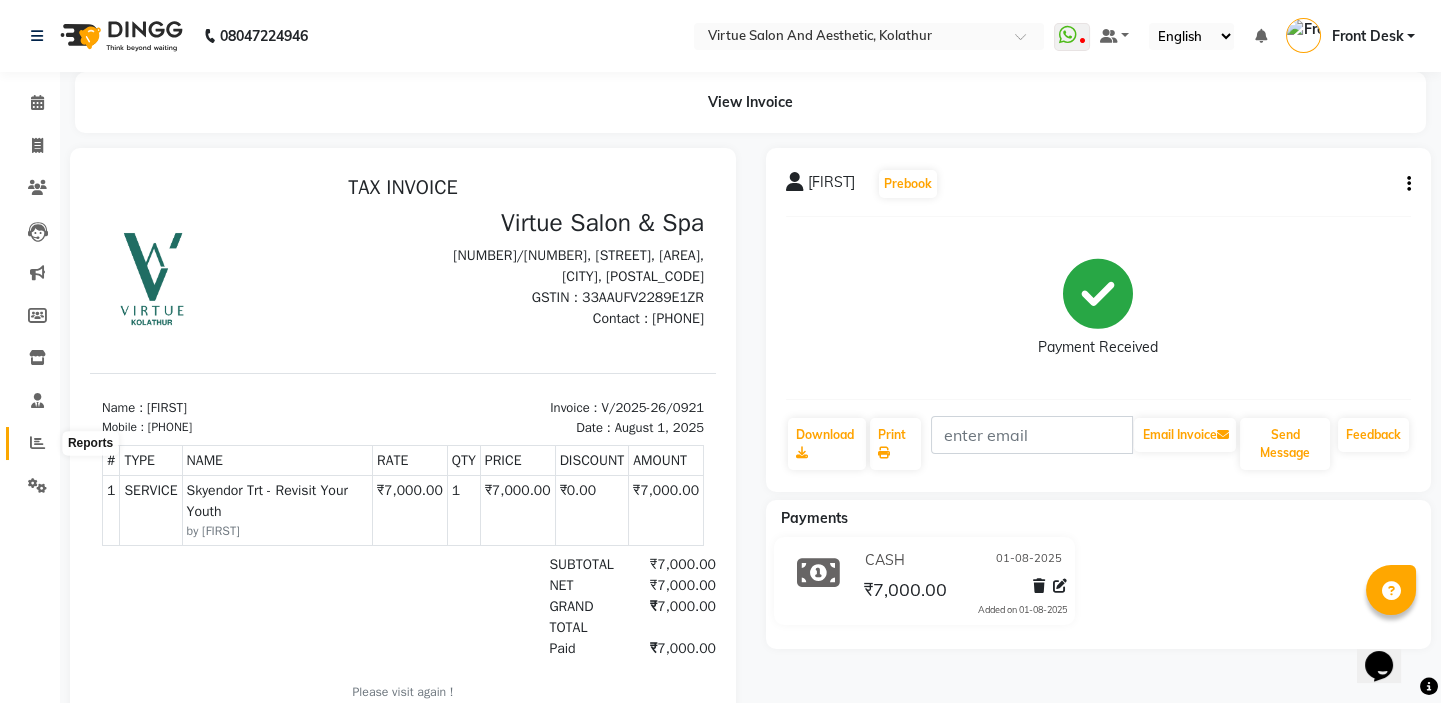 click 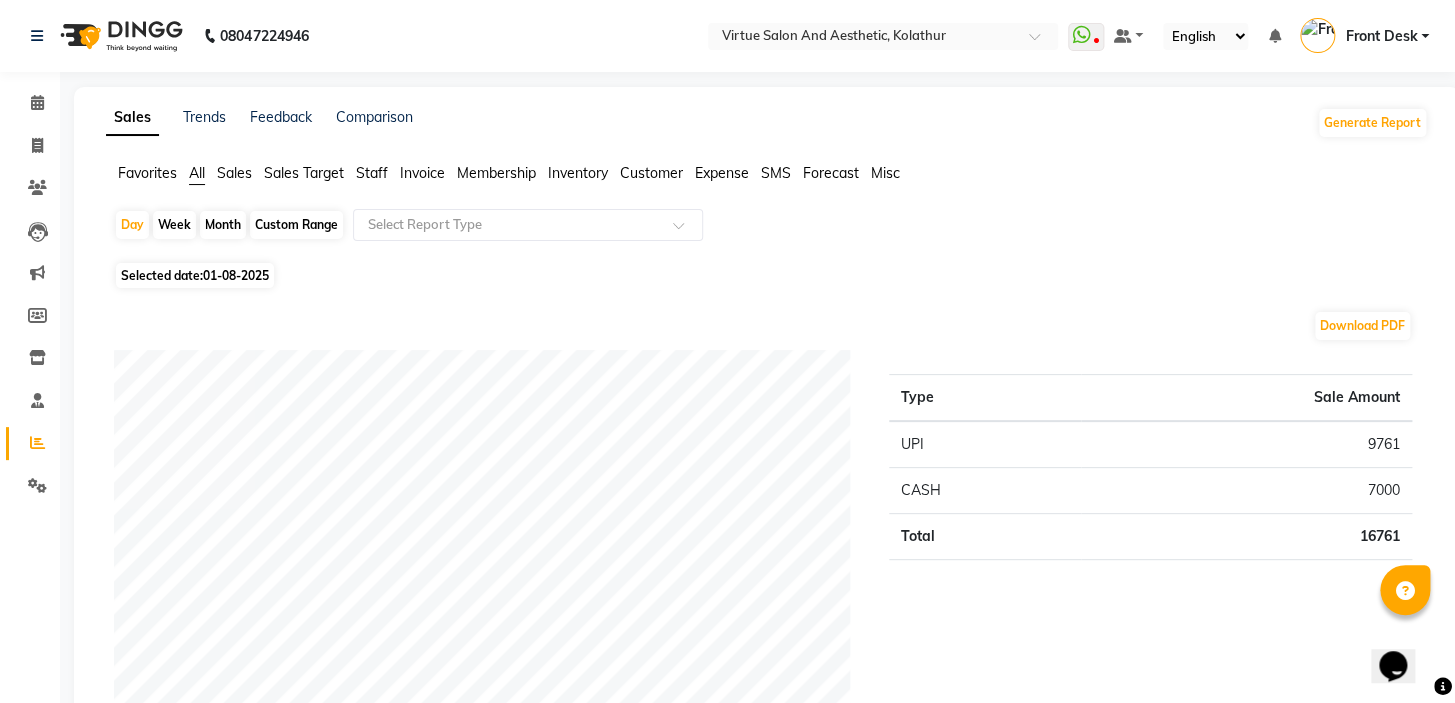 click on "Sales" 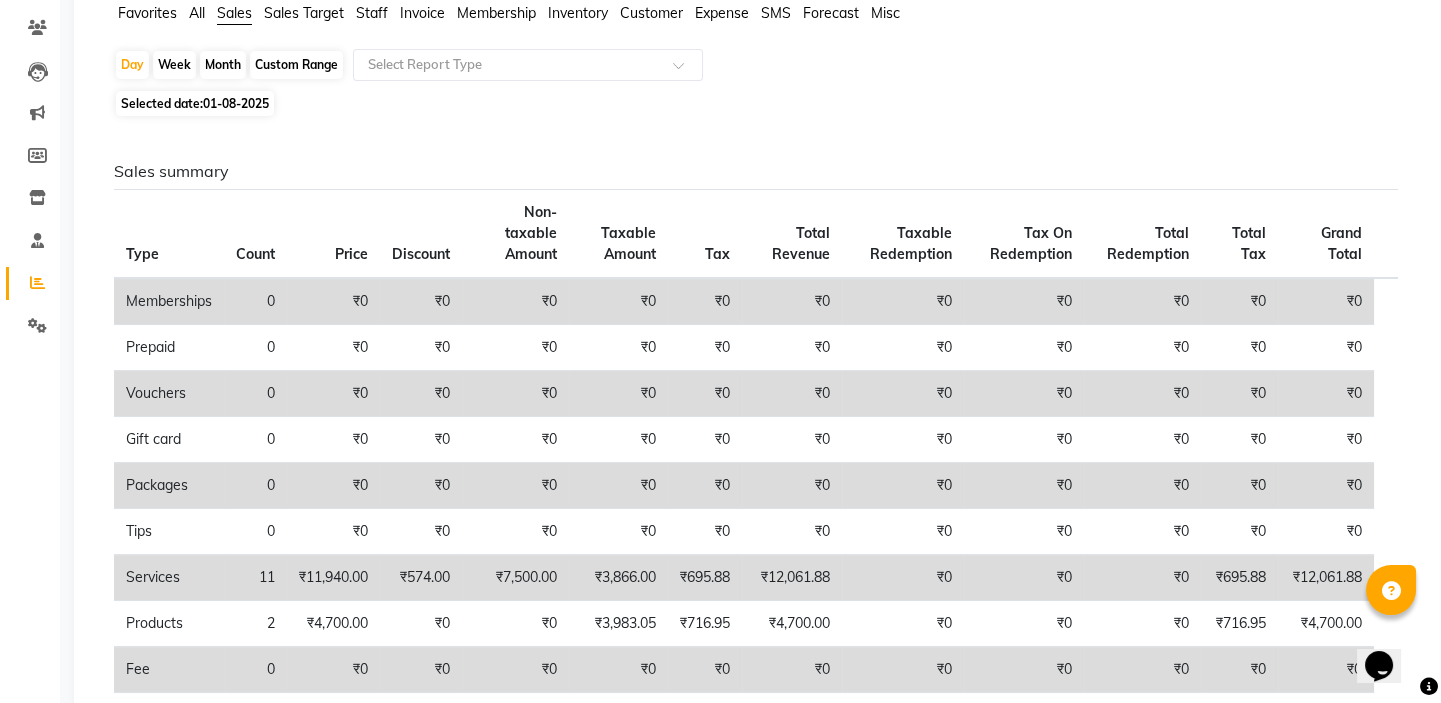 scroll, scrollTop: 0, scrollLeft: 0, axis: both 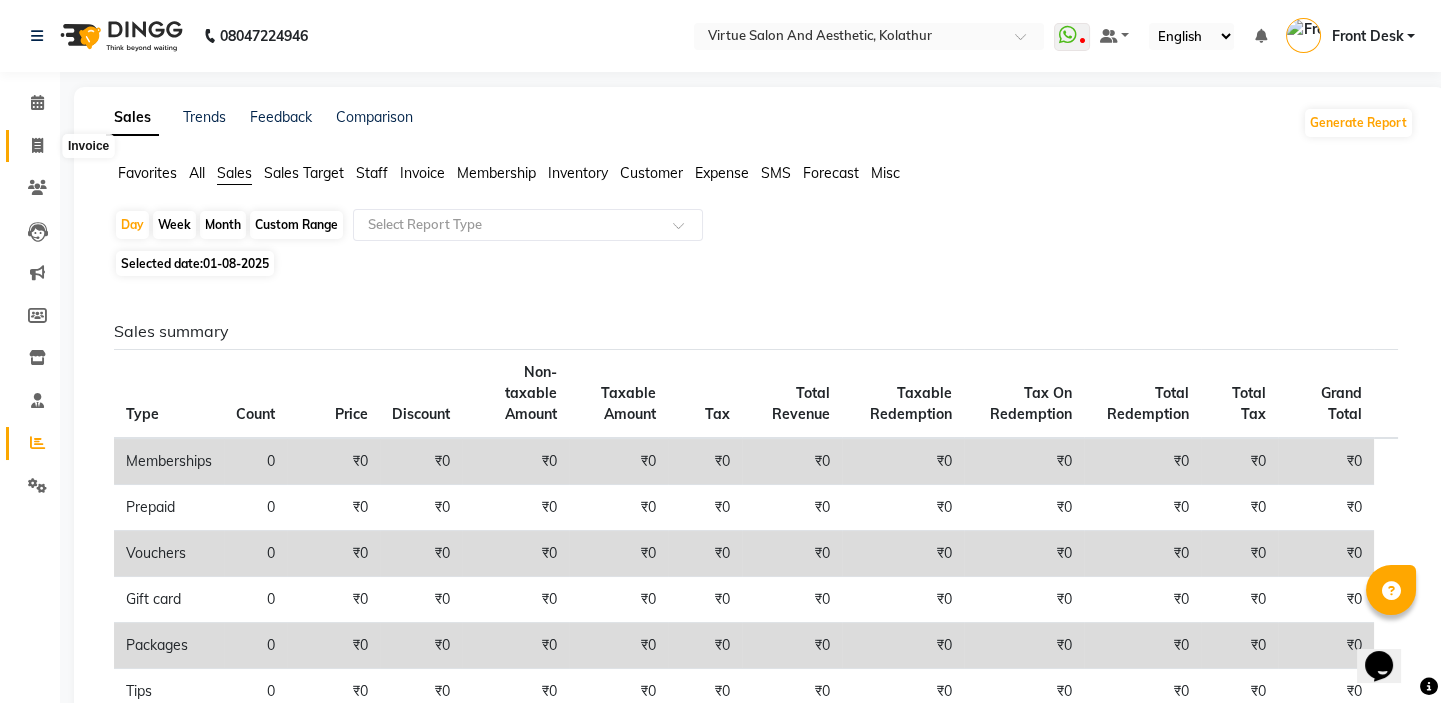 click 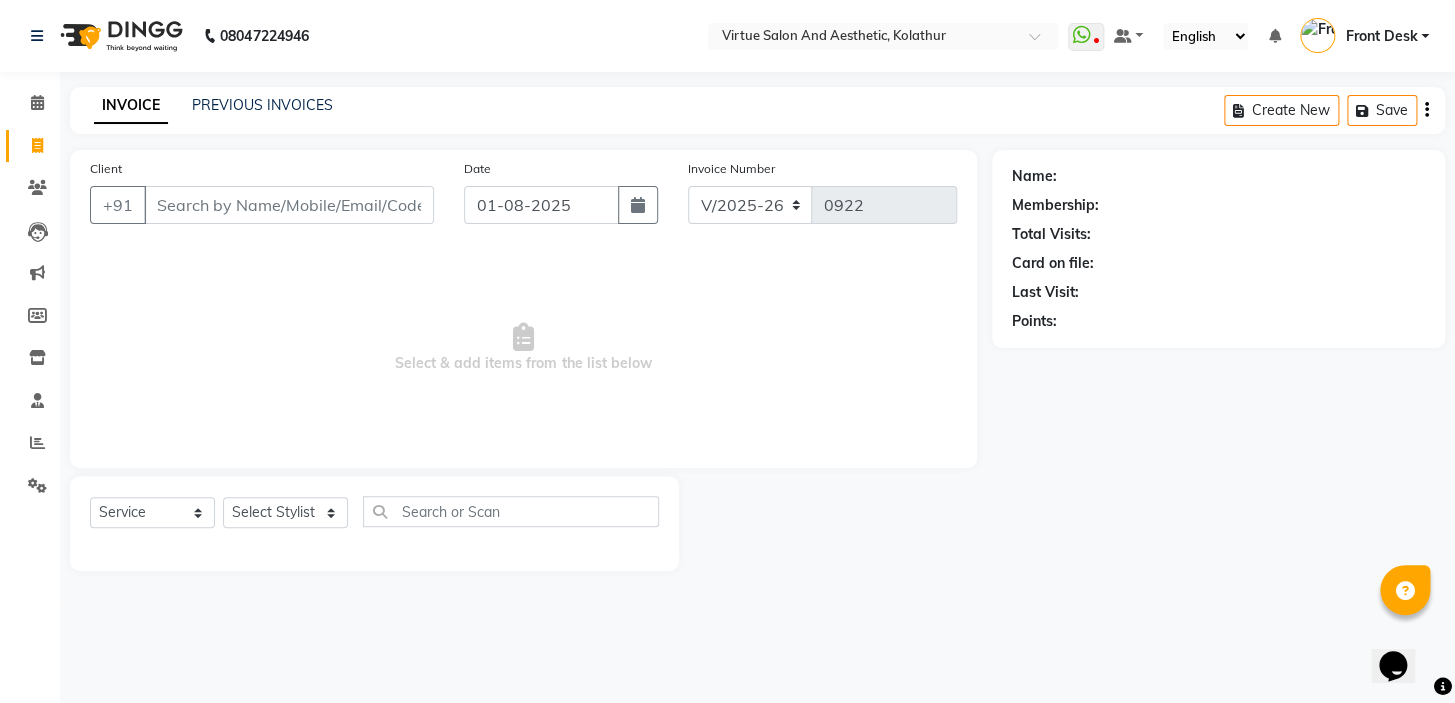 click on "Client" at bounding box center (289, 205) 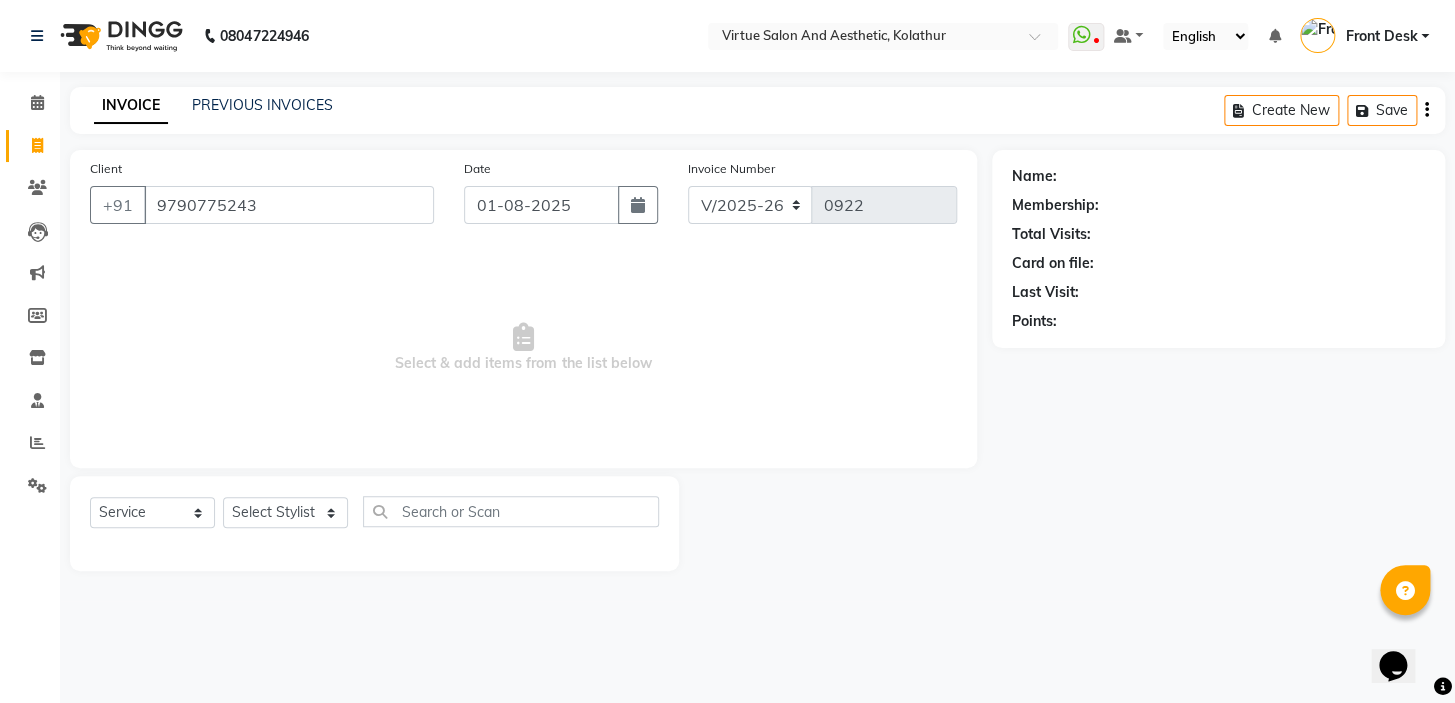 type on "9790775243" 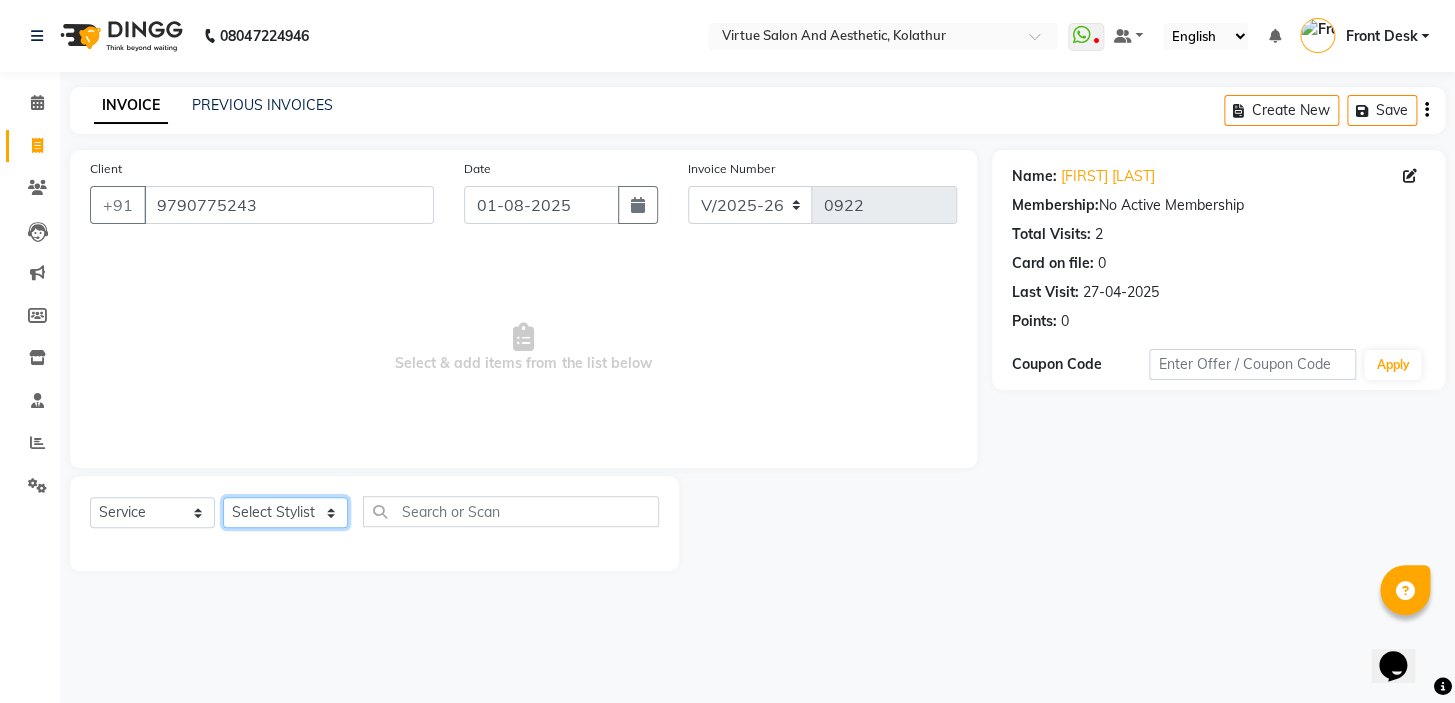 click on "Select Stylist [LAST] [LAST] [LAST] [LAST] [FIRST] [FIRST] [LAST] [LAST]" 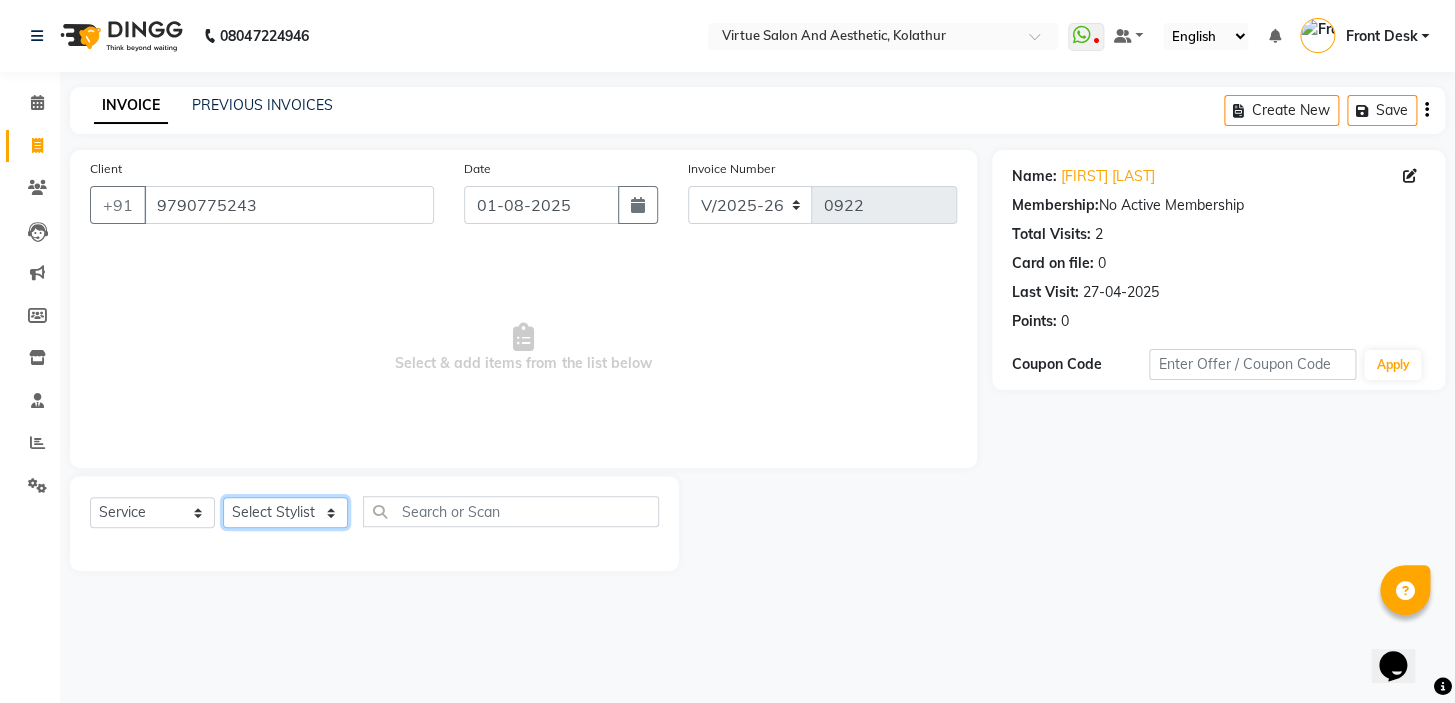 select on "59064" 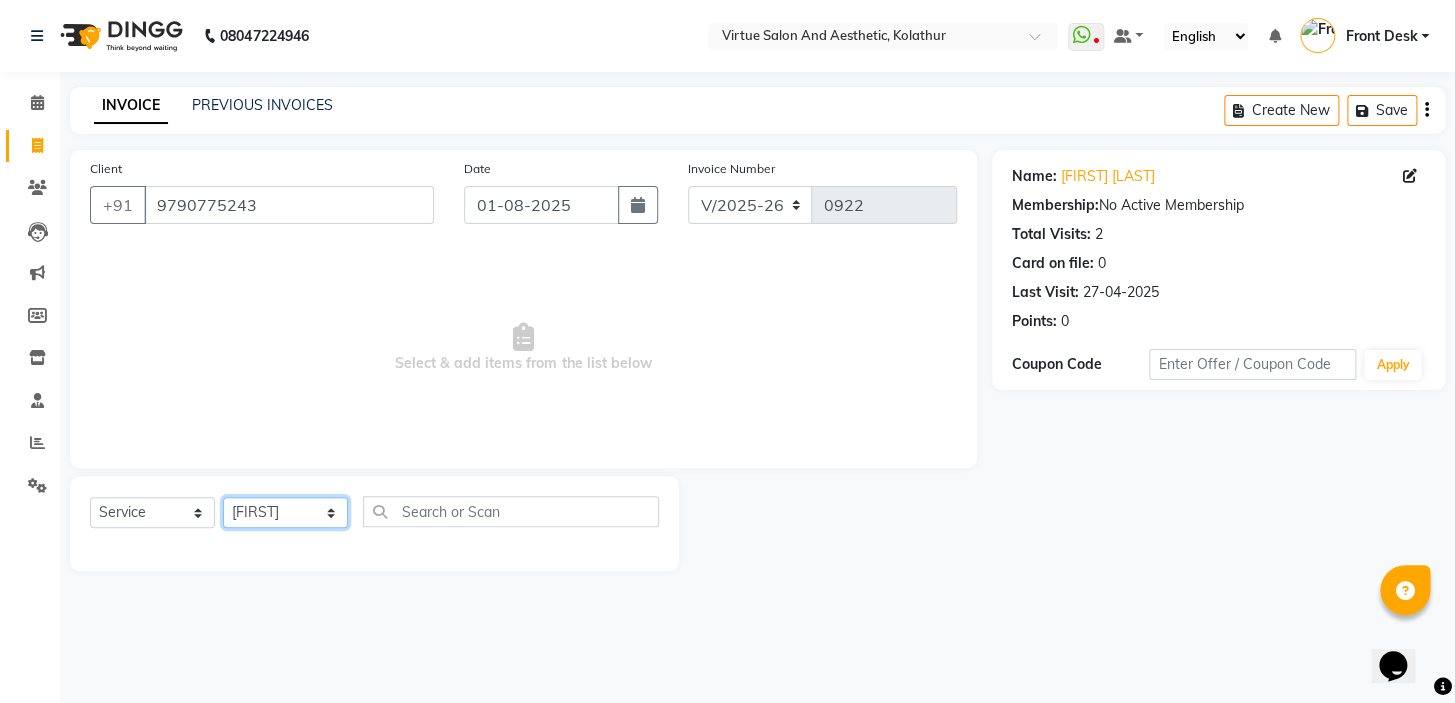 click on "Select Stylist [LAST] [LAST] [LAST] [LAST] [FIRST] [FIRST] [LAST] [LAST]" 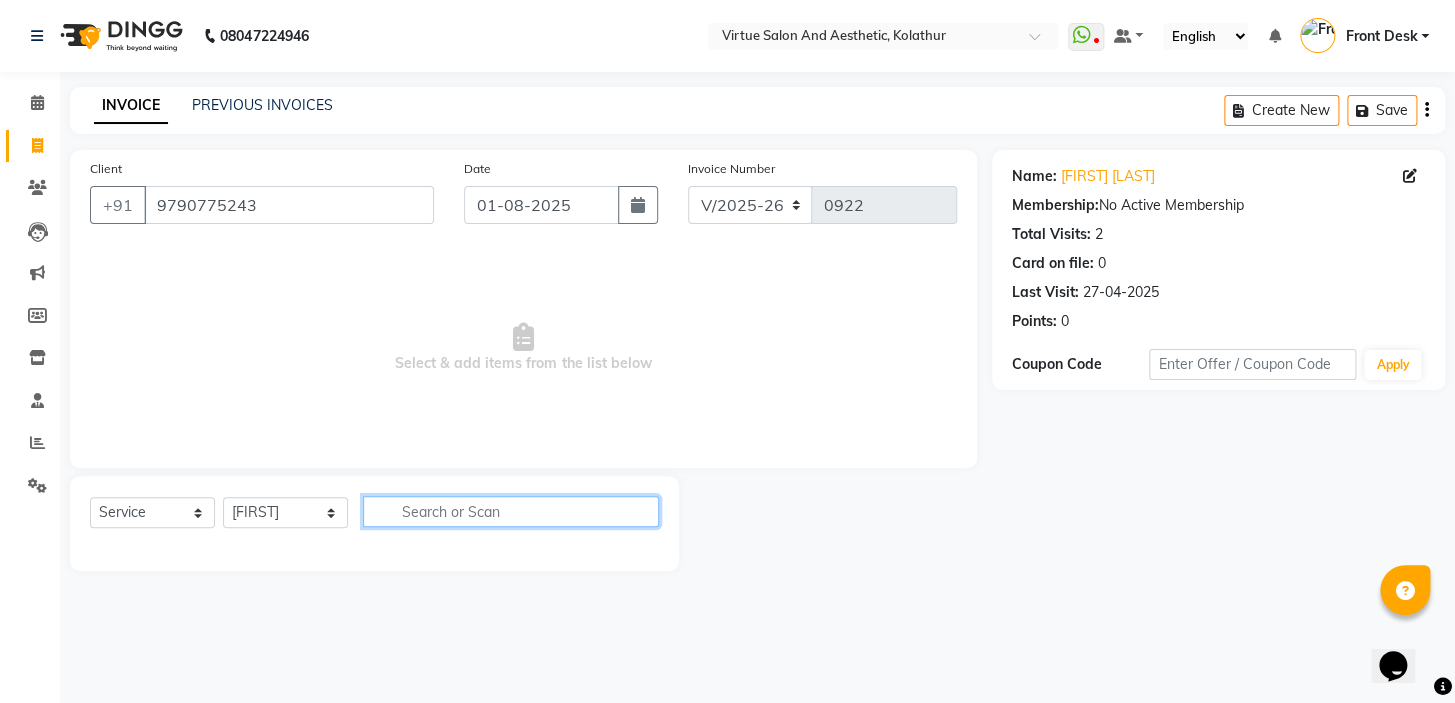click 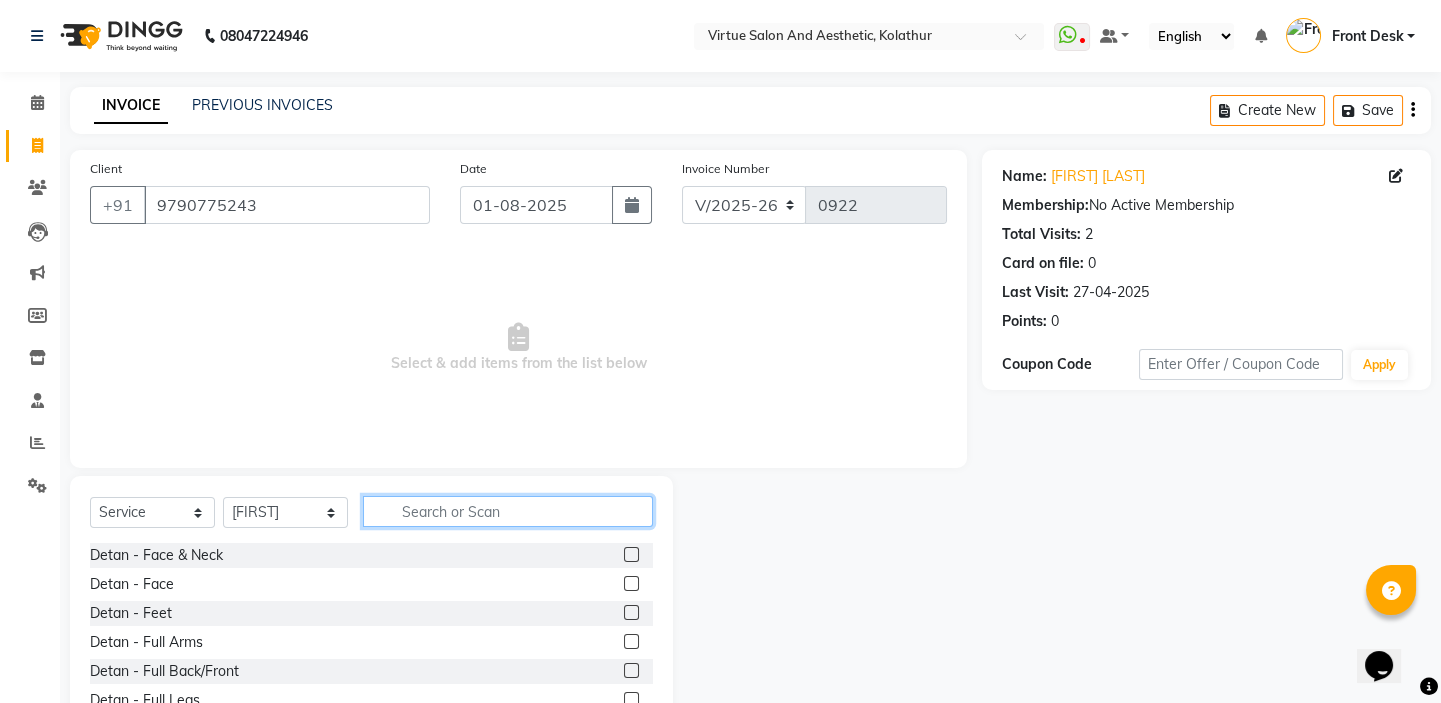 type on "W" 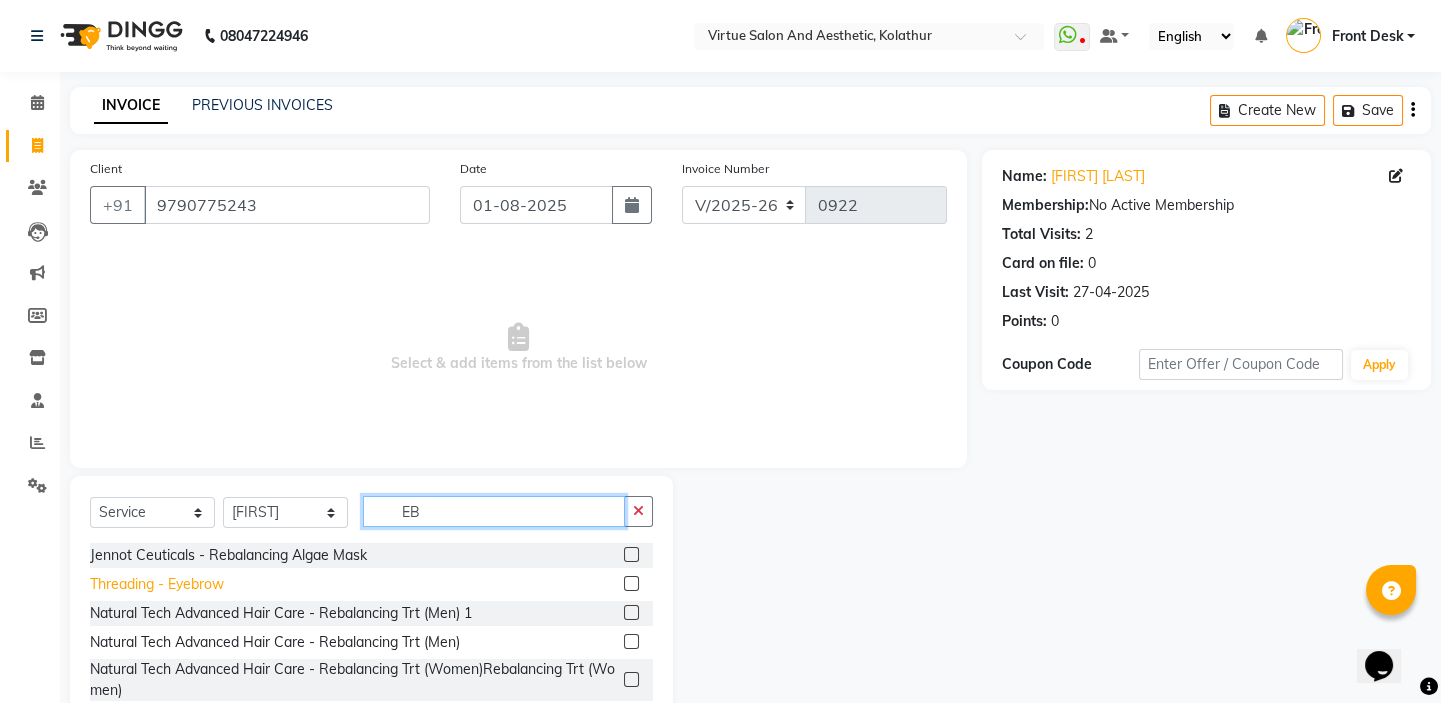 type on "EB" 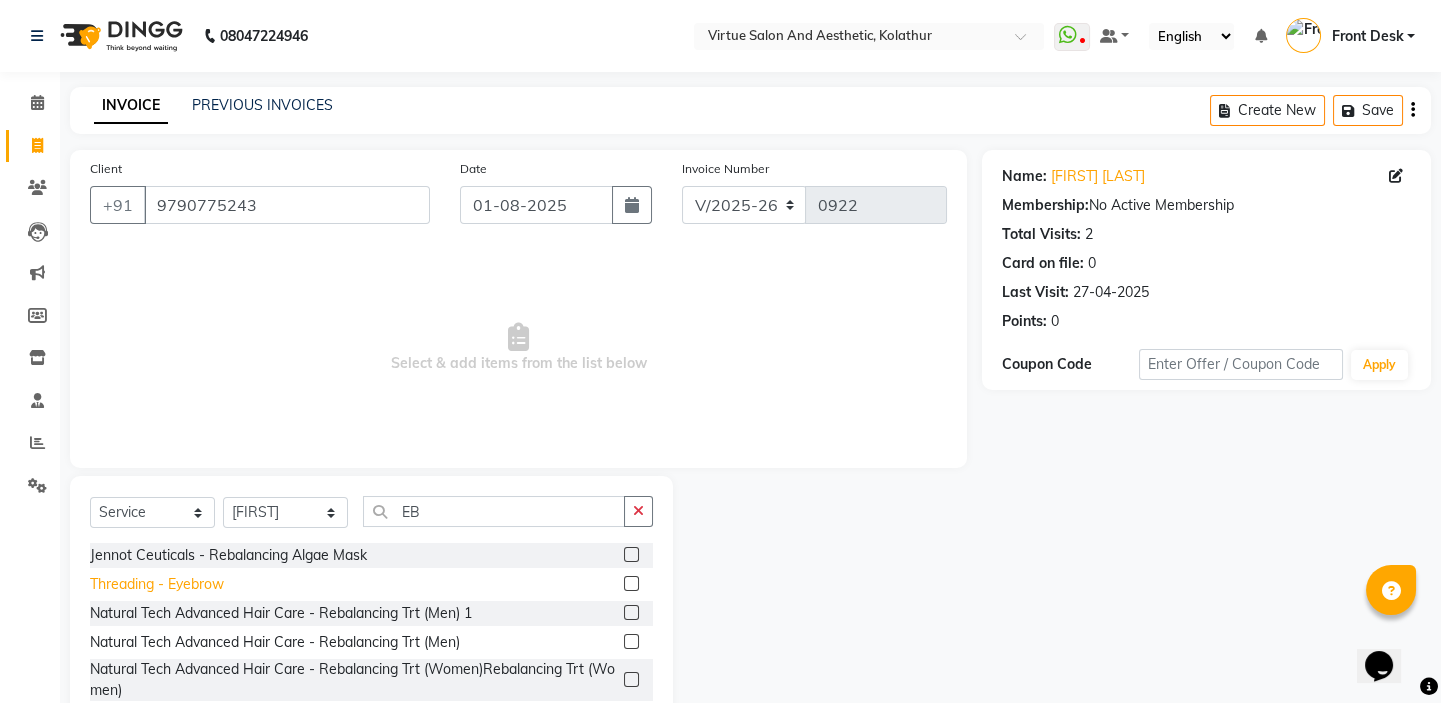 click on "Threading - Eyebrow" 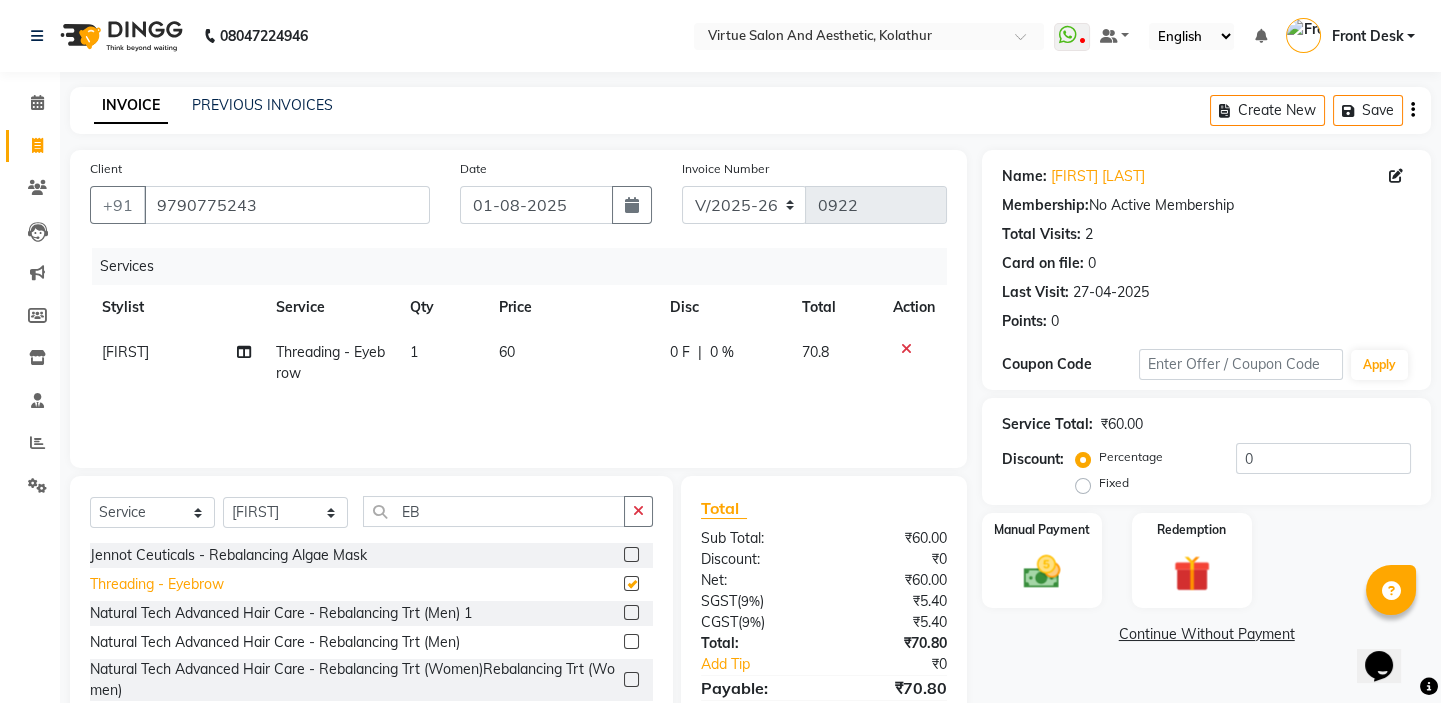 checkbox on "false" 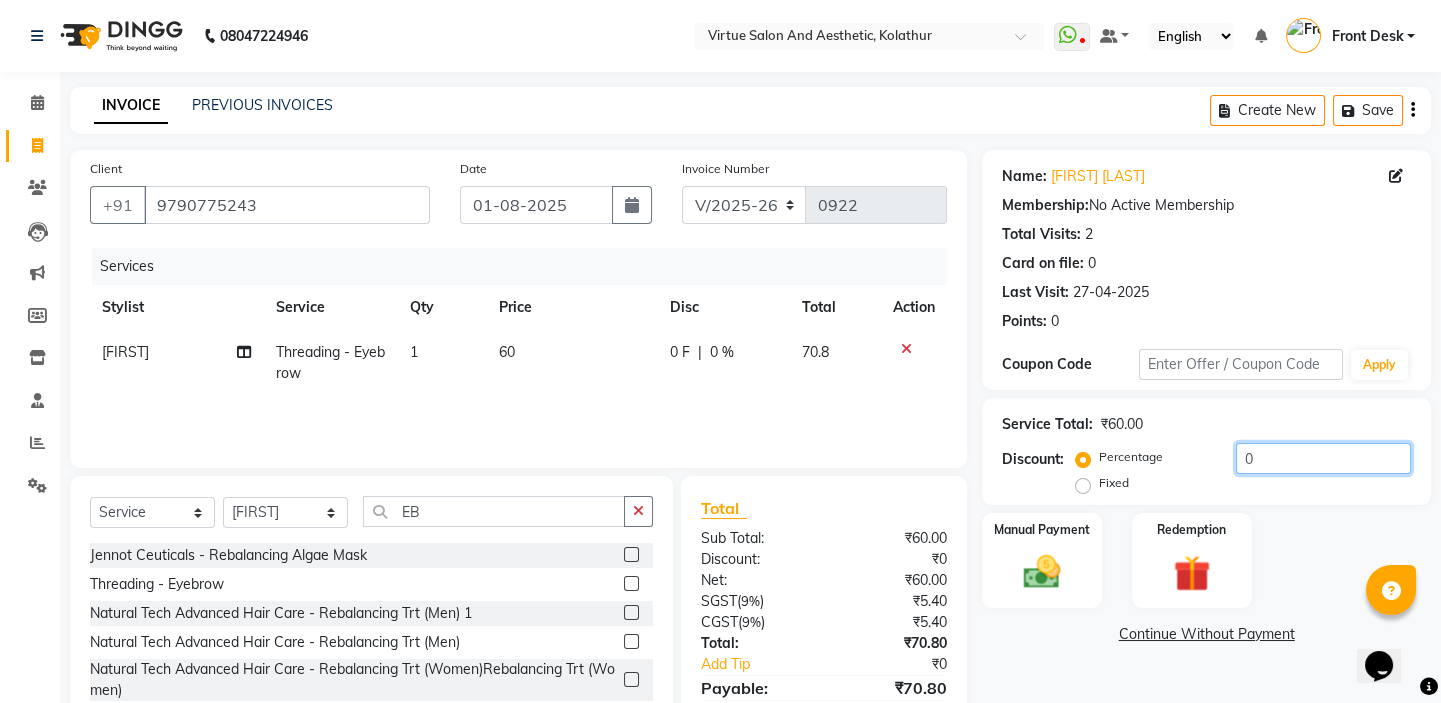 drag, startPoint x: 1271, startPoint y: 459, endPoint x: 1167, endPoint y: 444, distance: 105.076164 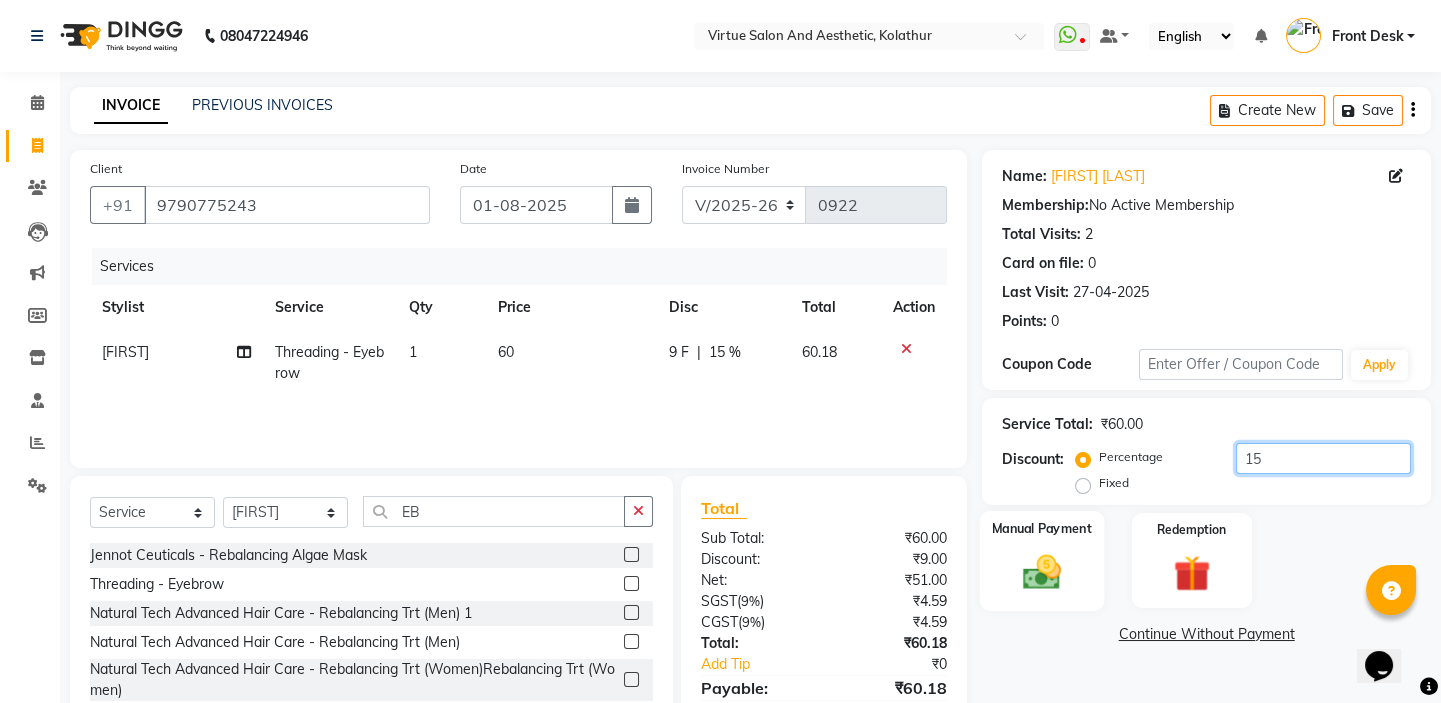 type on "15" 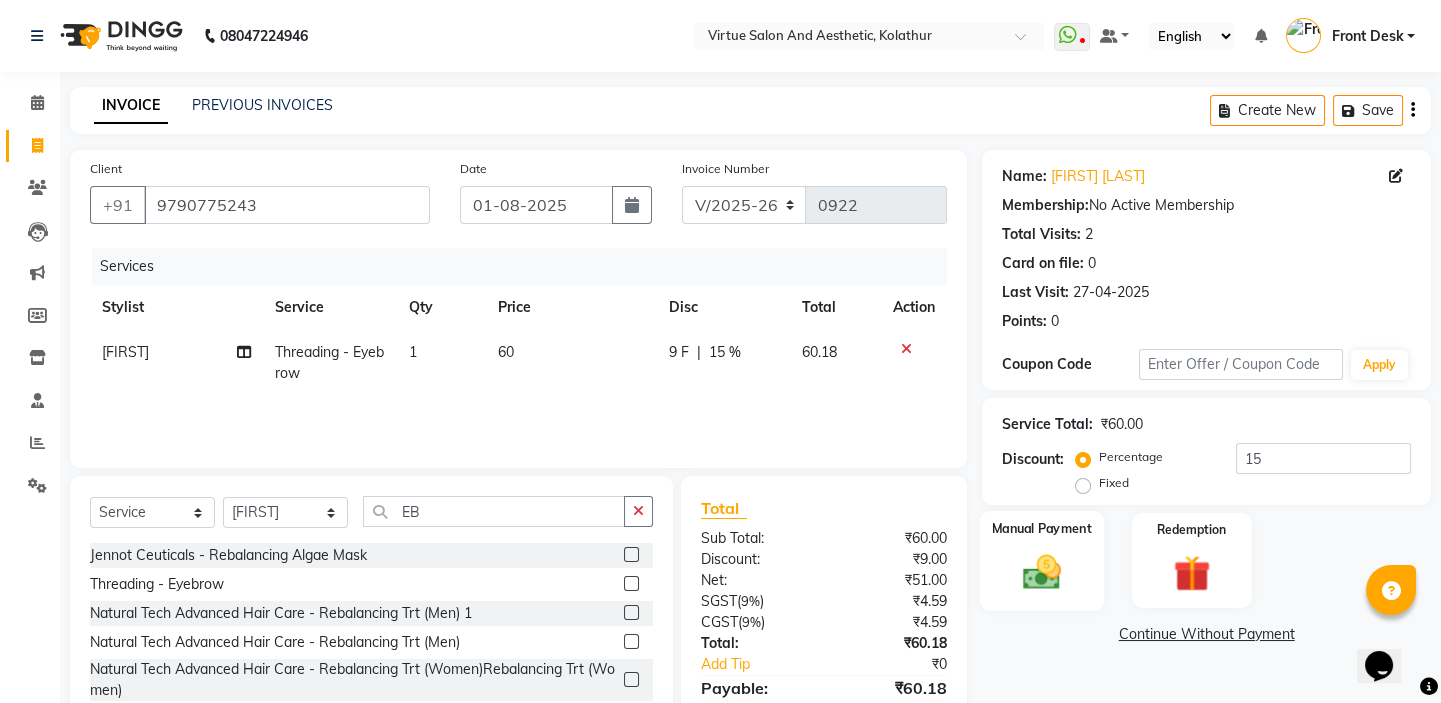 click 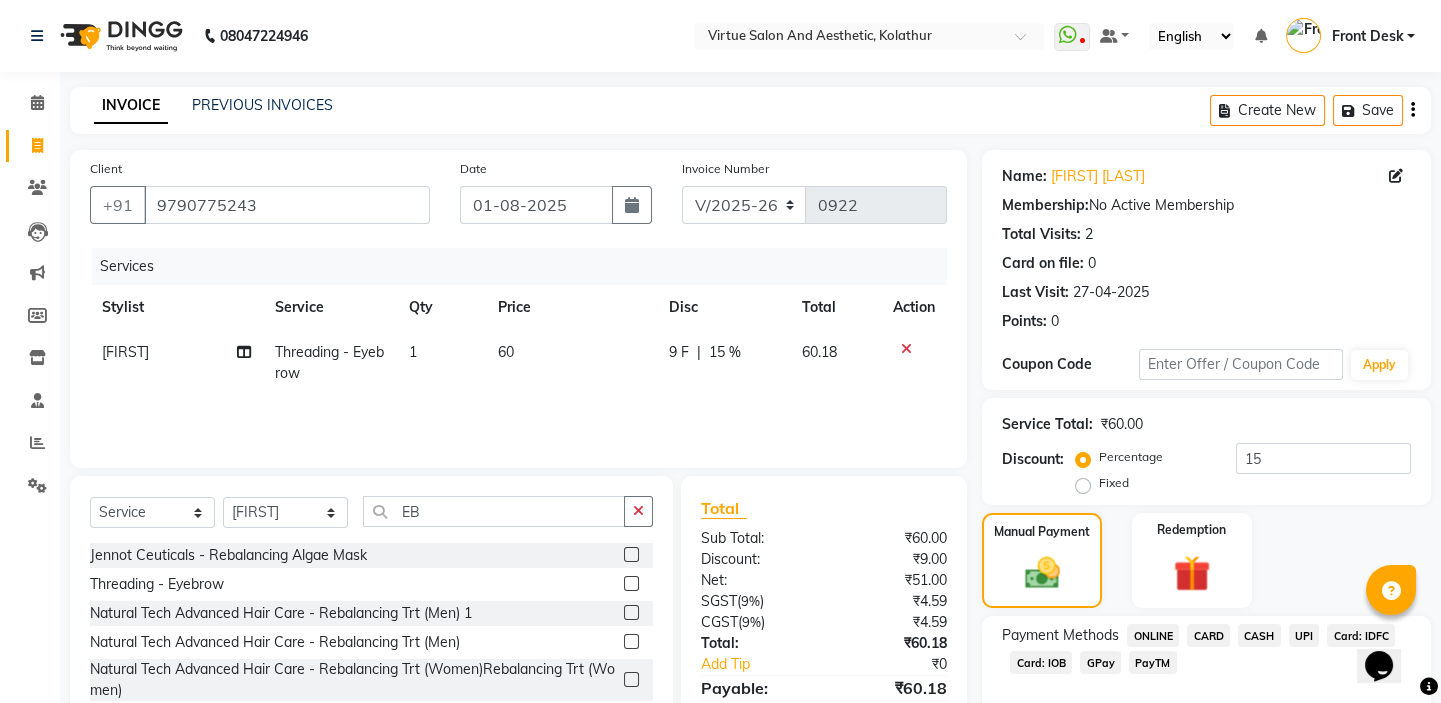 click on "CASH" 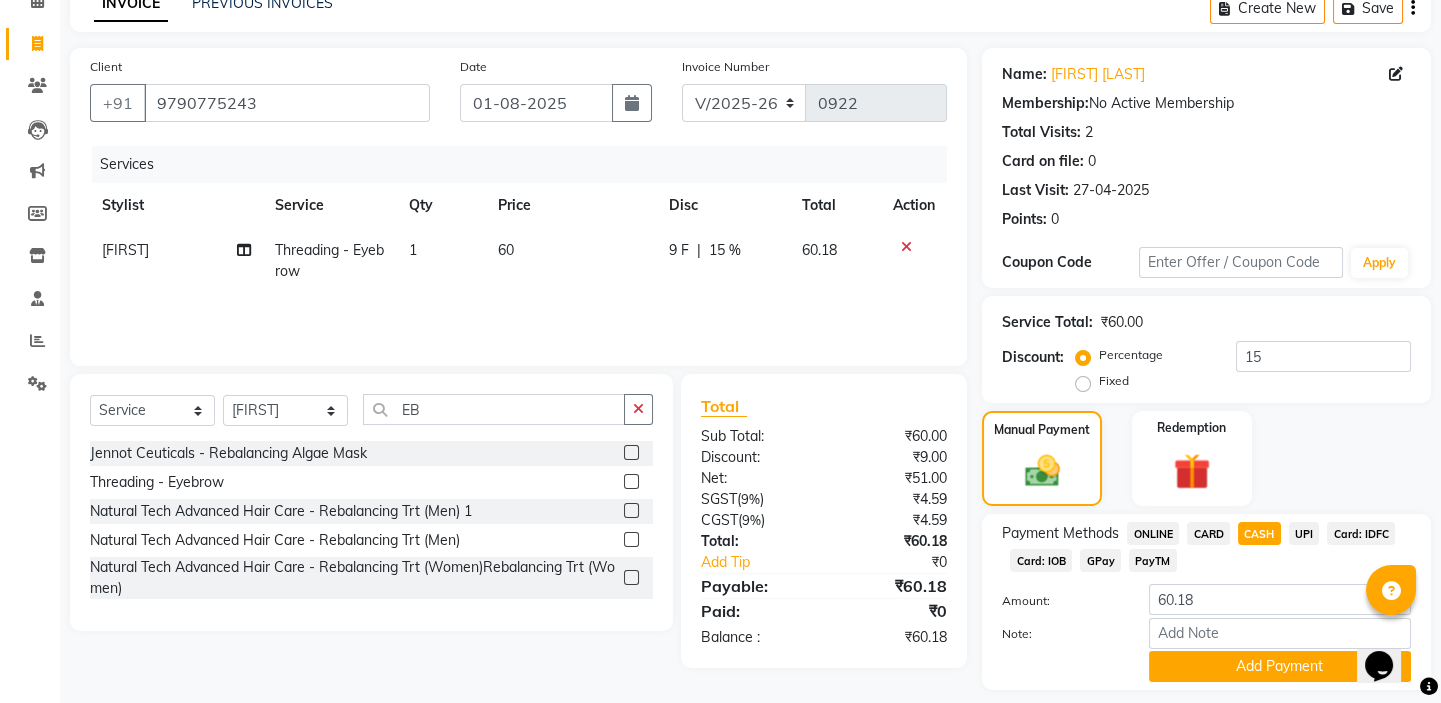 scroll, scrollTop: 160, scrollLeft: 0, axis: vertical 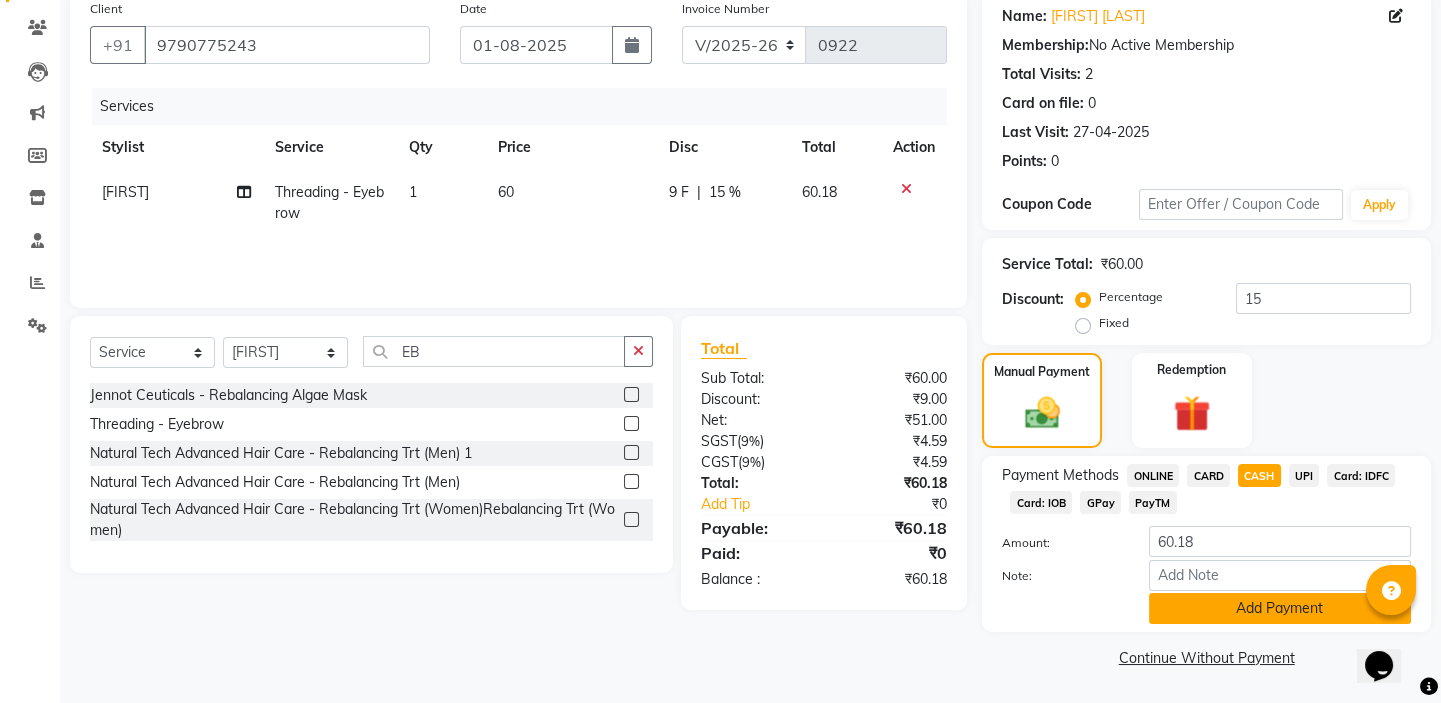 click on "Add Payment" 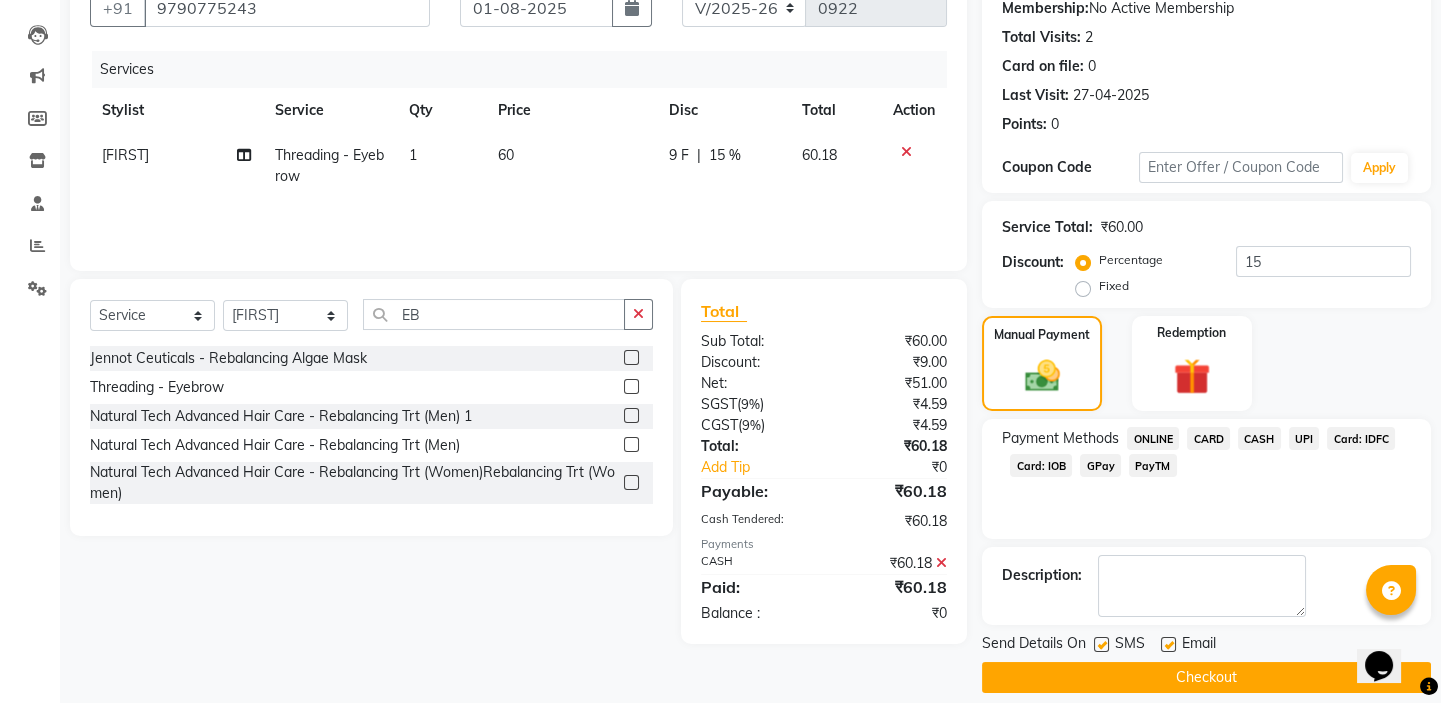 scroll, scrollTop: 216, scrollLeft: 0, axis: vertical 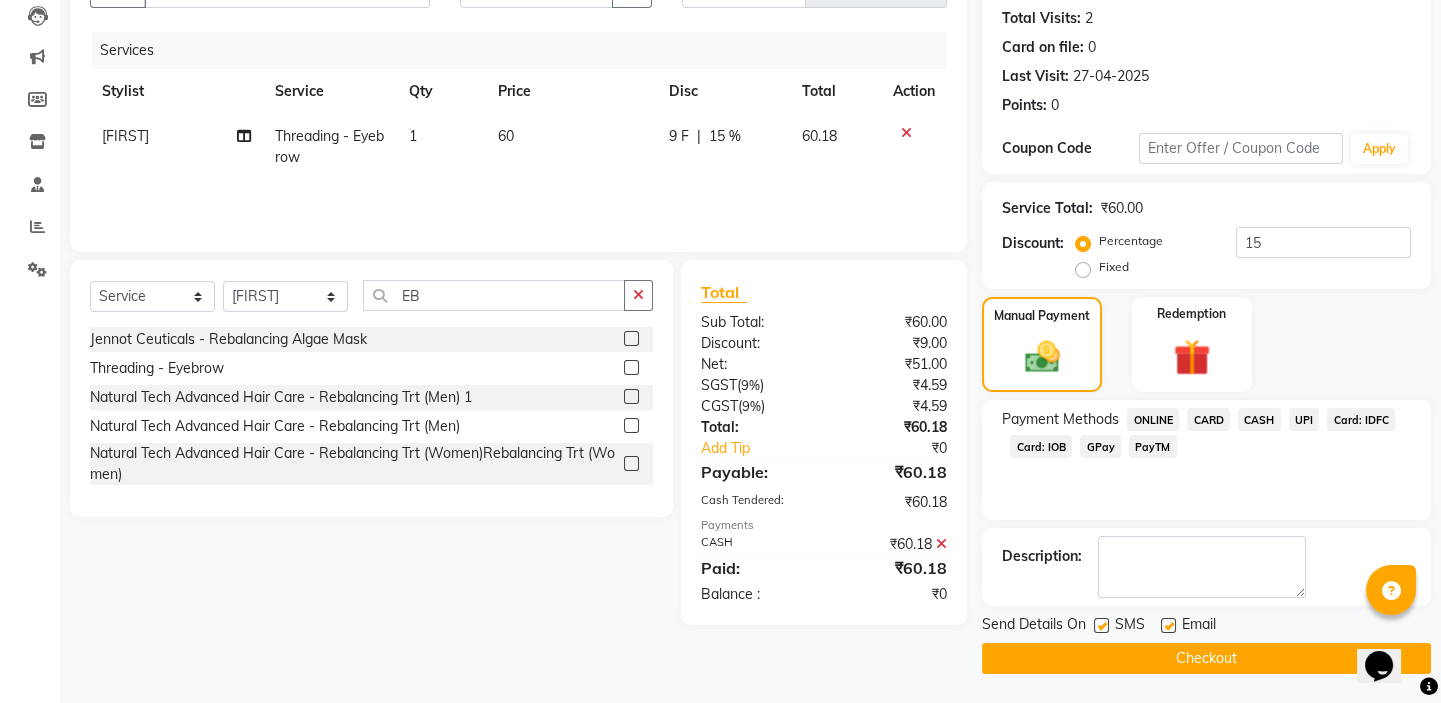click on "Checkout" 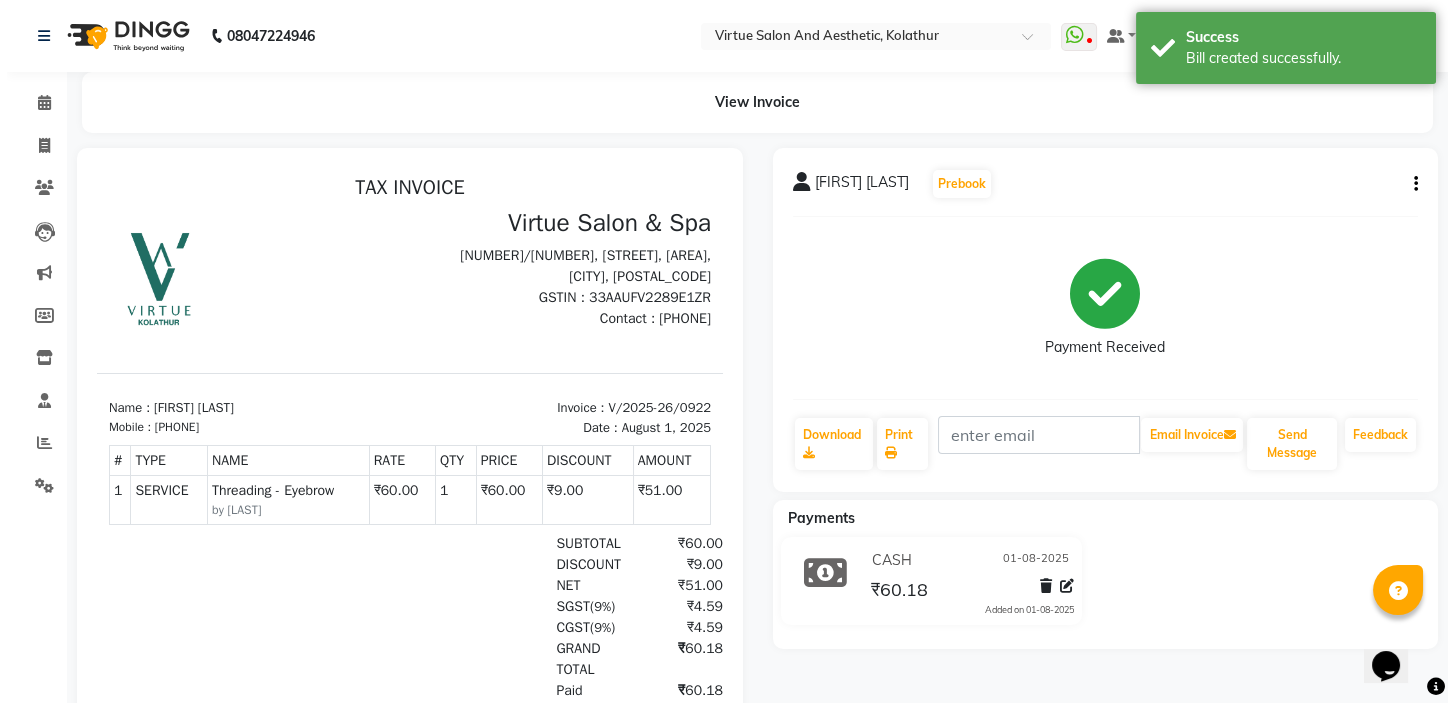 scroll, scrollTop: 0, scrollLeft: 0, axis: both 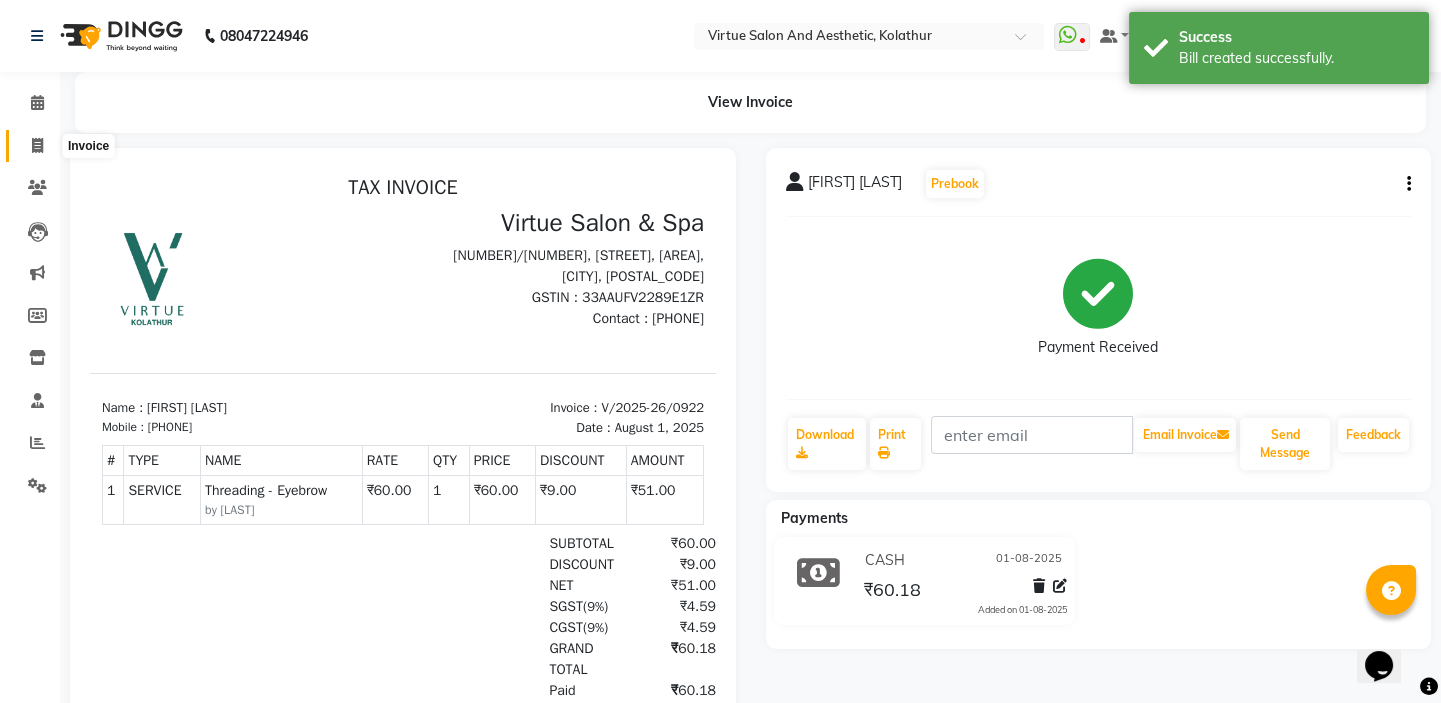click 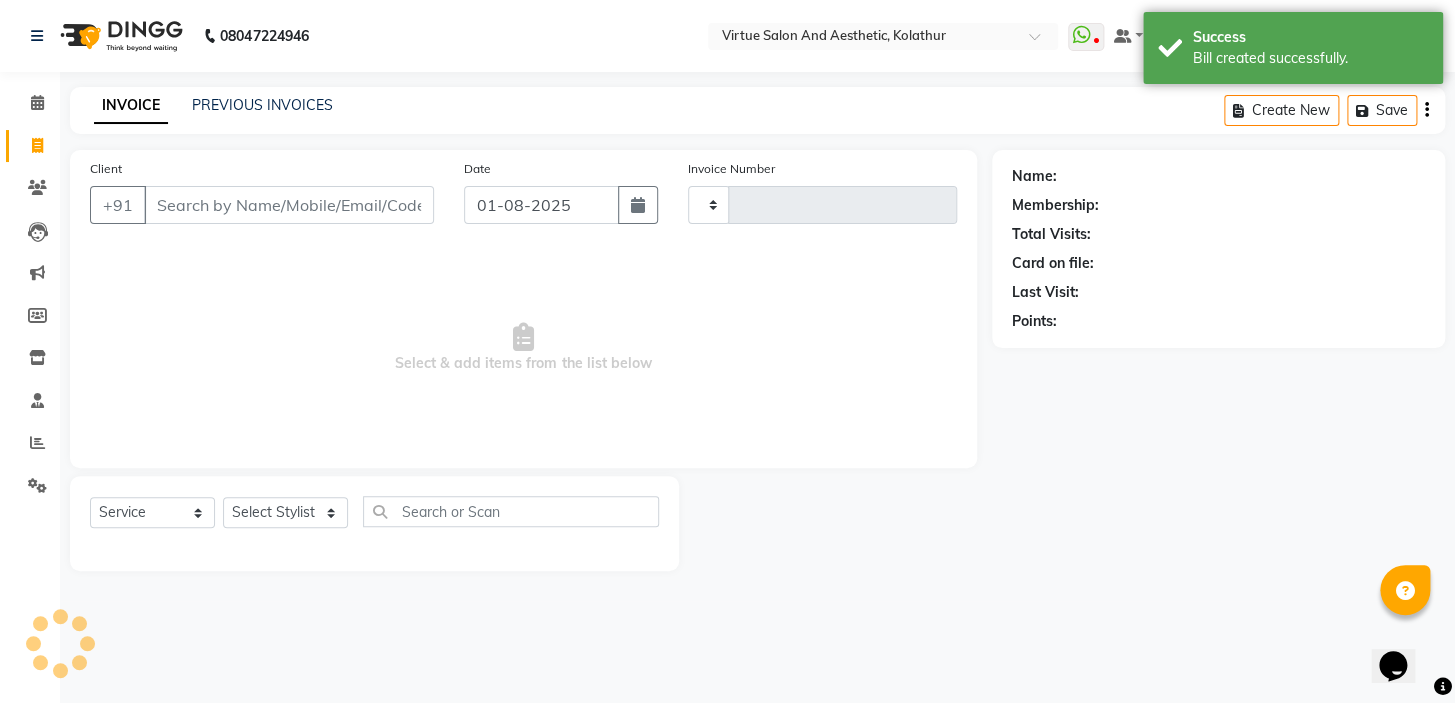 type on "0923" 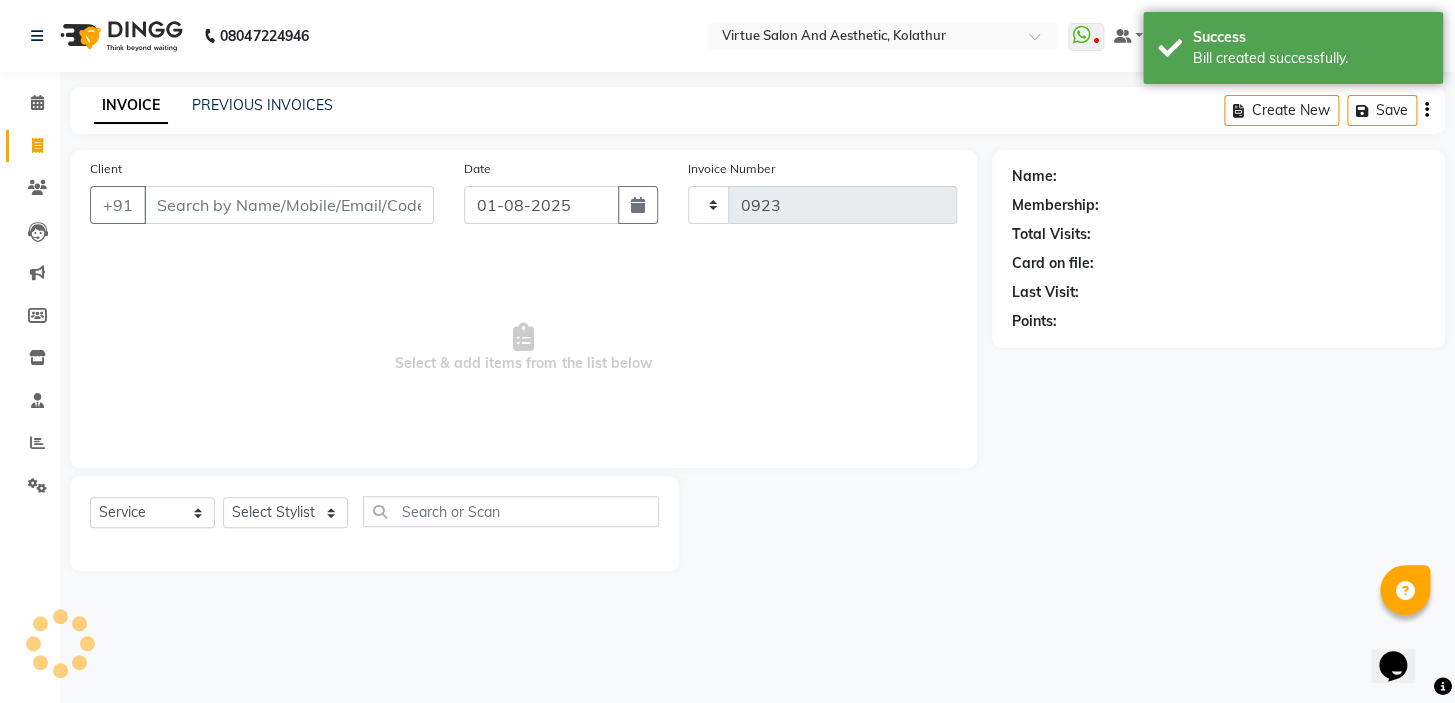 select on "7053" 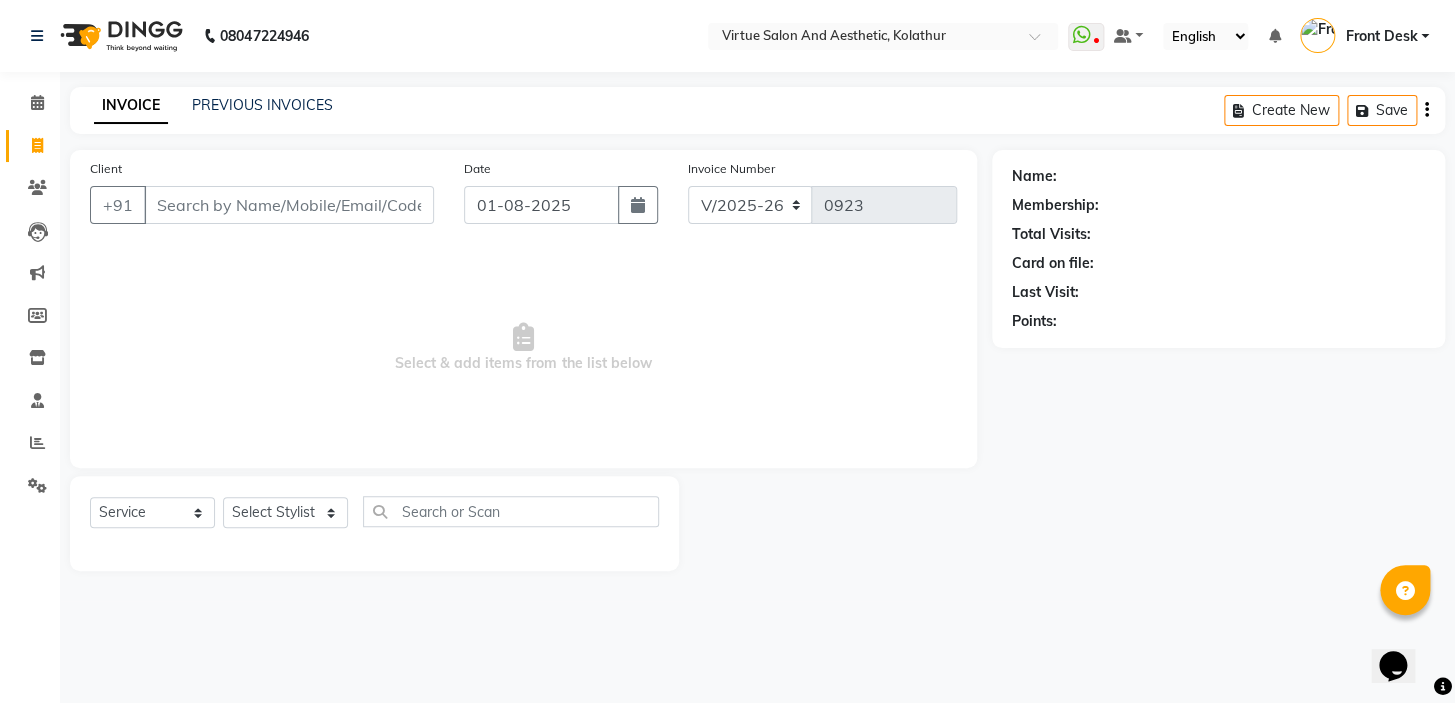 click on "Select & add items from the list below" at bounding box center (523, 348) 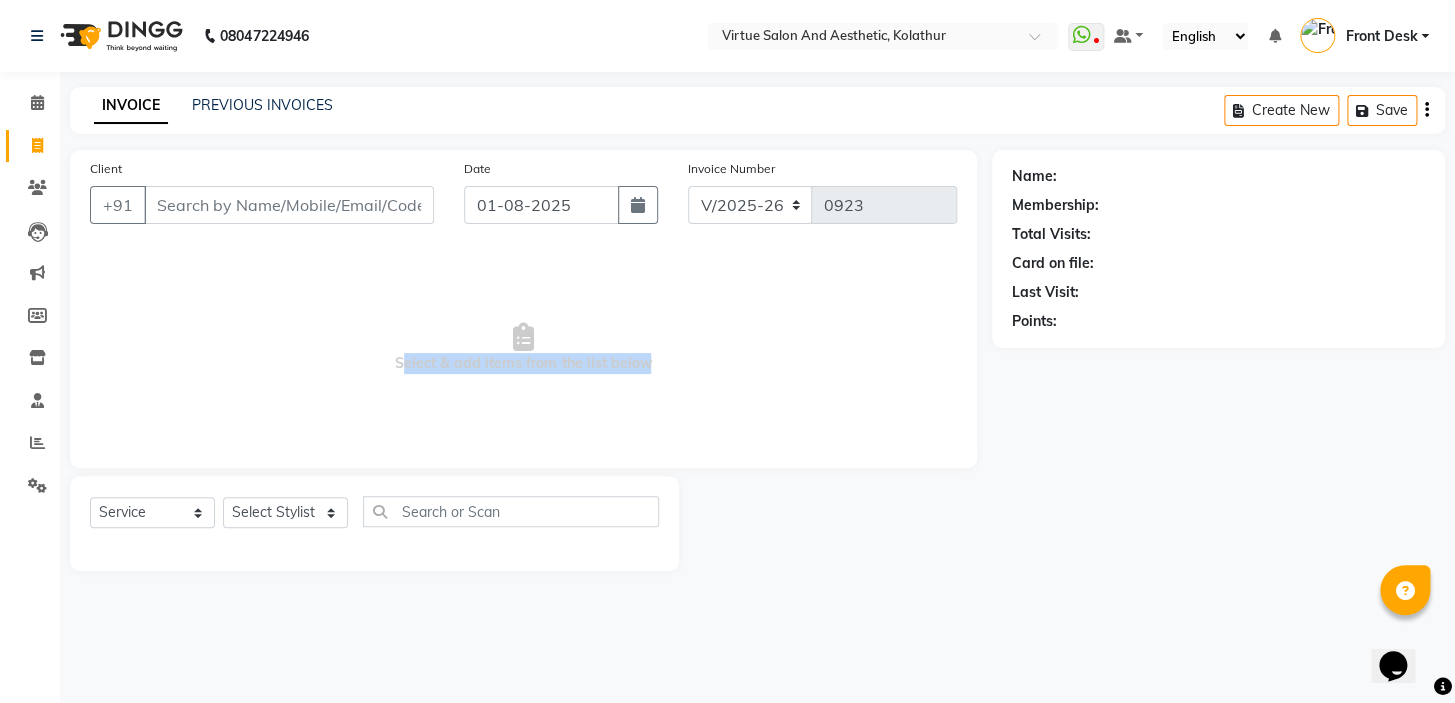 drag, startPoint x: 370, startPoint y: 366, endPoint x: 687, endPoint y: 359, distance: 317.07727 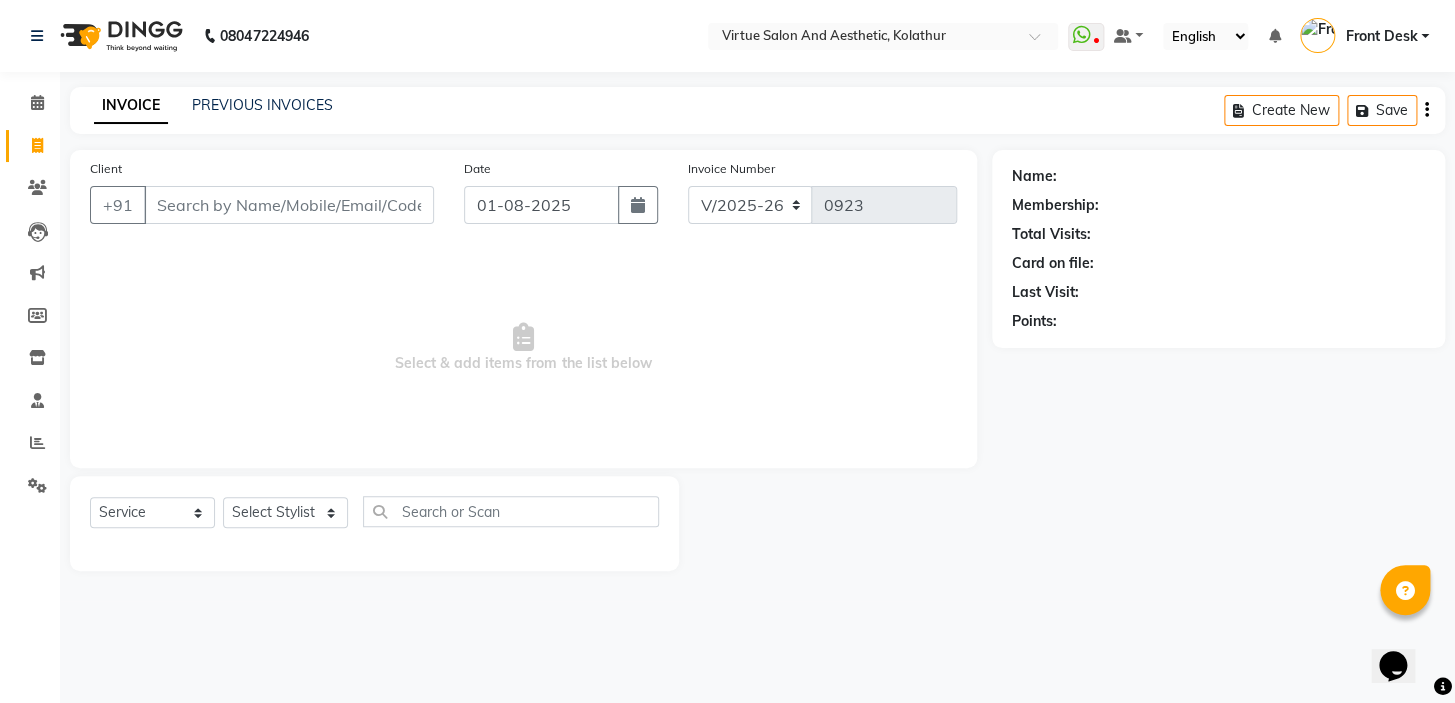 click on "Select & add items from the list below" at bounding box center (523, 348) 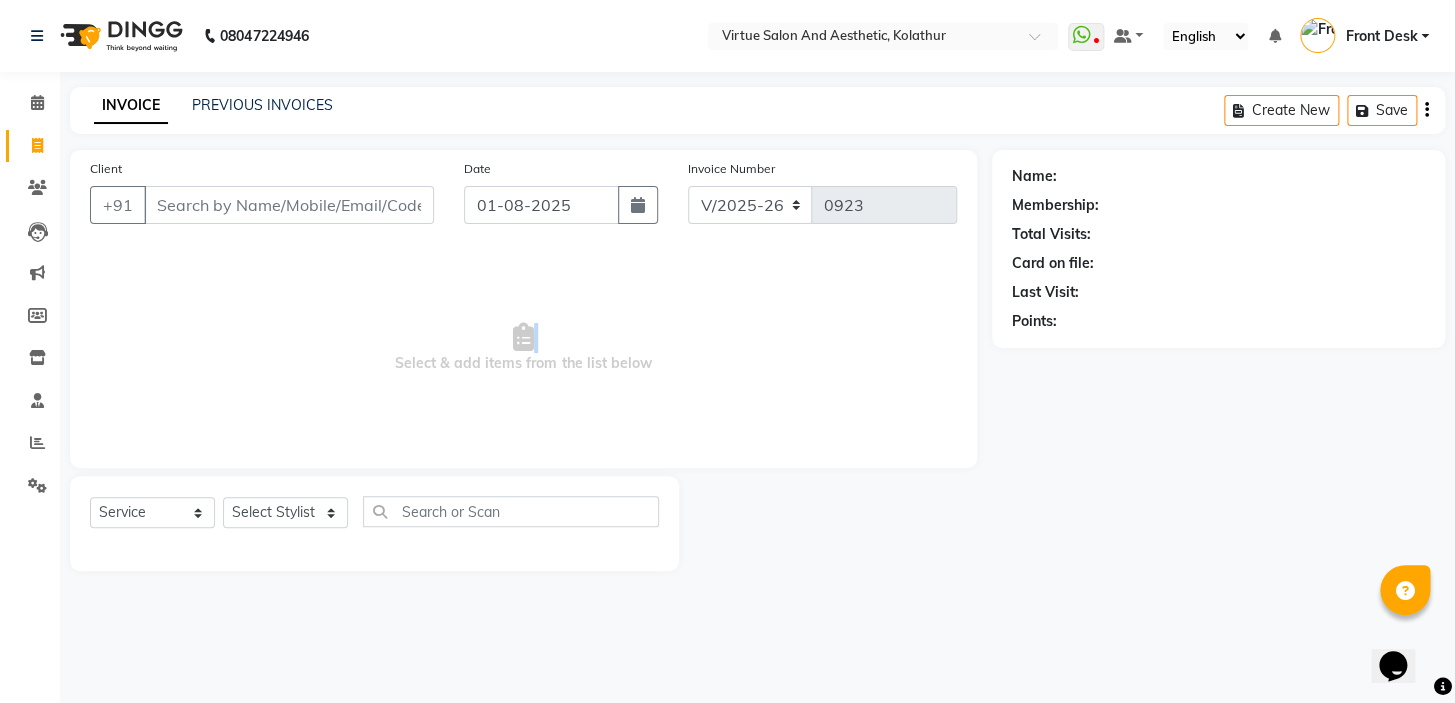 drag, startPoint x: 660, startPoint y: 323, endPoint x: 682, endPoint y: 369, distance: 50.990196 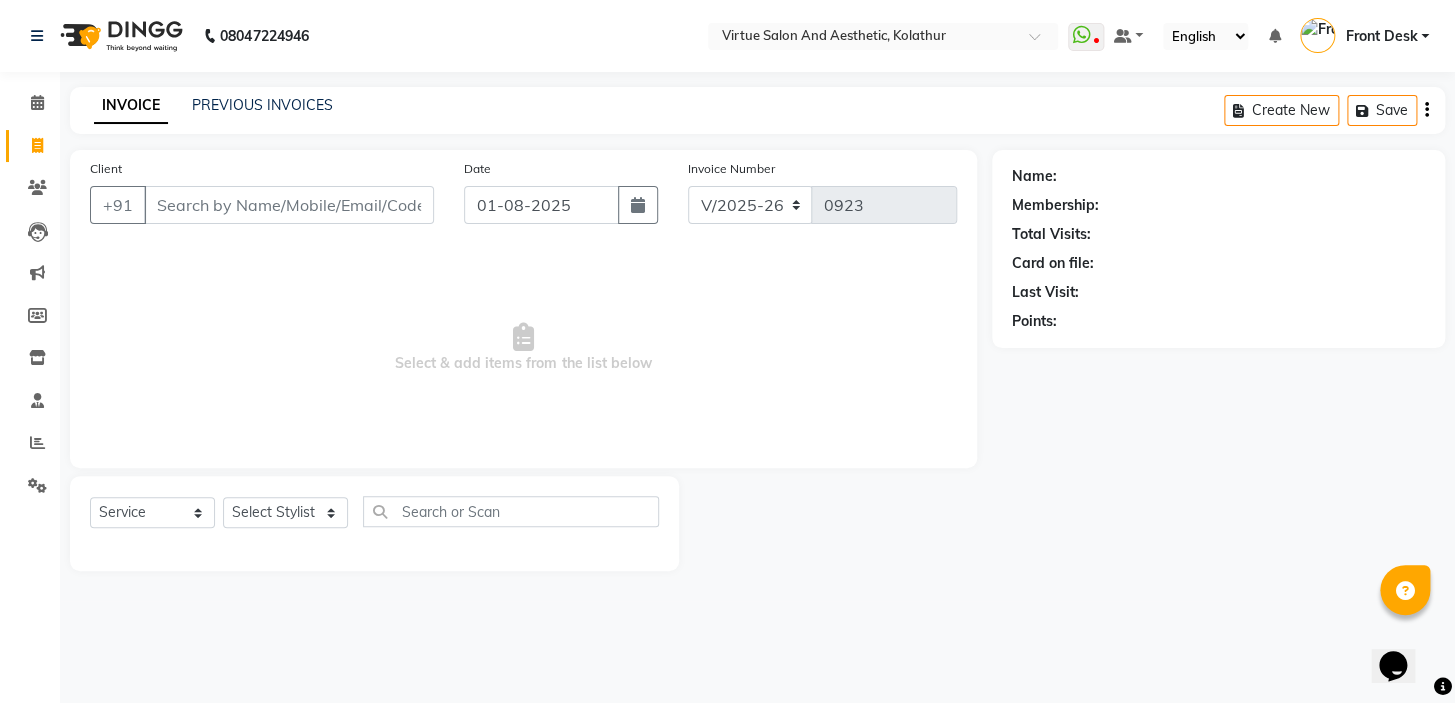 drag, startPoint x: 675, startPoint y: 370, endPoint x: 157, endPoint y: 369, distance: 518.001 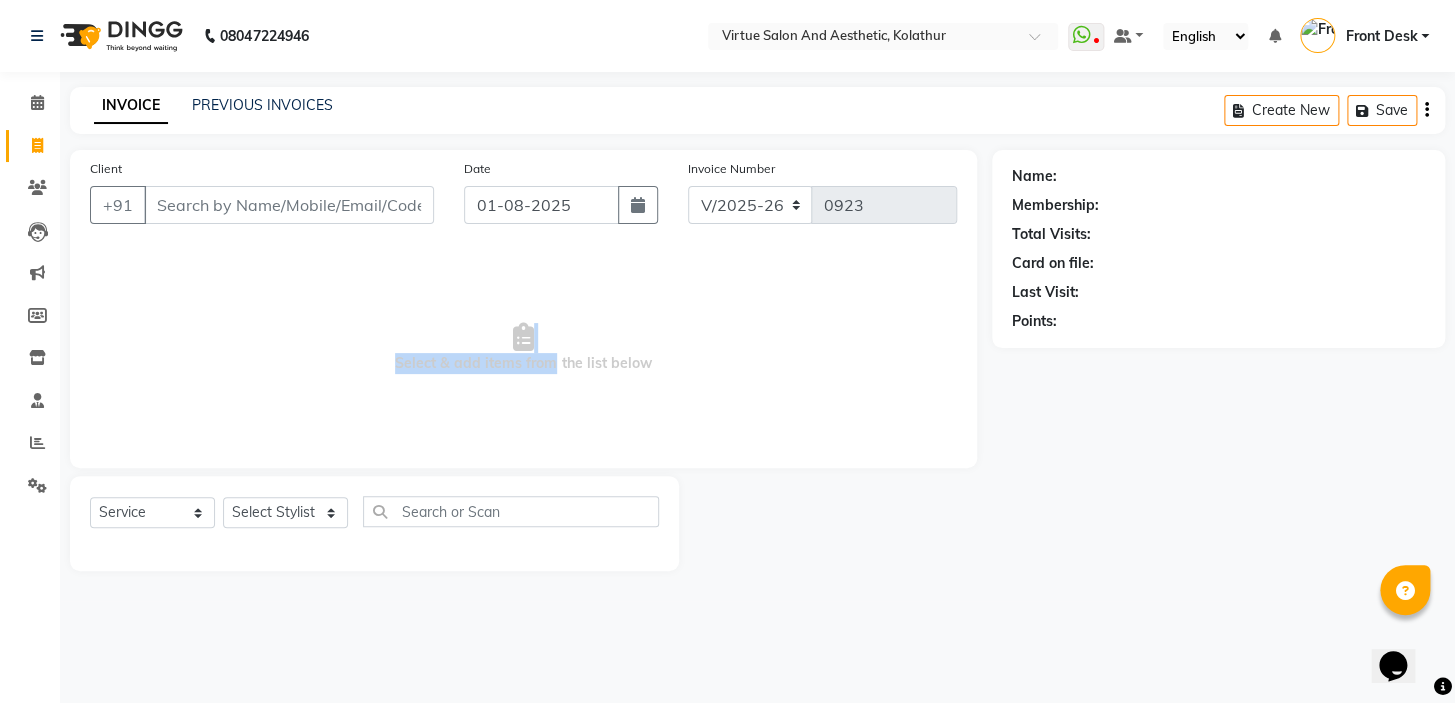 drag, startPoint x: 554, startPoint y: 317, endPoint x: 543, endPoint y: 360, distance: 44.38468 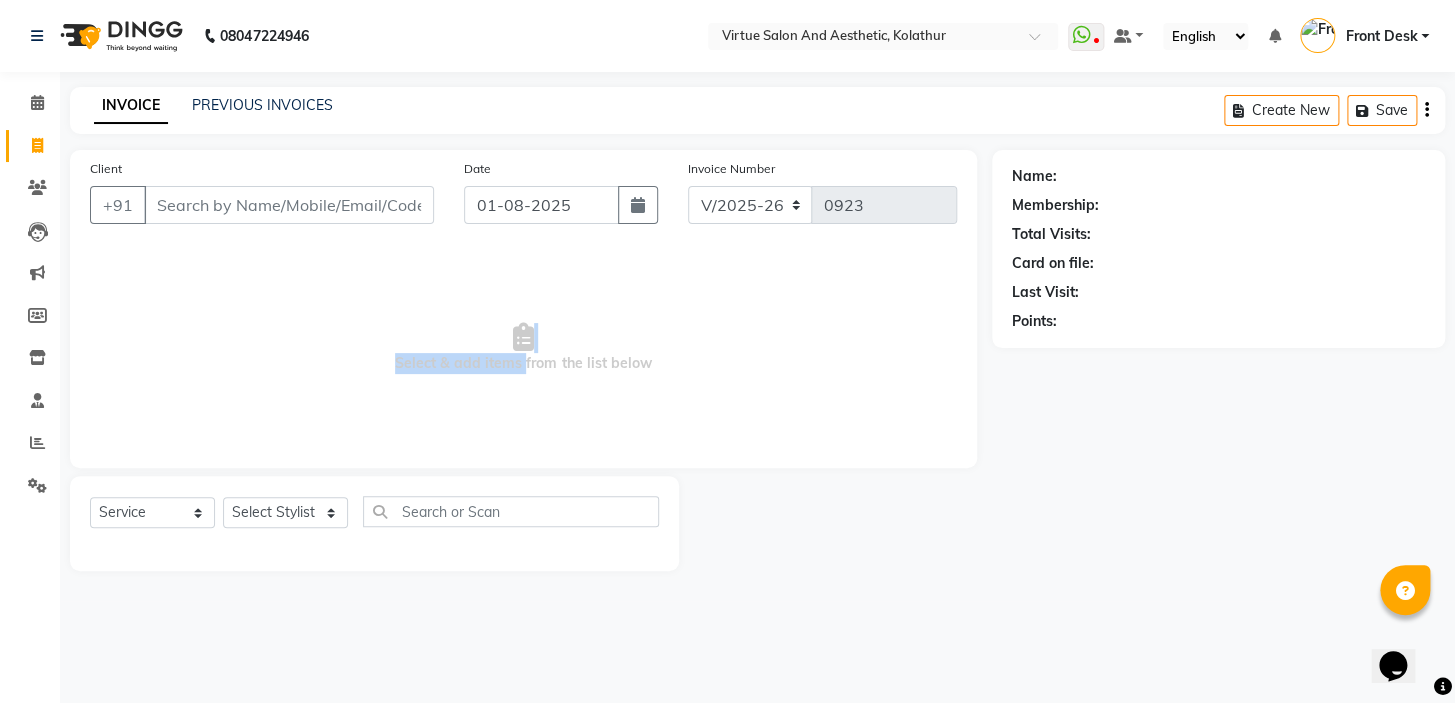 drag, startPoint x: 491, startPoint y: 312, endPoint x: 518, endPoint y: 372, distance: 65.795135 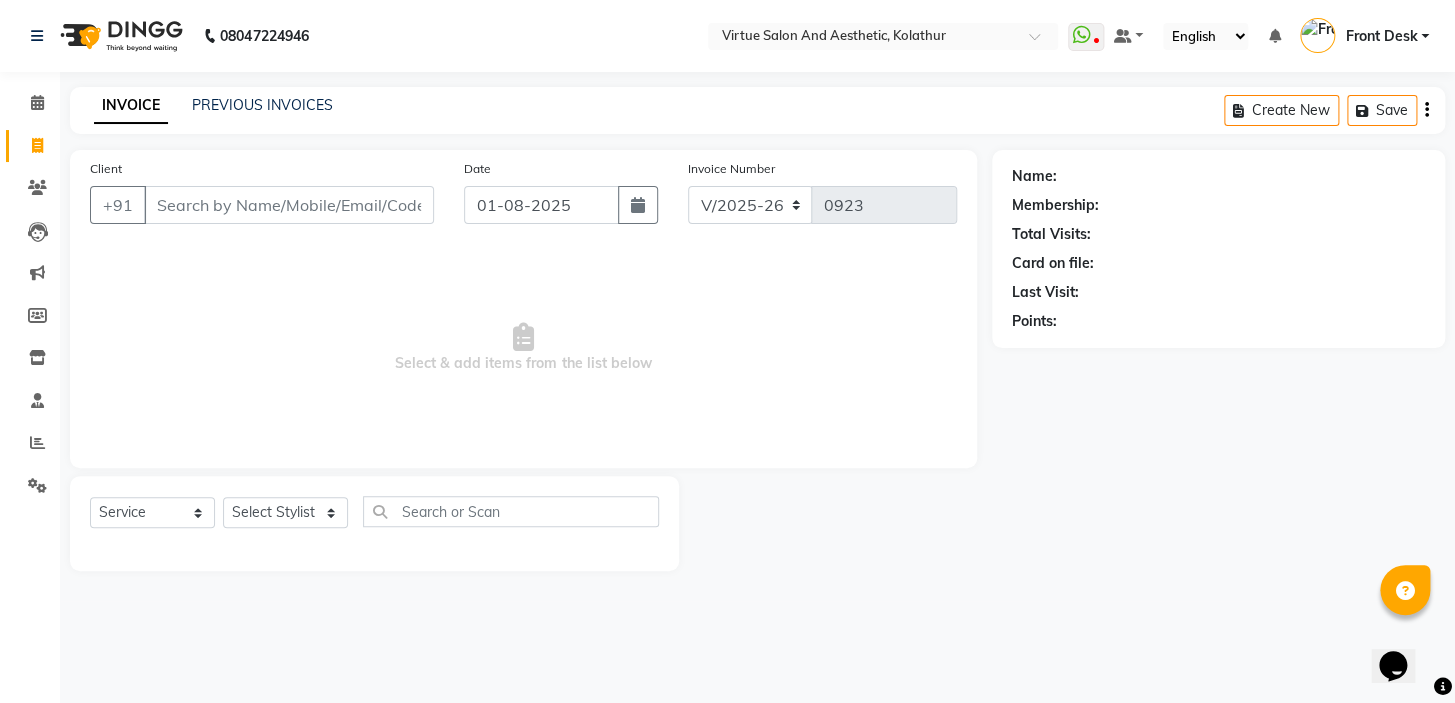 click on "Select & add items from the list below" at bounding box center [523, 348] 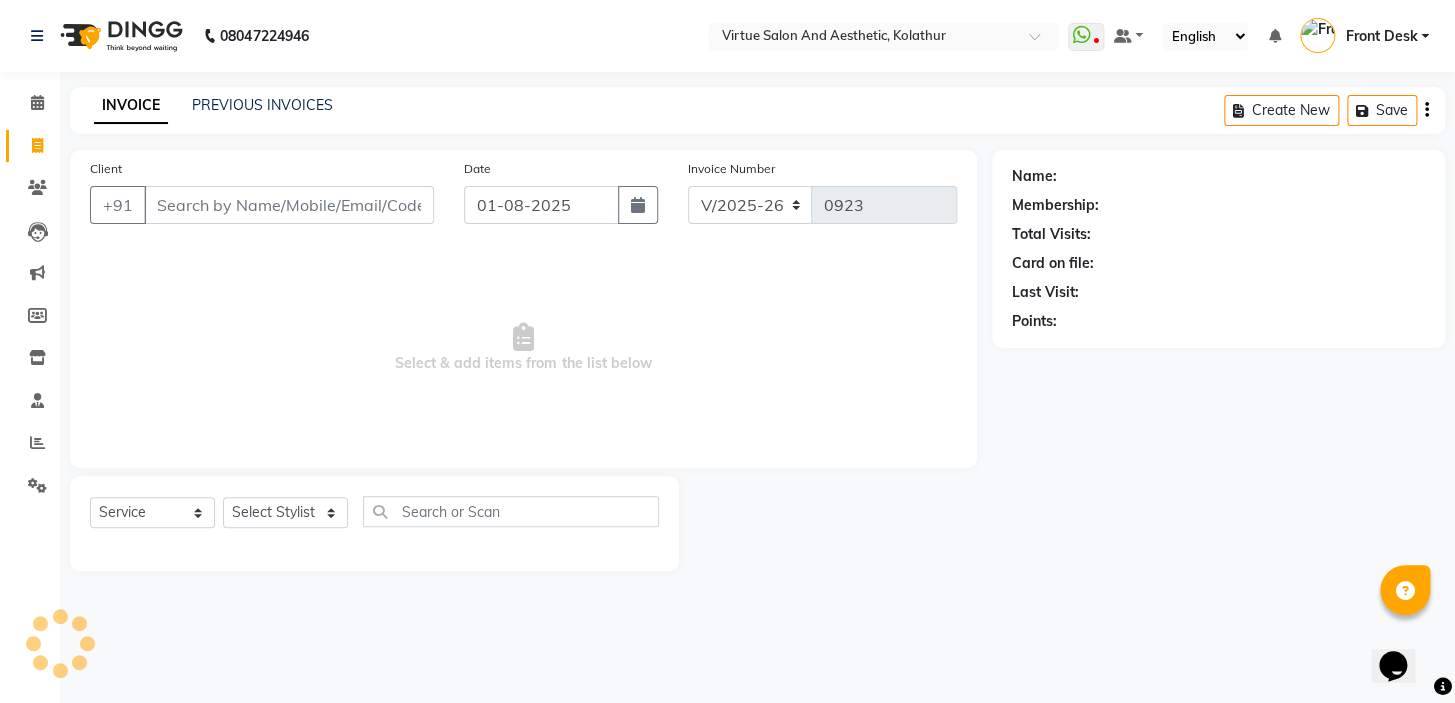 drag, startPoint x: 528, startPoint y: 343, endPoint x: 701, endPoint y: 343, distance: 173 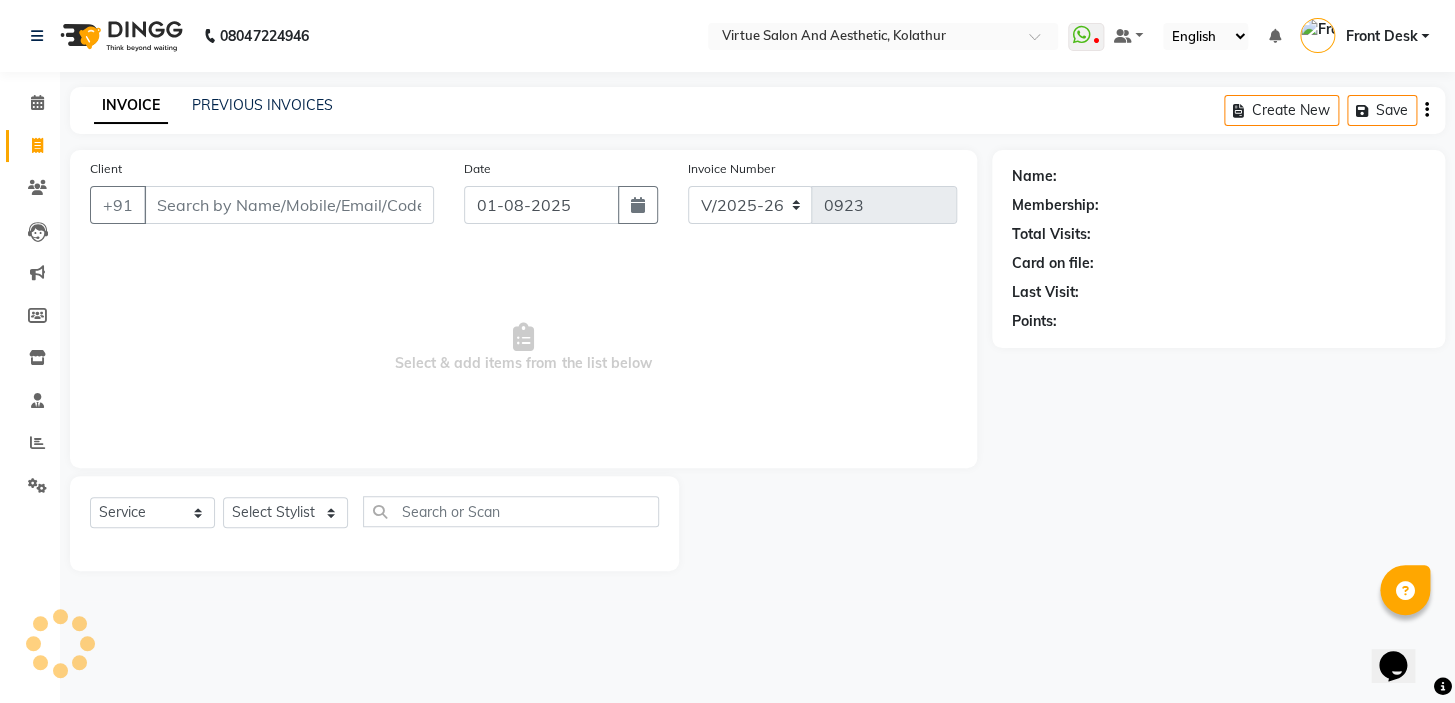click on "Select & add items from the list below" at bounding box center [523, 348] 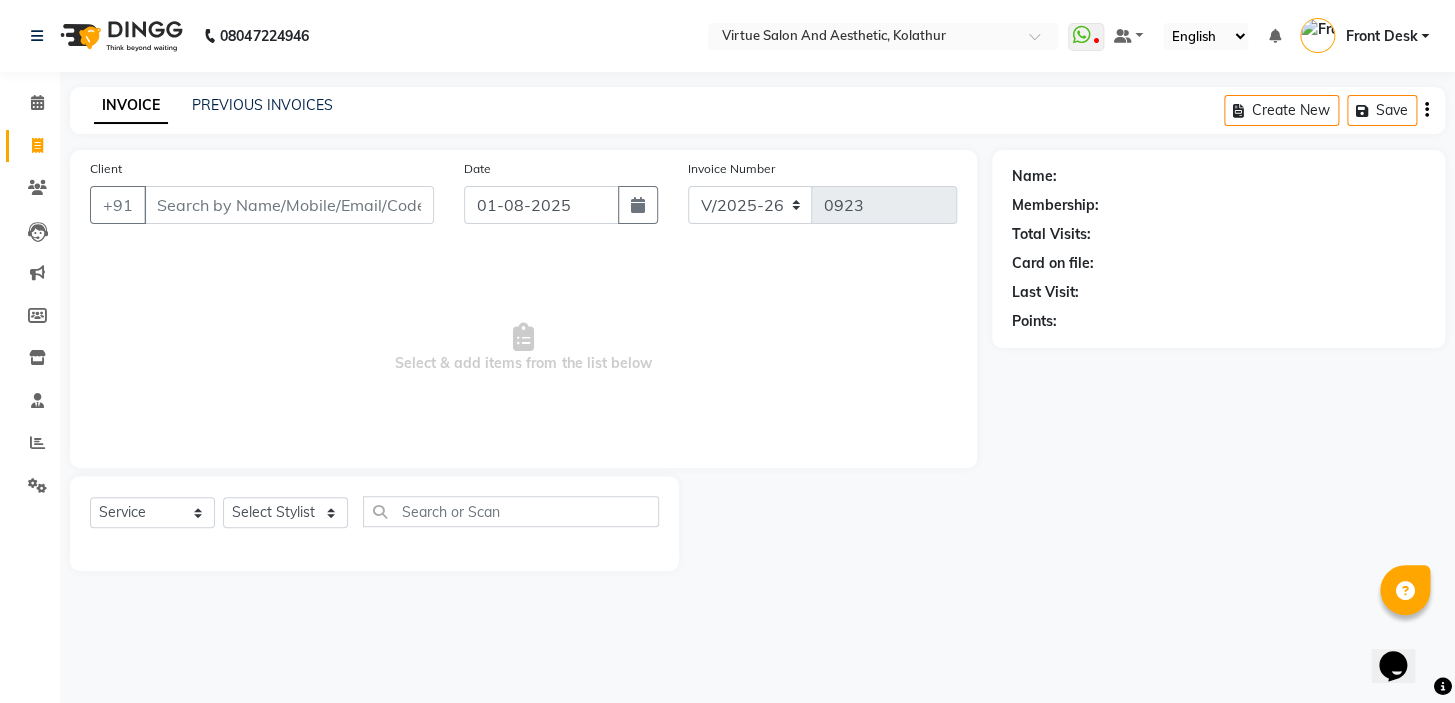 click on "Select & add items from the list below" at bounding box center (523, 348) 